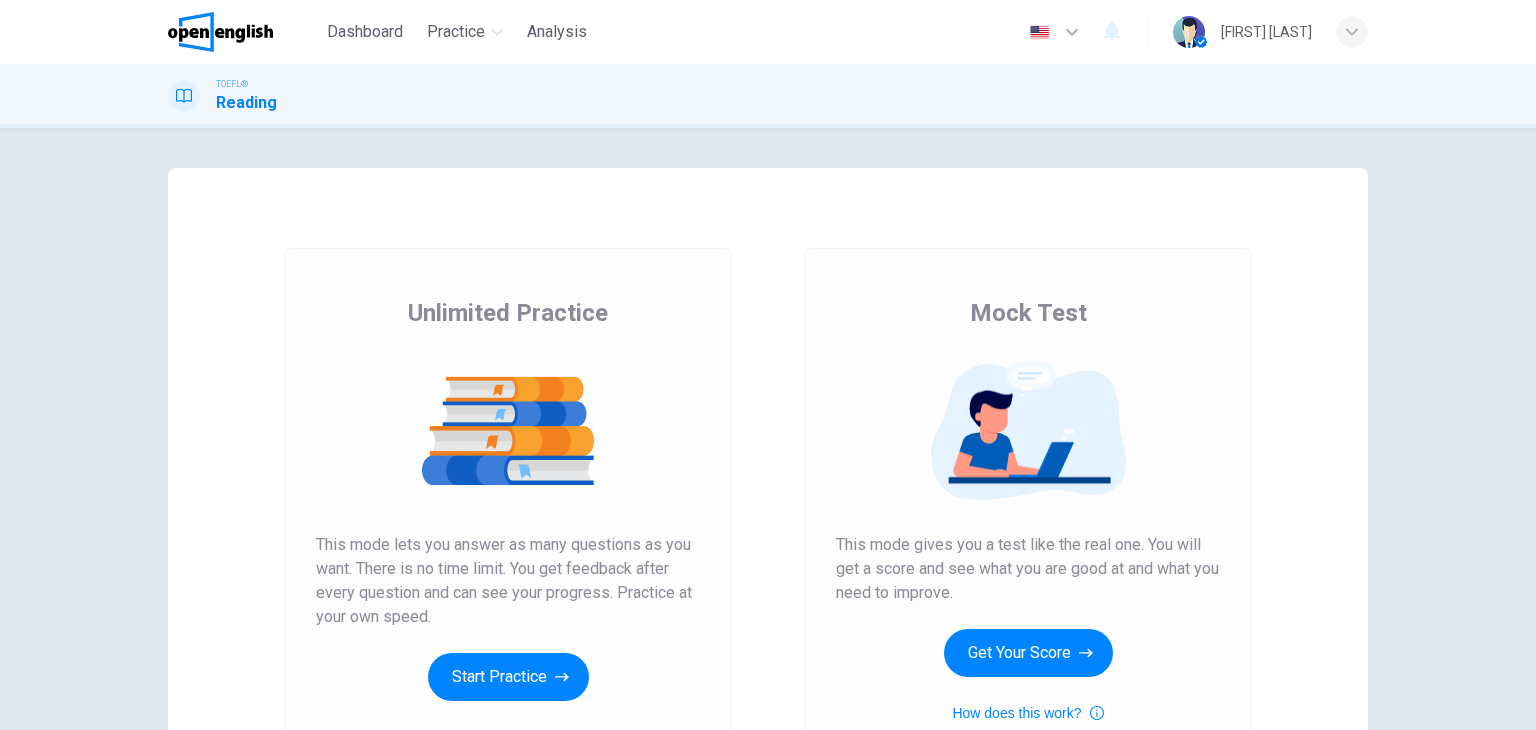 scroll, scrollTop: 0, scrollLeft: 0, axis: both 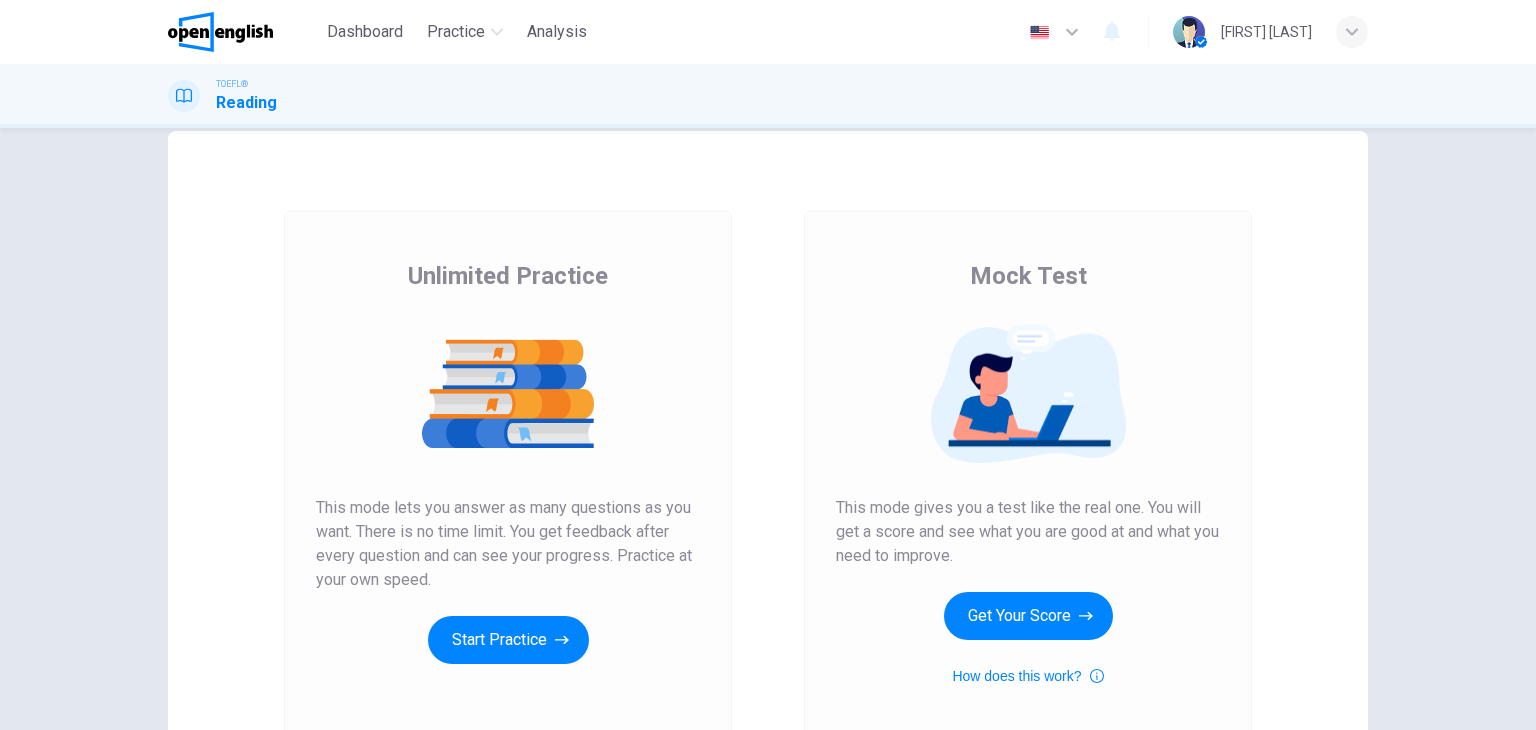 drag, startPoint x: 430, startPoint y: 277, endPoint x: 608, endPoint y: 286, distance: 178.22739 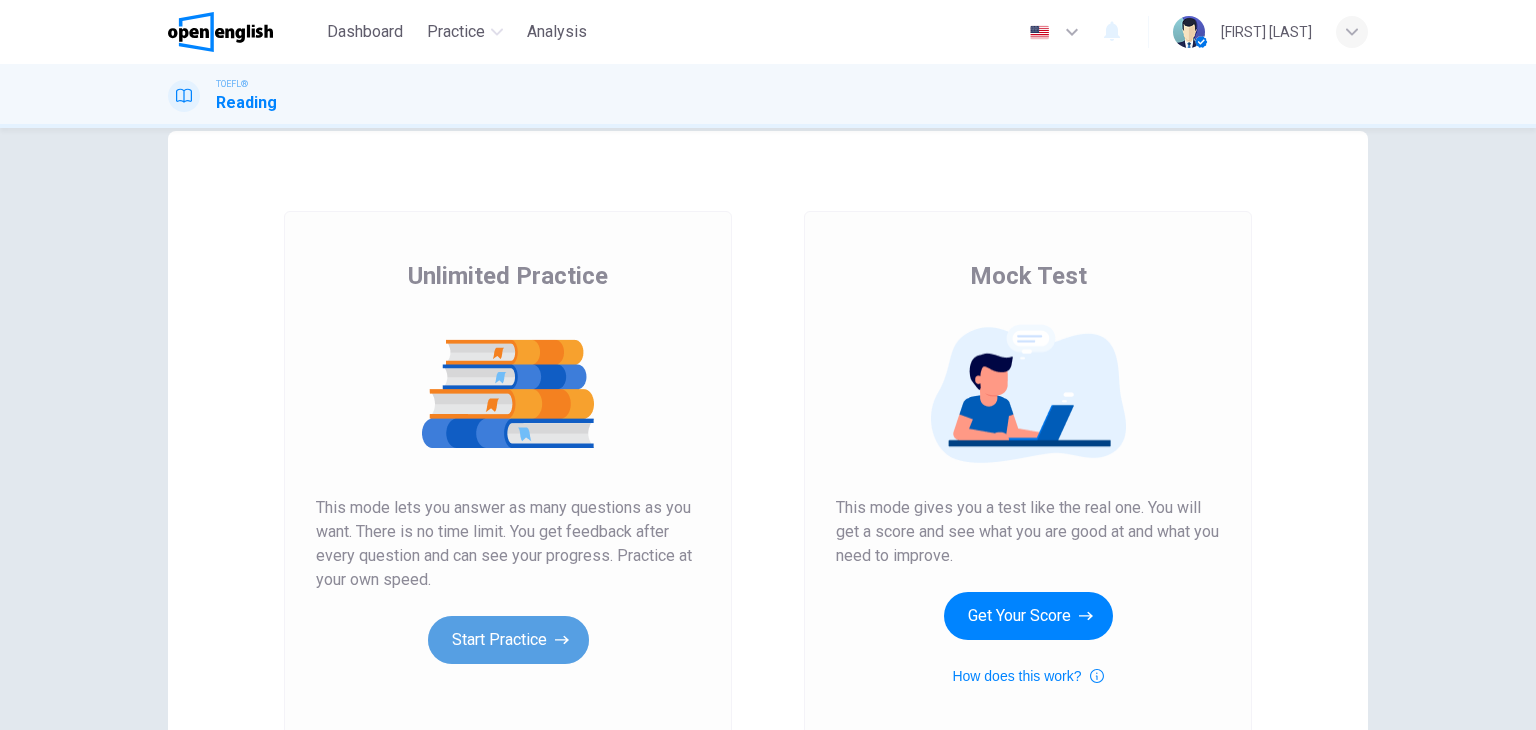 click on "Start Practice" at bounding box center (508, 640) 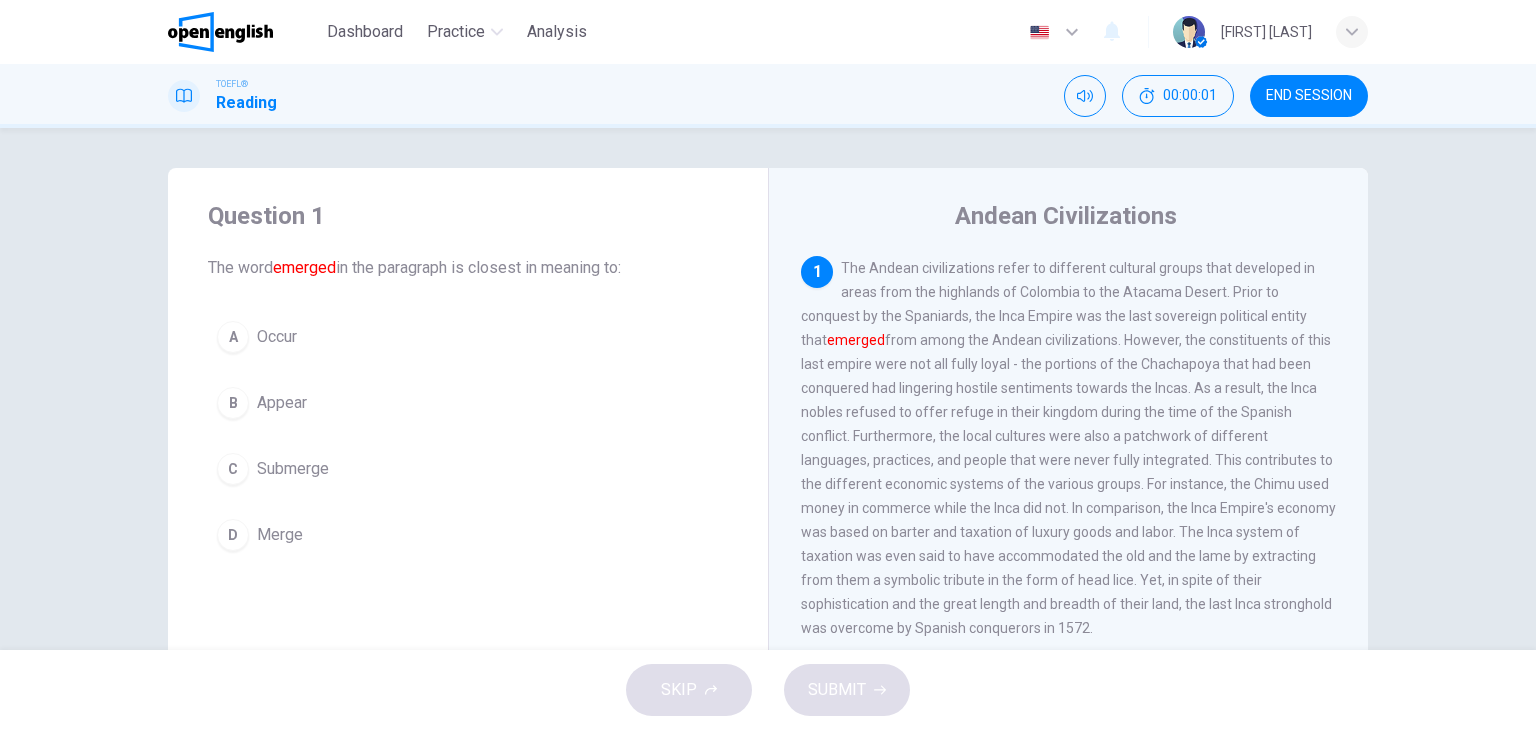drag, startPoint x: 216, startPoint y: 270, endPoint x: 324, endPoint y: 268, distance: 108.01852 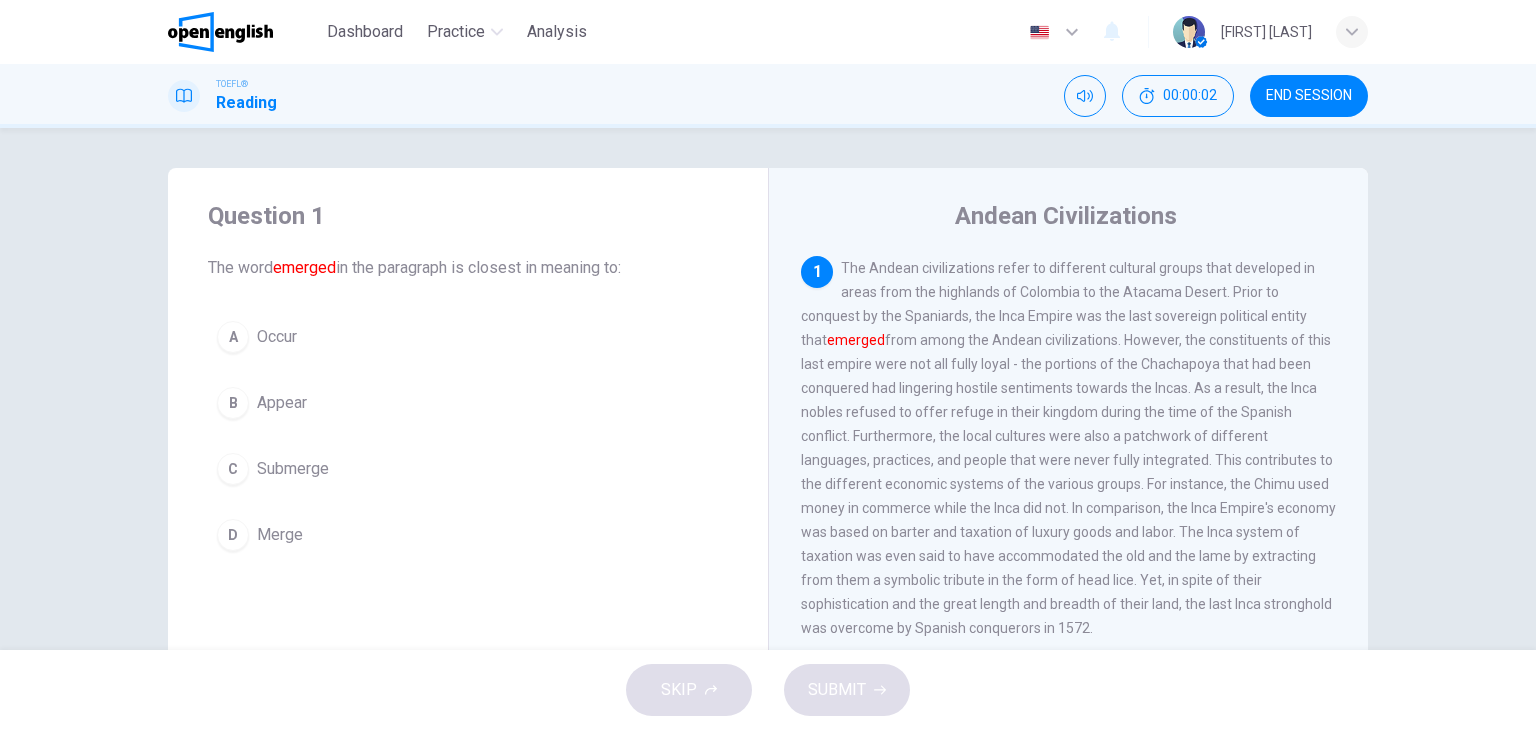drag, startPoint x: 463, startPoint y: 273, endPoint x: 644, endPoint y: 273, distance: 181 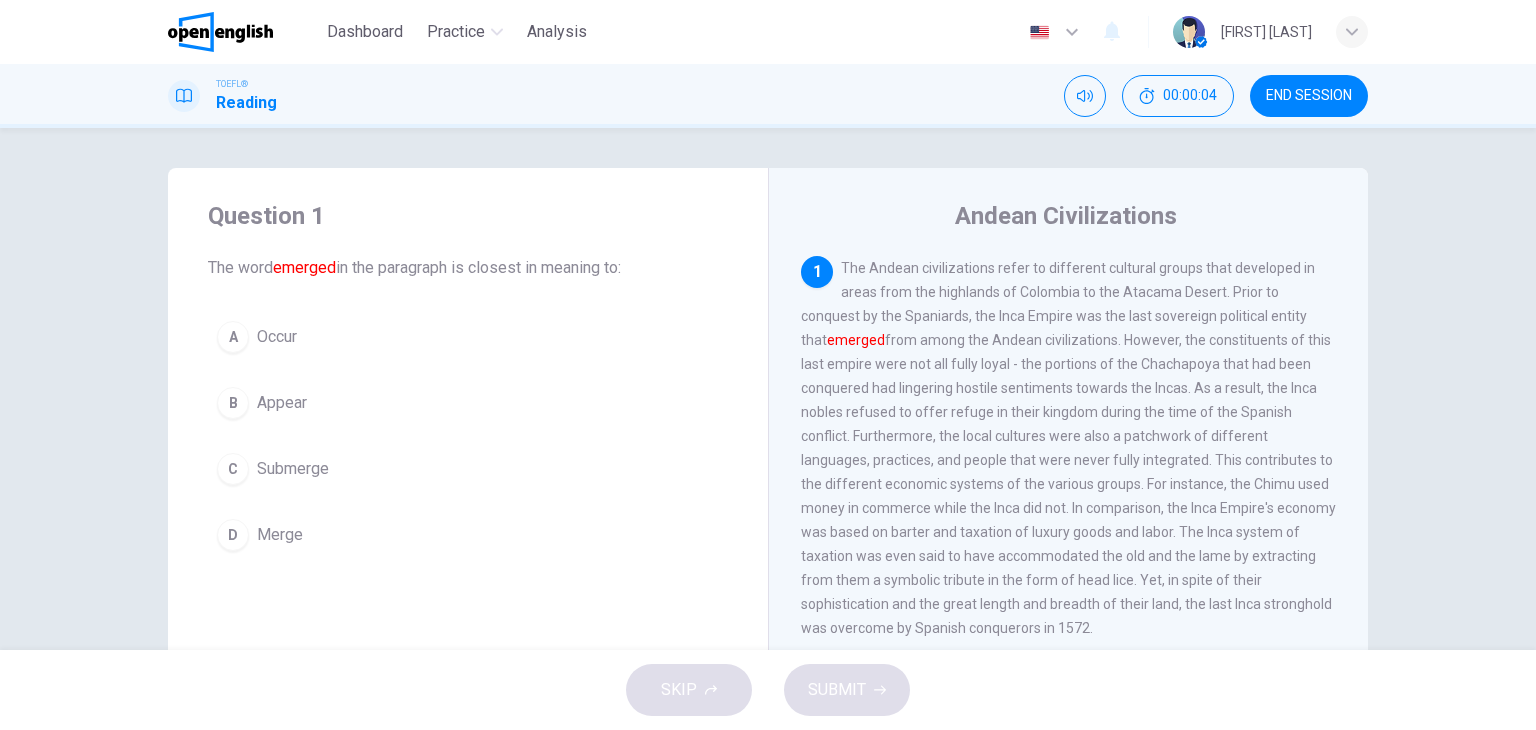 drag, startPoint x: 853, startPoint y: 276, endPoint x: 996, endPoint y: 276, distance: 143 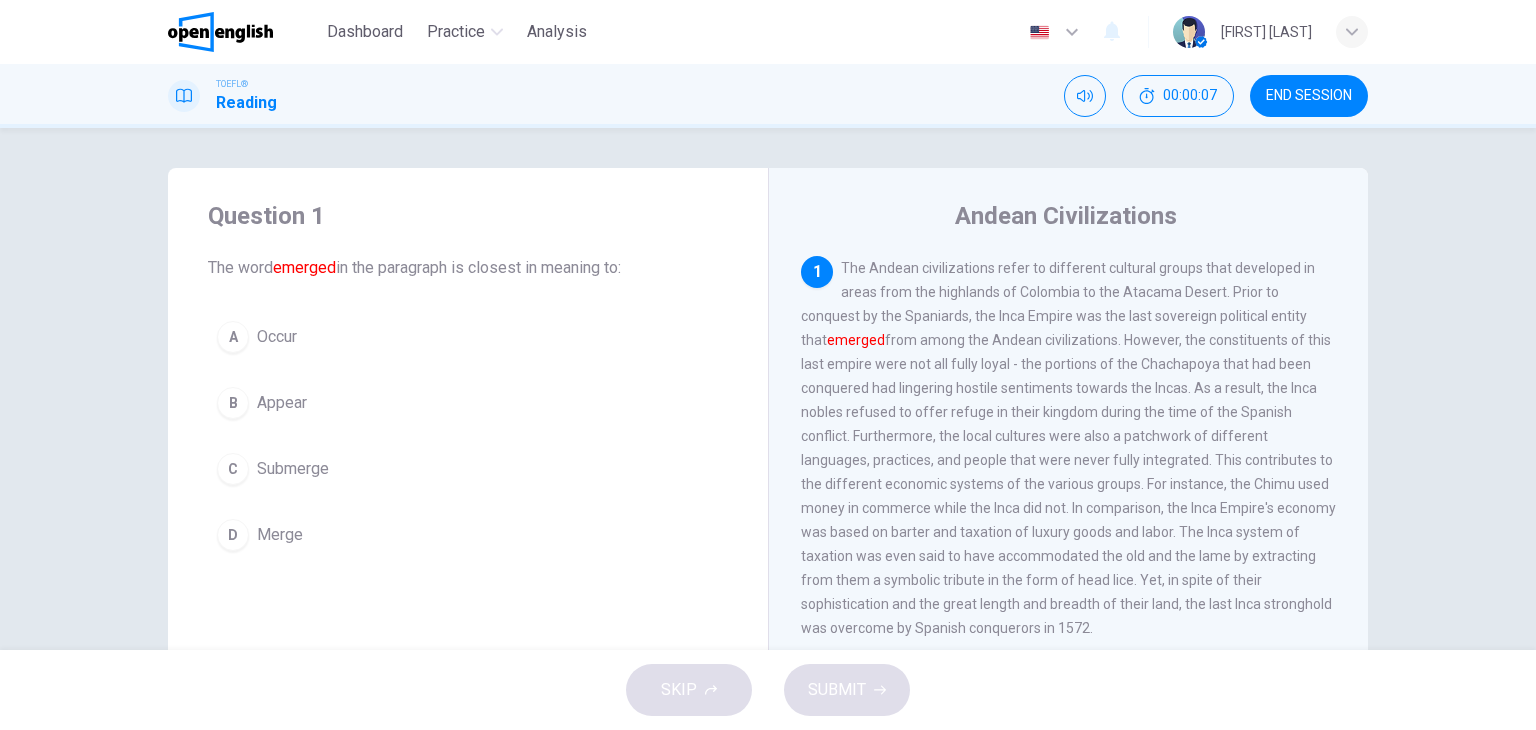 drag, startPoint x: 1058, startPoint y: 265, endPoint x: 1301, endPoint y: 265, distance: 243 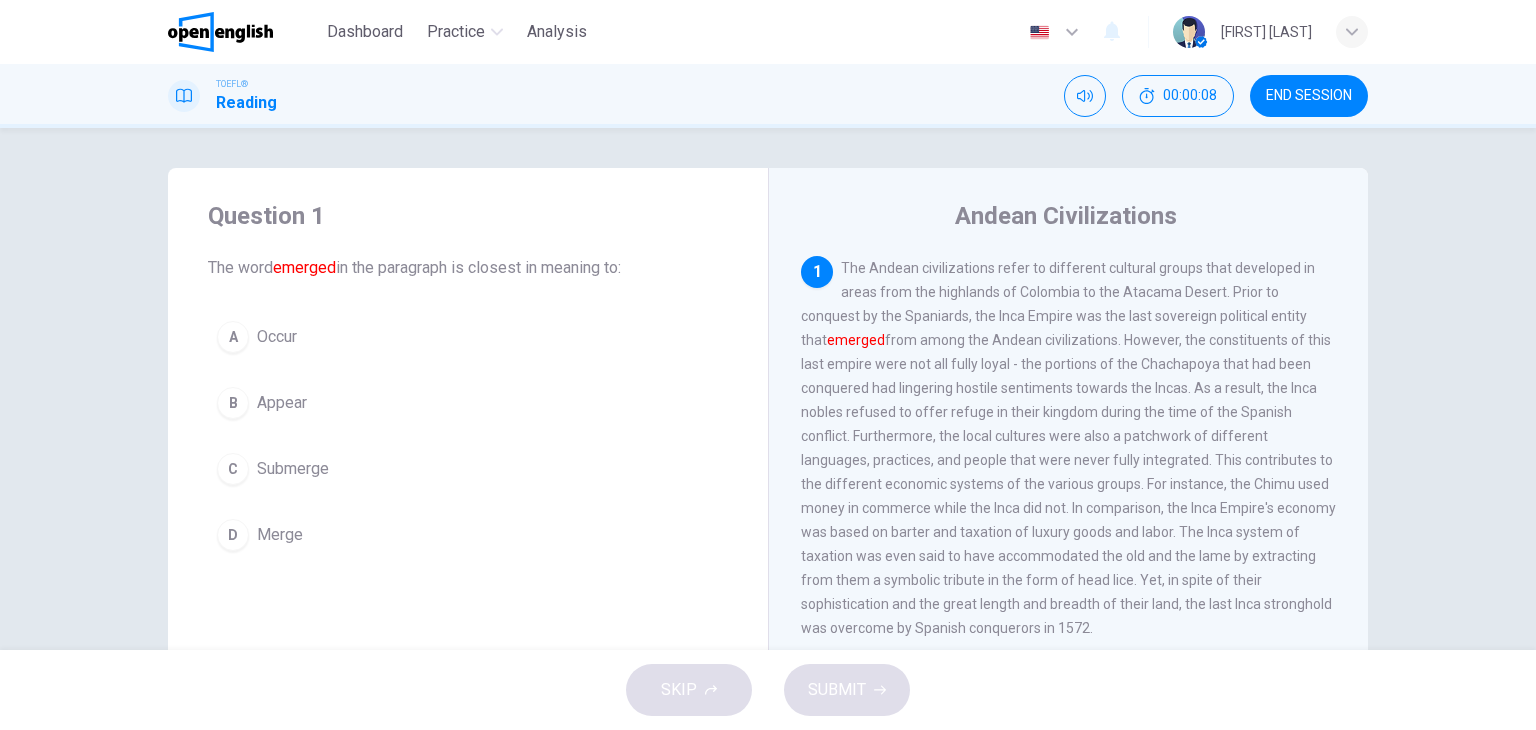 drag, startPoint x: 857, startPoint y: 286, endPoint x: 949, endPoint y: 289, distance: 92.0489 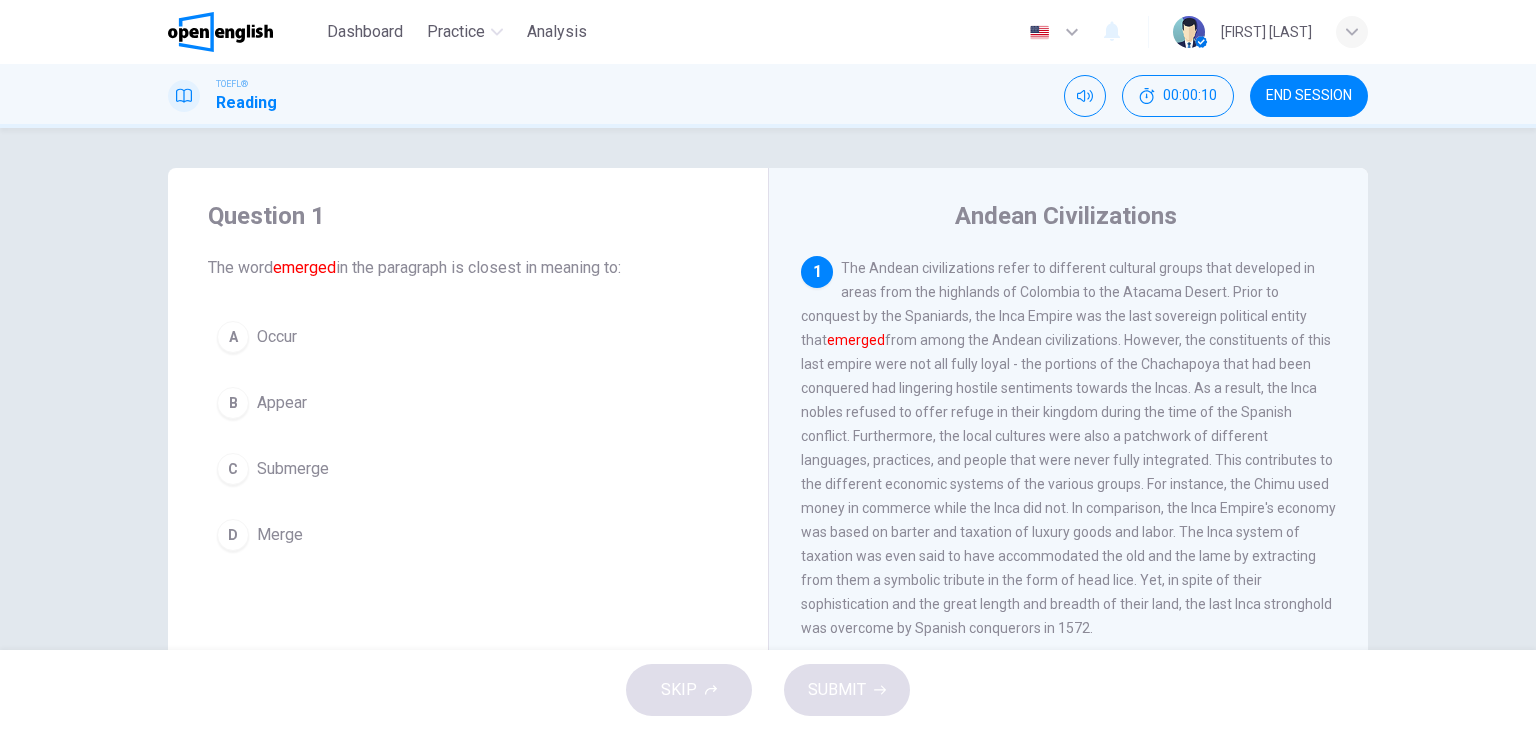 drag, startPoint x: 928, startPoint y: 296, endPoint x: 987, endPoint y: 293, distance: 59.07622 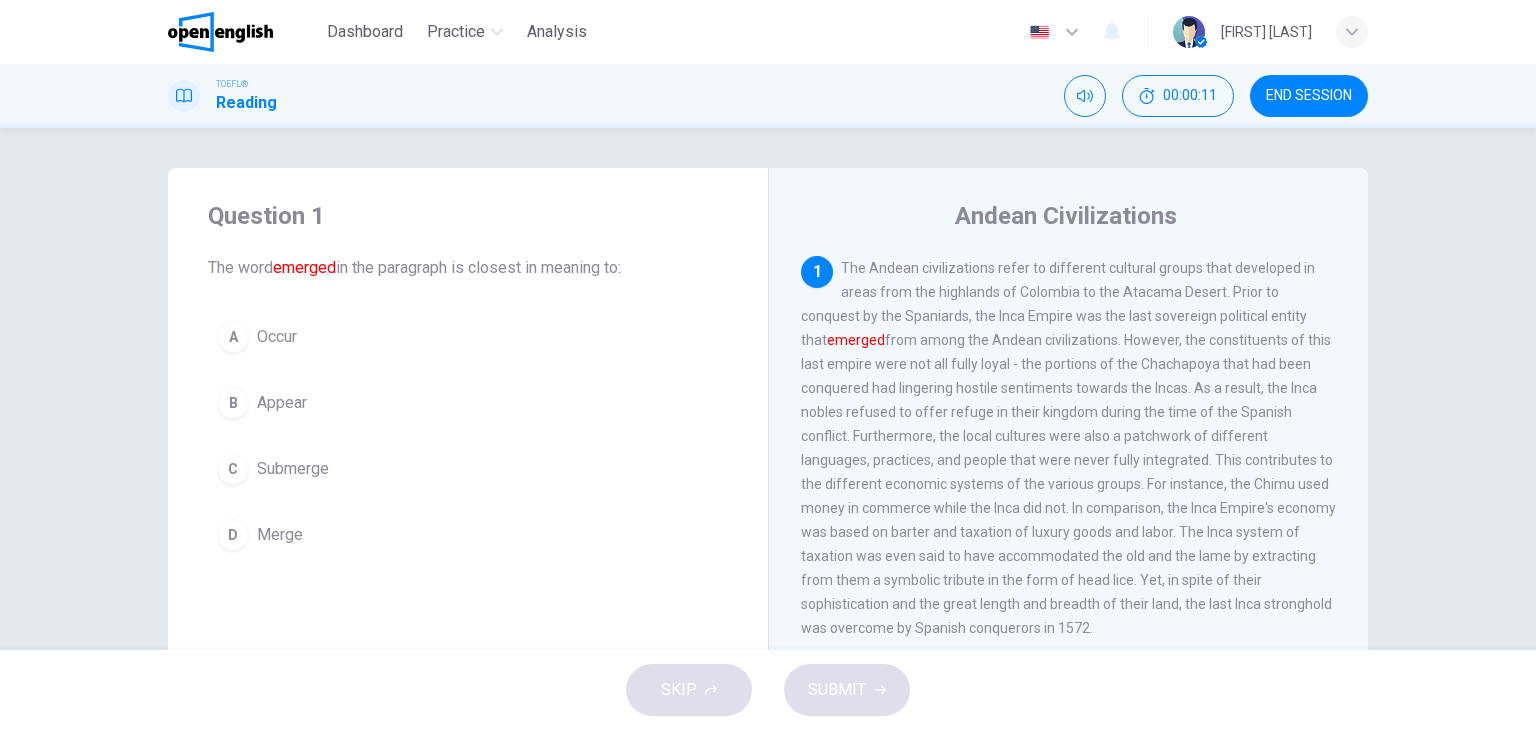 drag, startPoint x: 995, startPoint y: 293, endPoint x: 1260, endPoint y: 291, distance: 265.00754 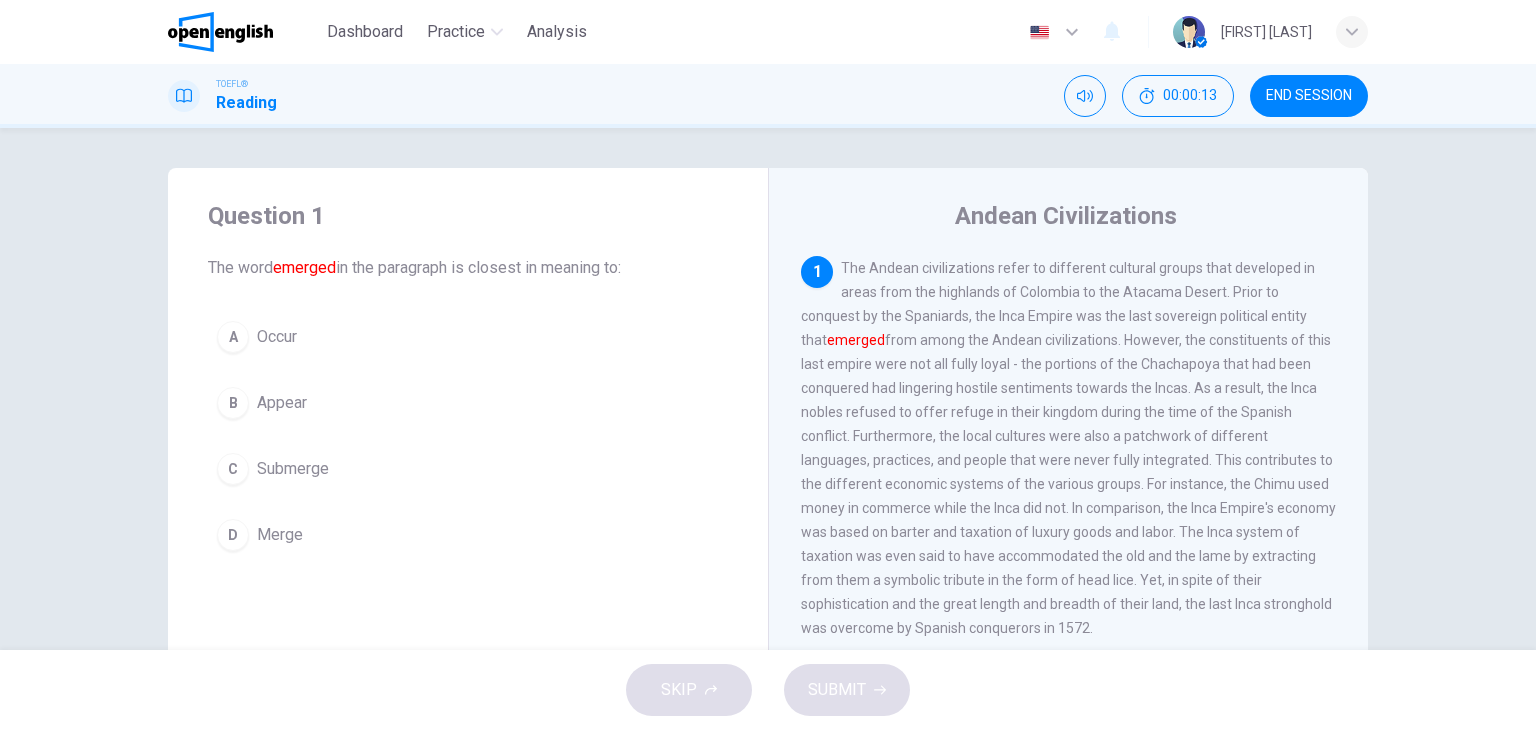 drag, startPoint x: 823, startPoint y: 324, endPoint x: 883, endPoint y: 319, distance: 60.207973 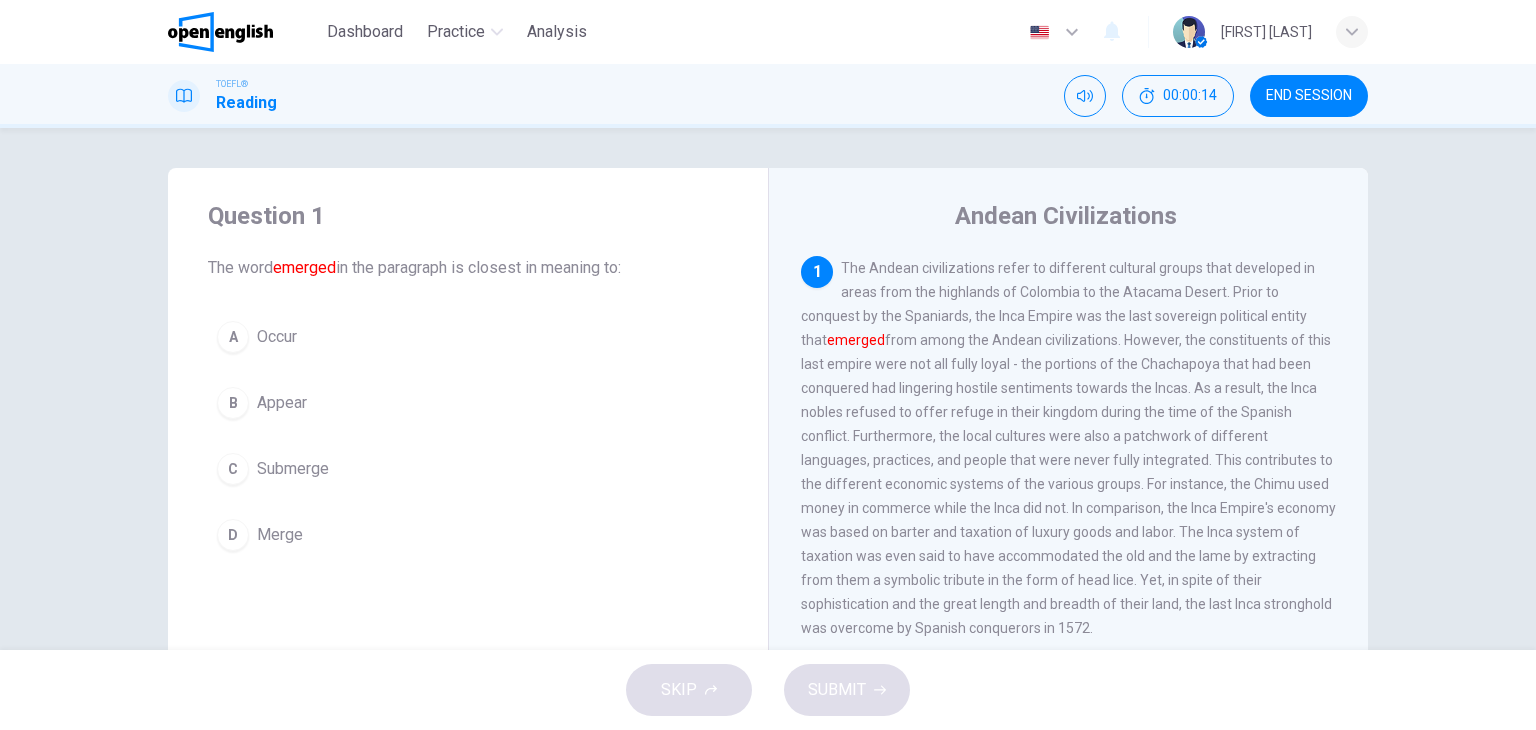 drag, startPoint x: 915, startPoint y: 317, endPoint x: 983, endPoint y: 316, distance: 68.007355 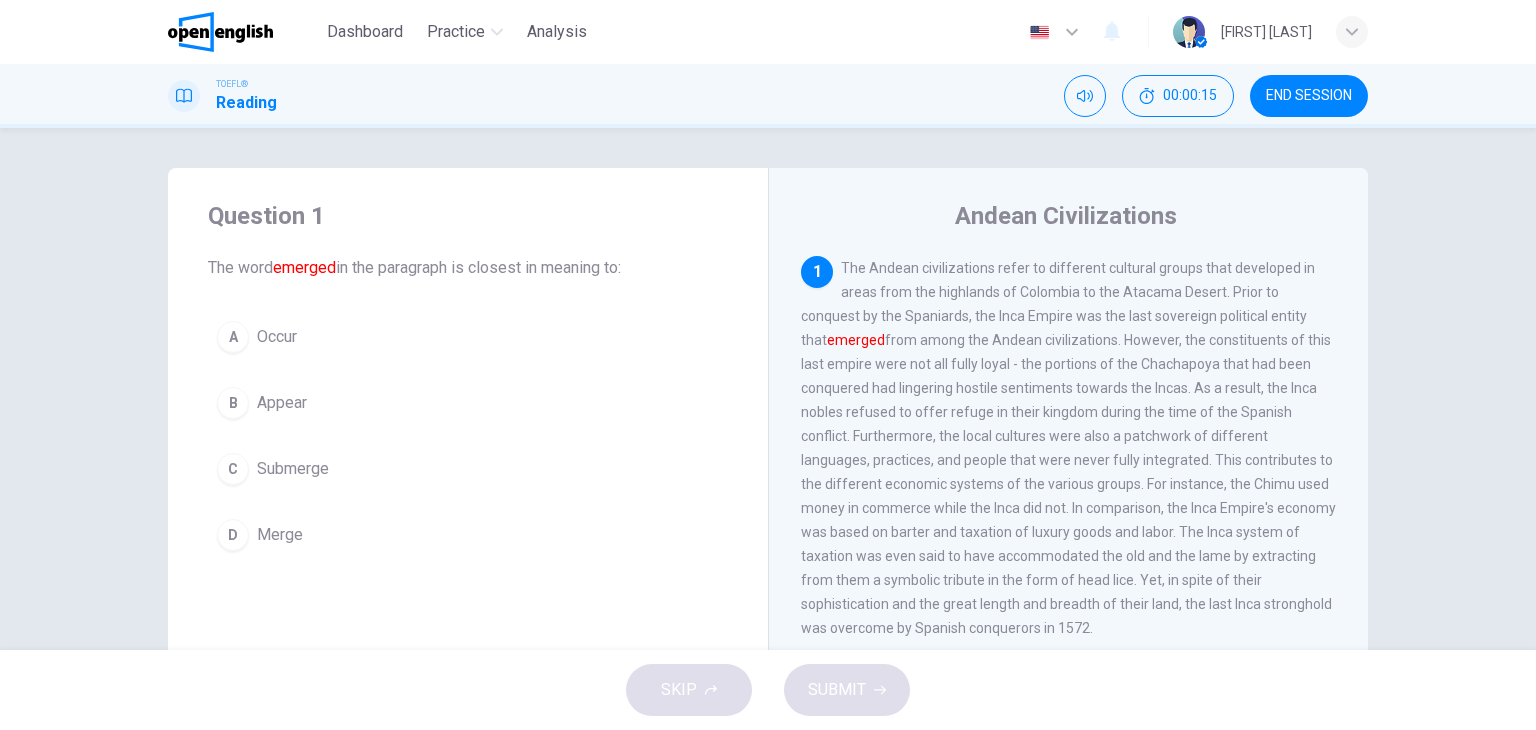 drag, startPoint x: 988, startPoint y: 316, endPoint x: 1059, endPoint y: 317, distance: 71.00704 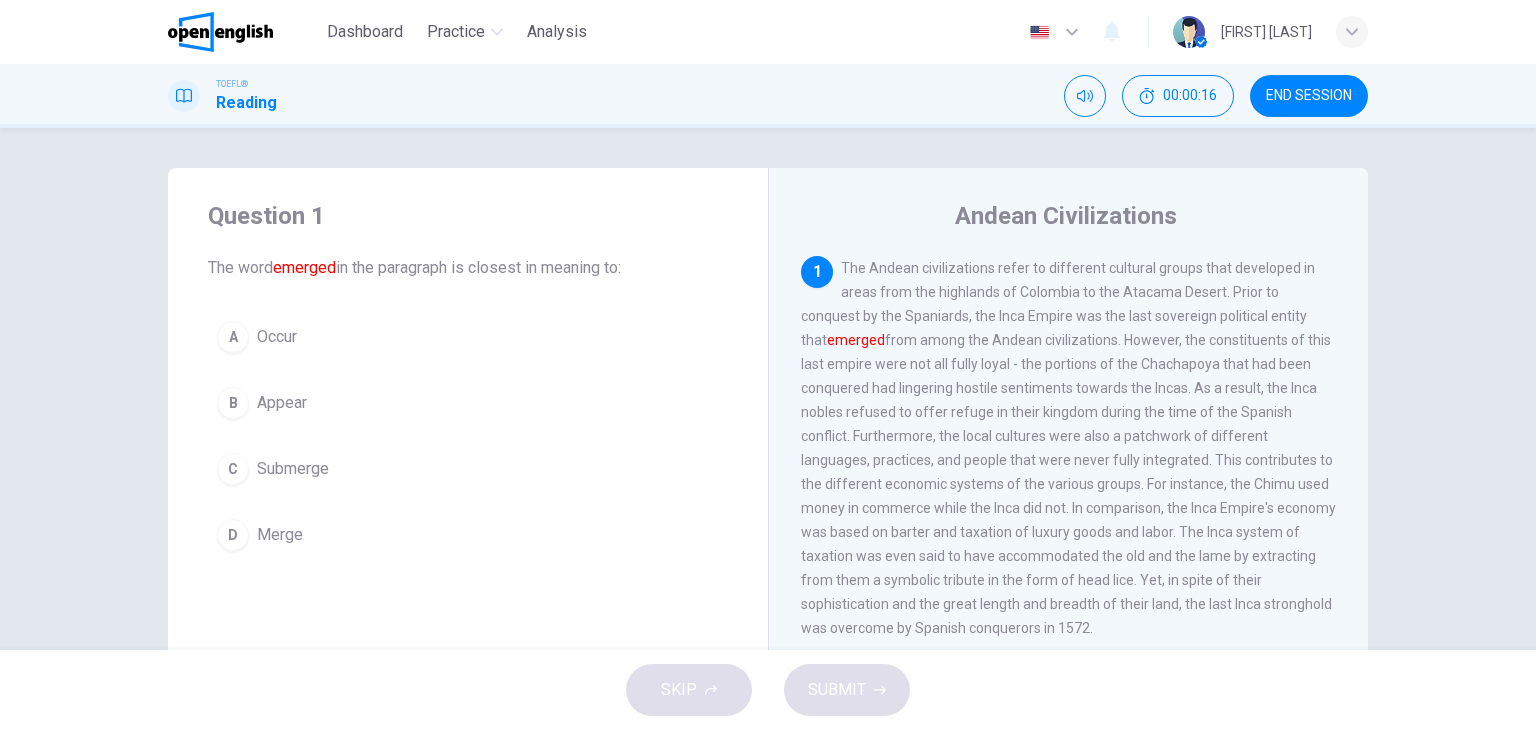 drag, startPoint x: 1076, startPoint y: 317, endPoint x: 1176, endPoint y: 318, distance: 100.005 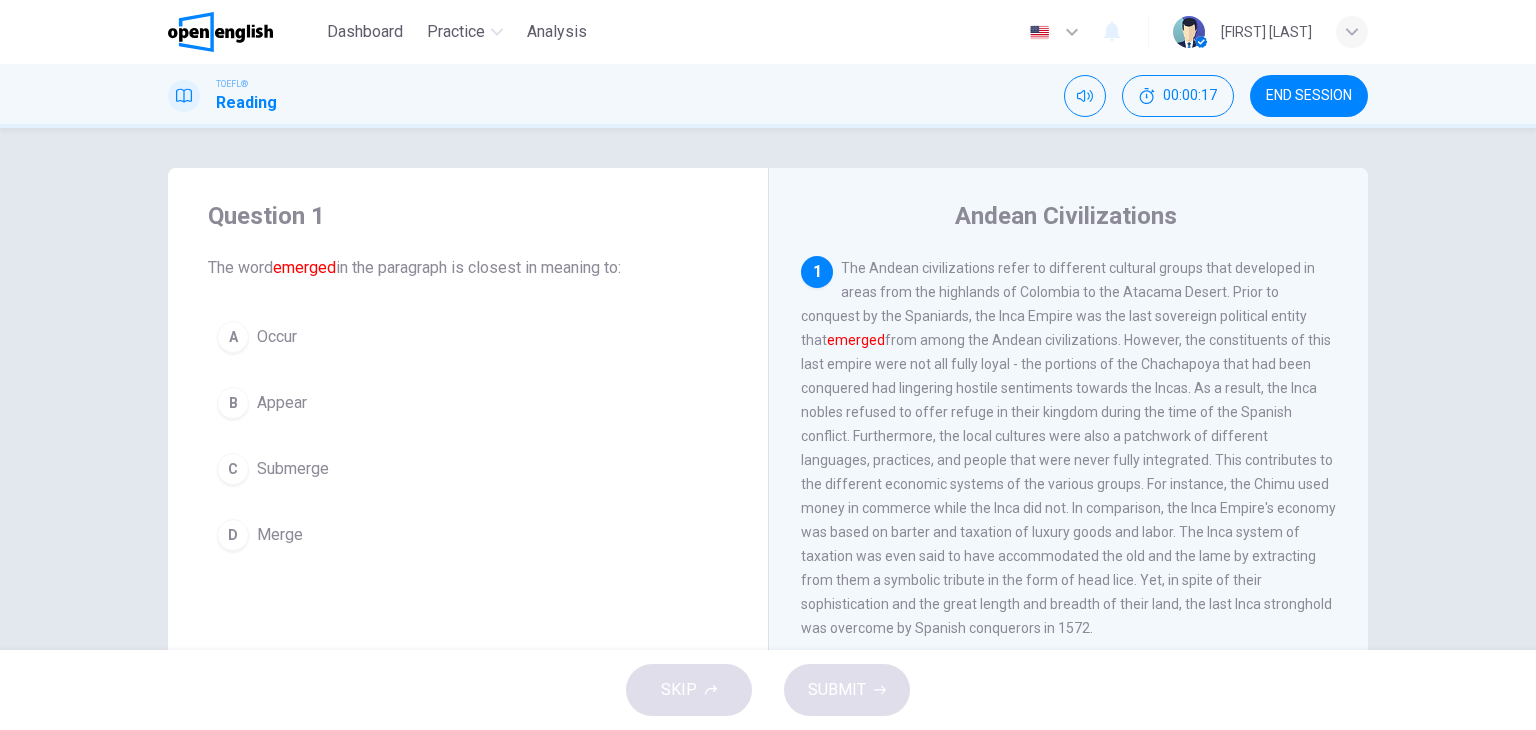 drag, startPoint x: 1139, startPoint y: 324, endPoint x: 1293, endPoint y: 325, distance: 154.00325 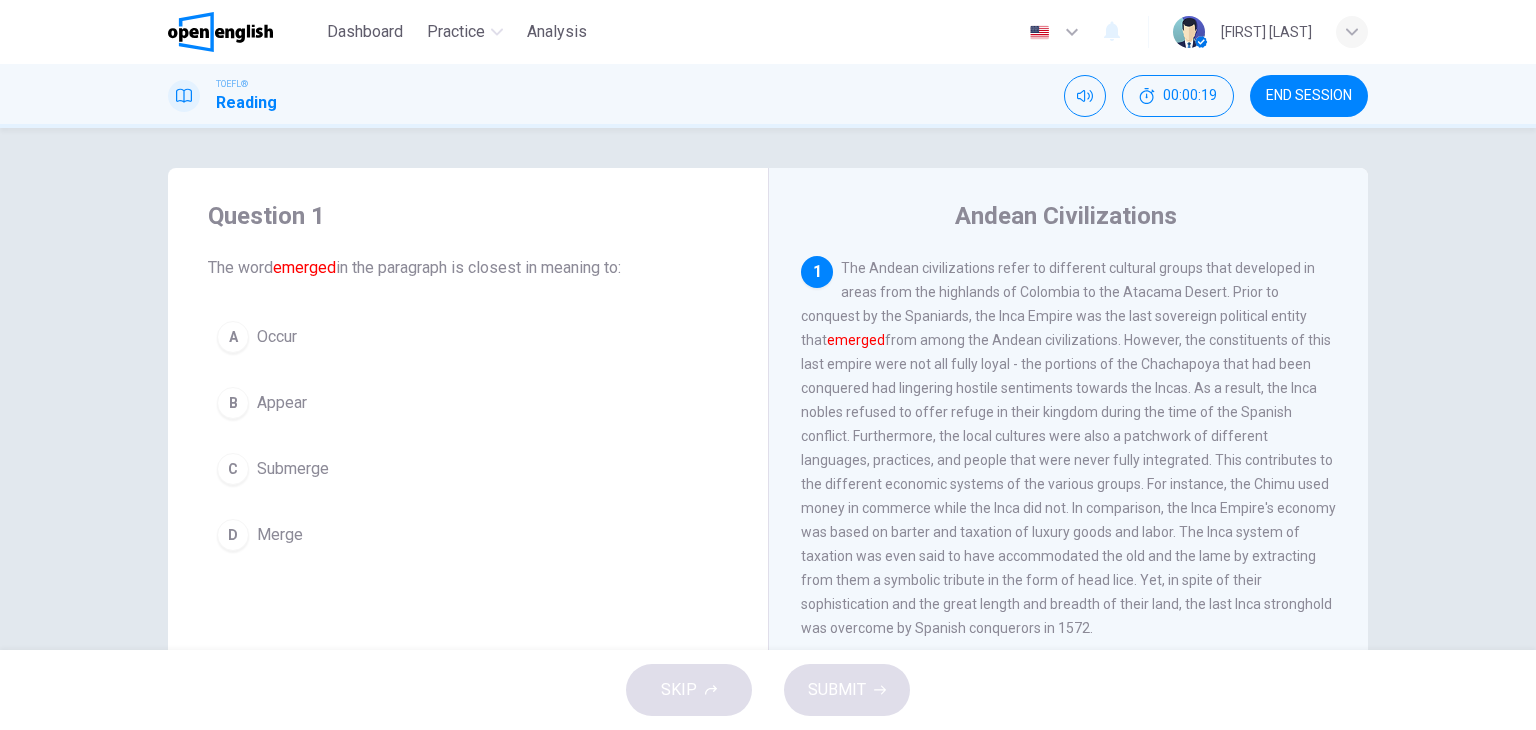 drag, startPoint x: 851, startPoint y: 337, endPoint x: 1008, endPoint y: 337, distance: 157 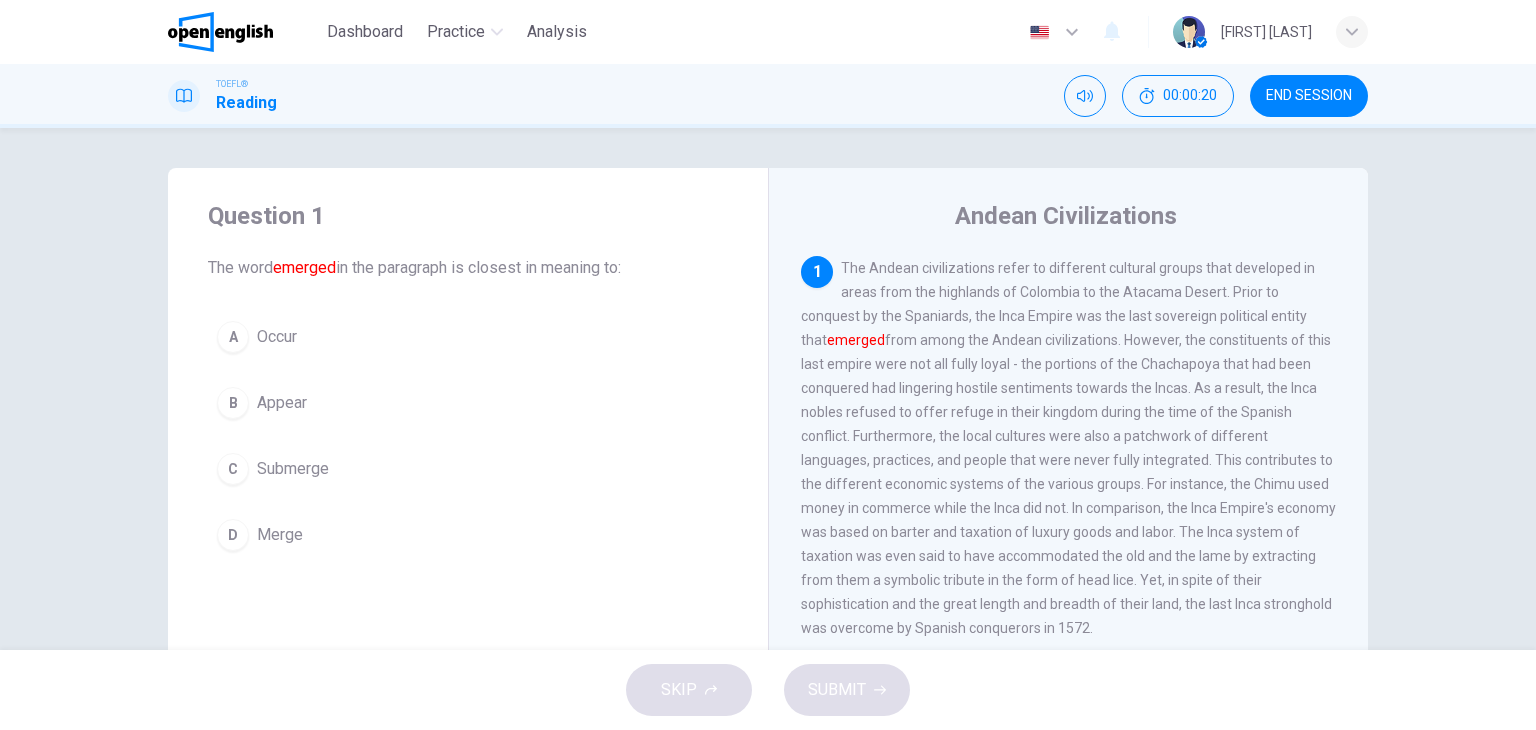 click on "B" at bounding box center [233, 337] 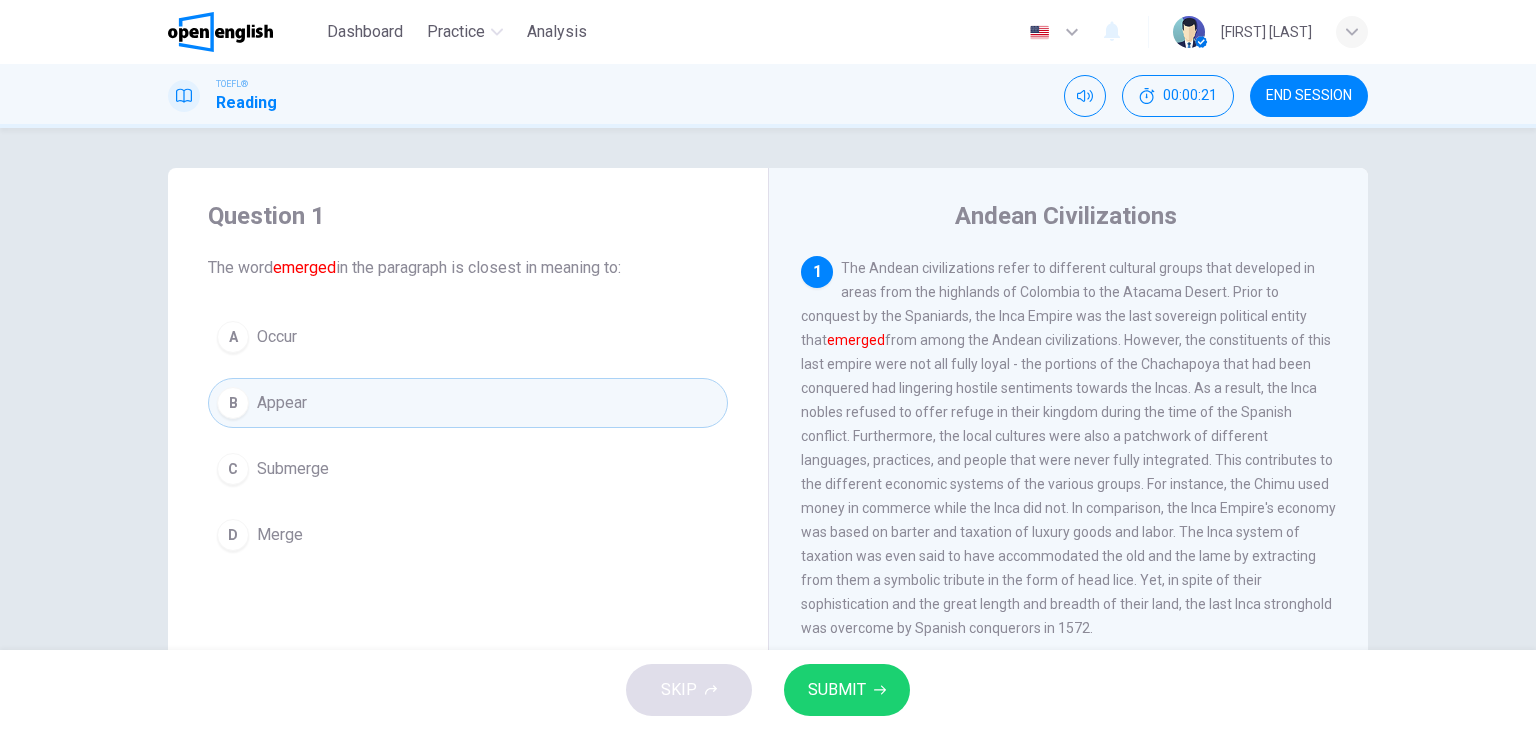 click on "SUBMIT" at bounding box center [837, 690] 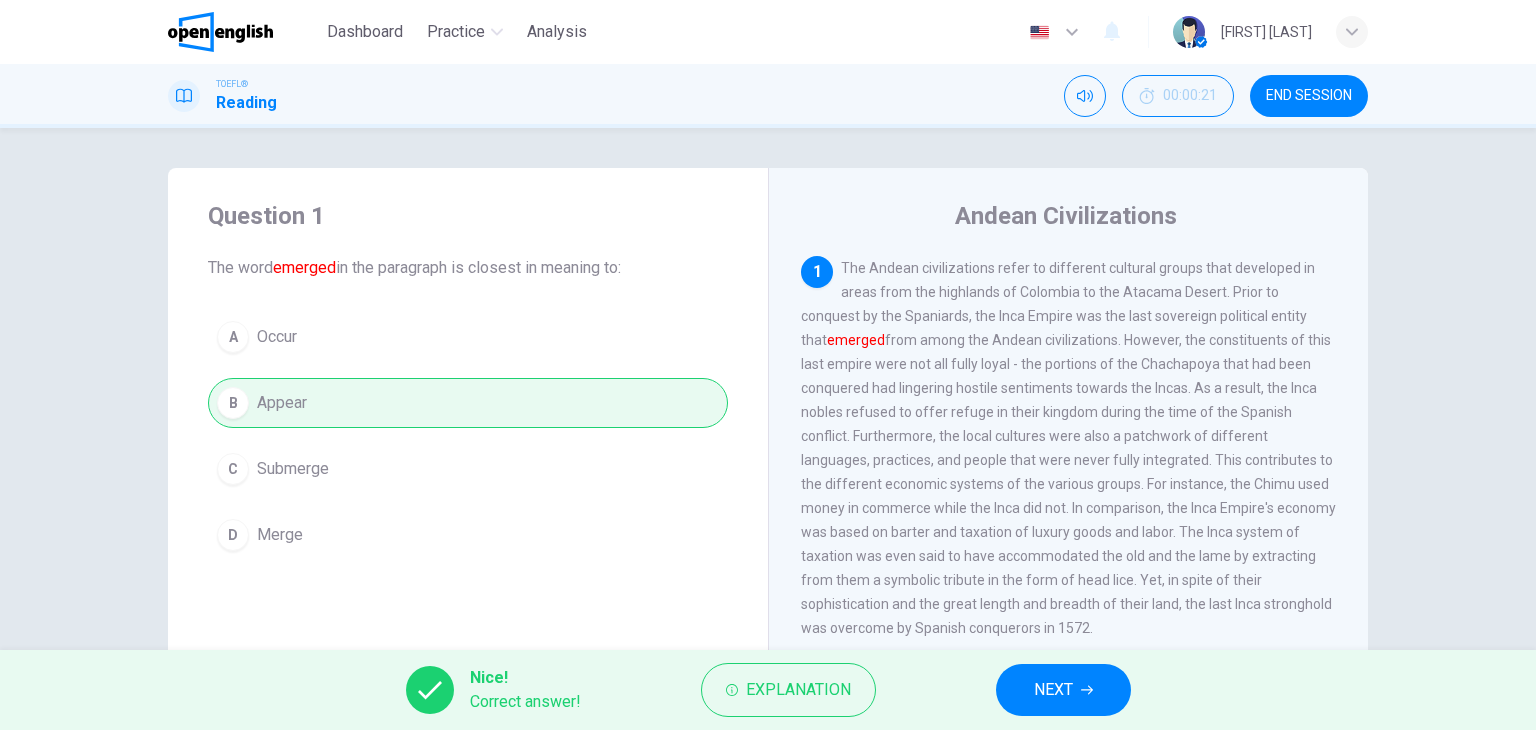 click on "NEXT" at bounding box center (1063, 690) 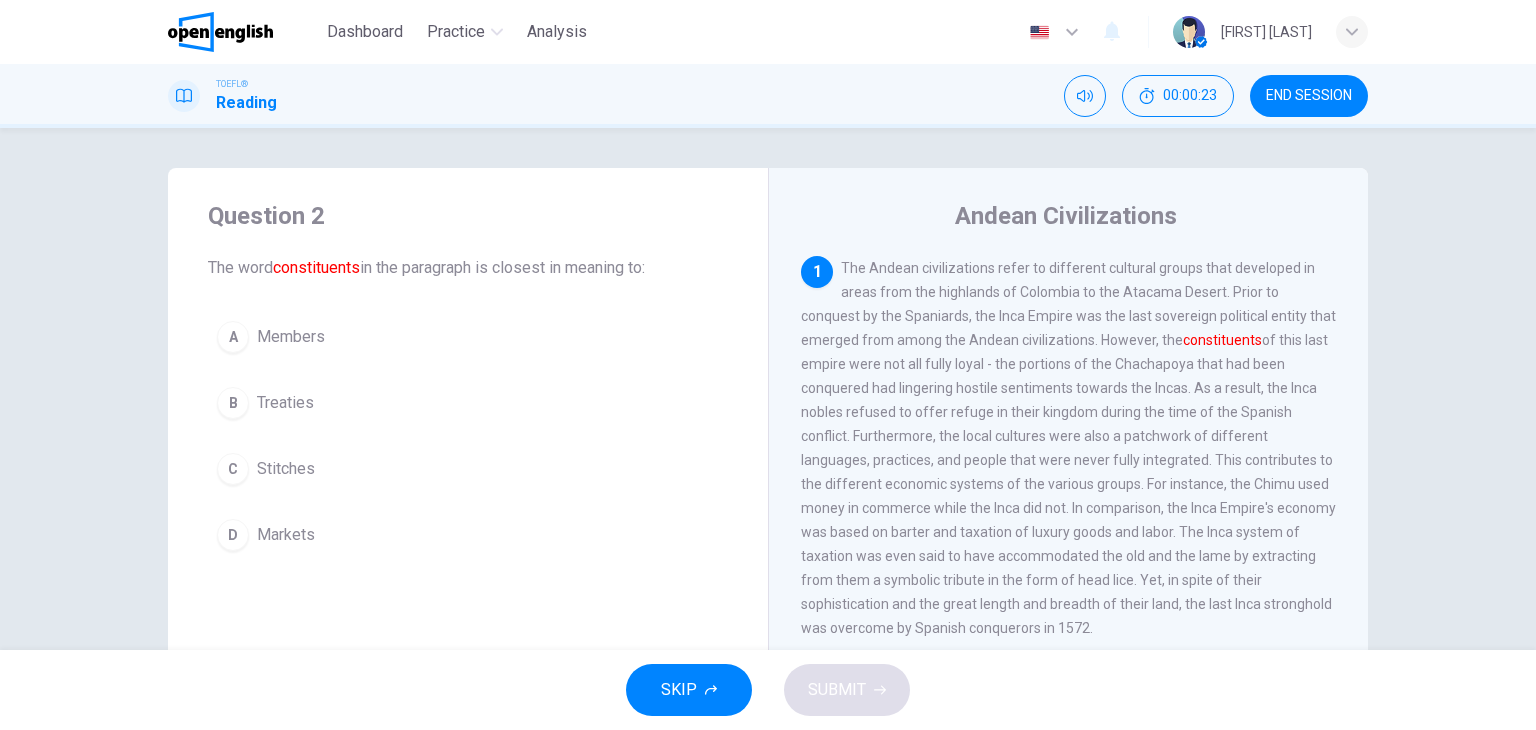 drag, startPoint x: 224, startPoint y: 269, endPoint x: 560, endPoint y: 271, distance: 336.00595 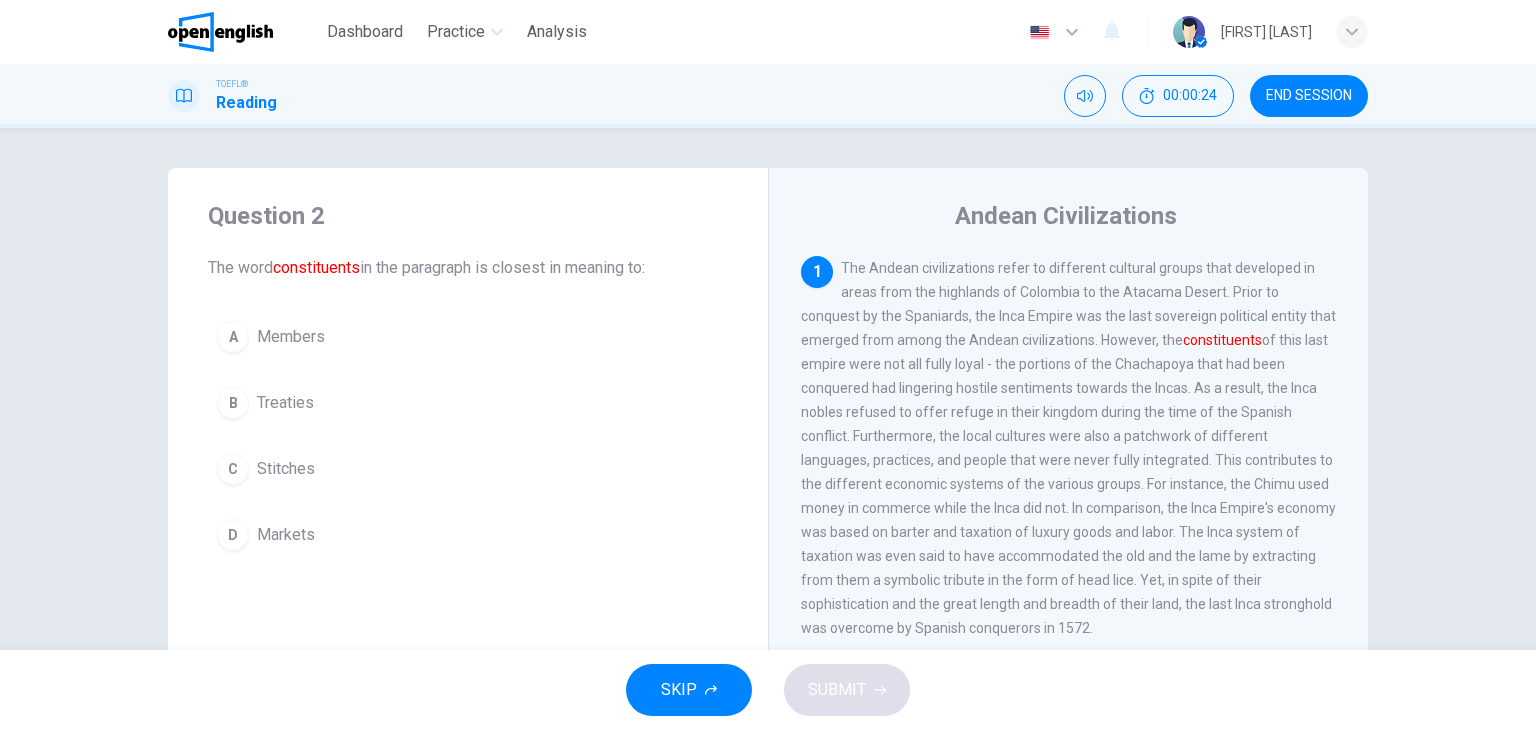 drag, startPoint x: 371, startPoint y: 264, endPoint x: 668, endPoint y: 269, distance: 297.04208 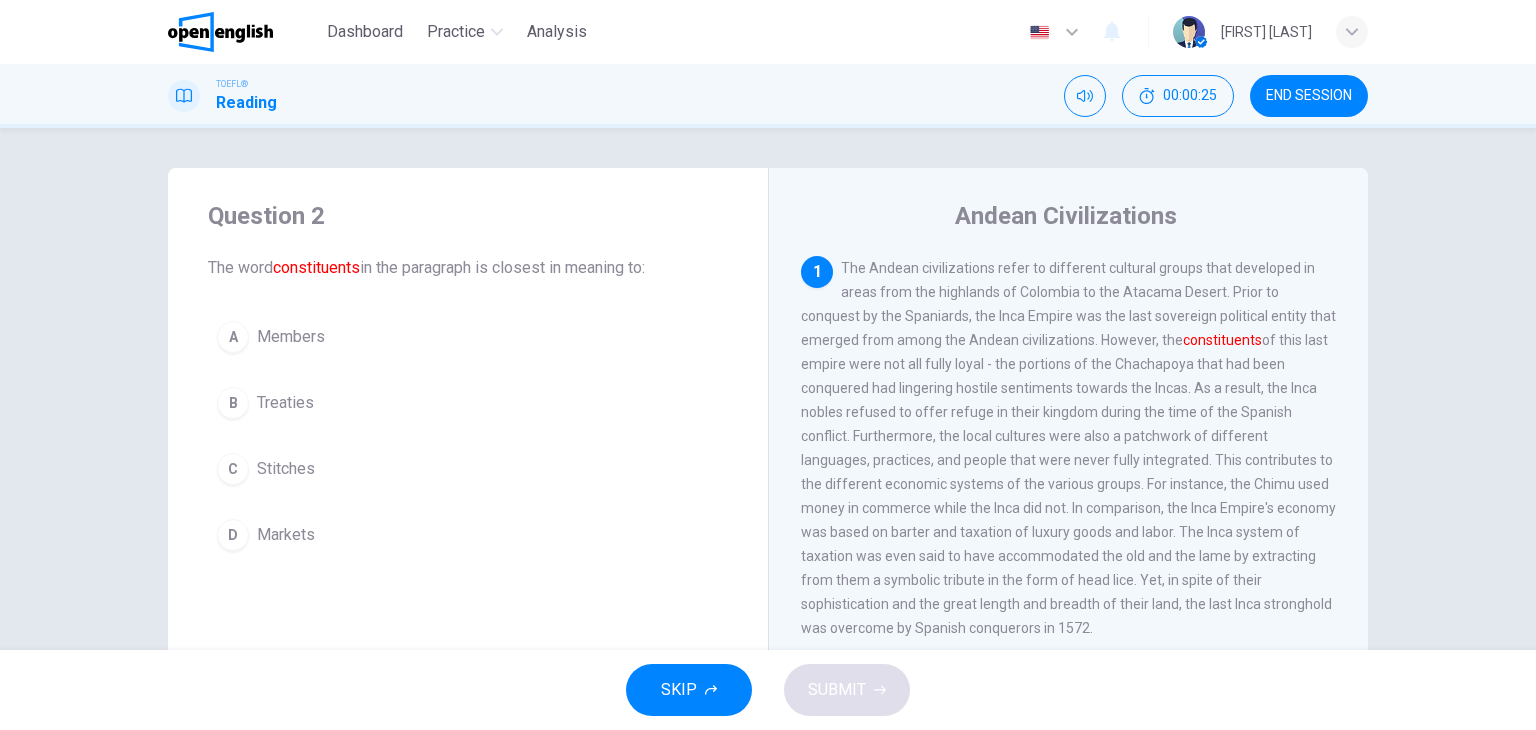 drag, startPoint x: 273, startPoint y: 273, endPoint x: 510, endPoint y: 272, distance: 237.0021 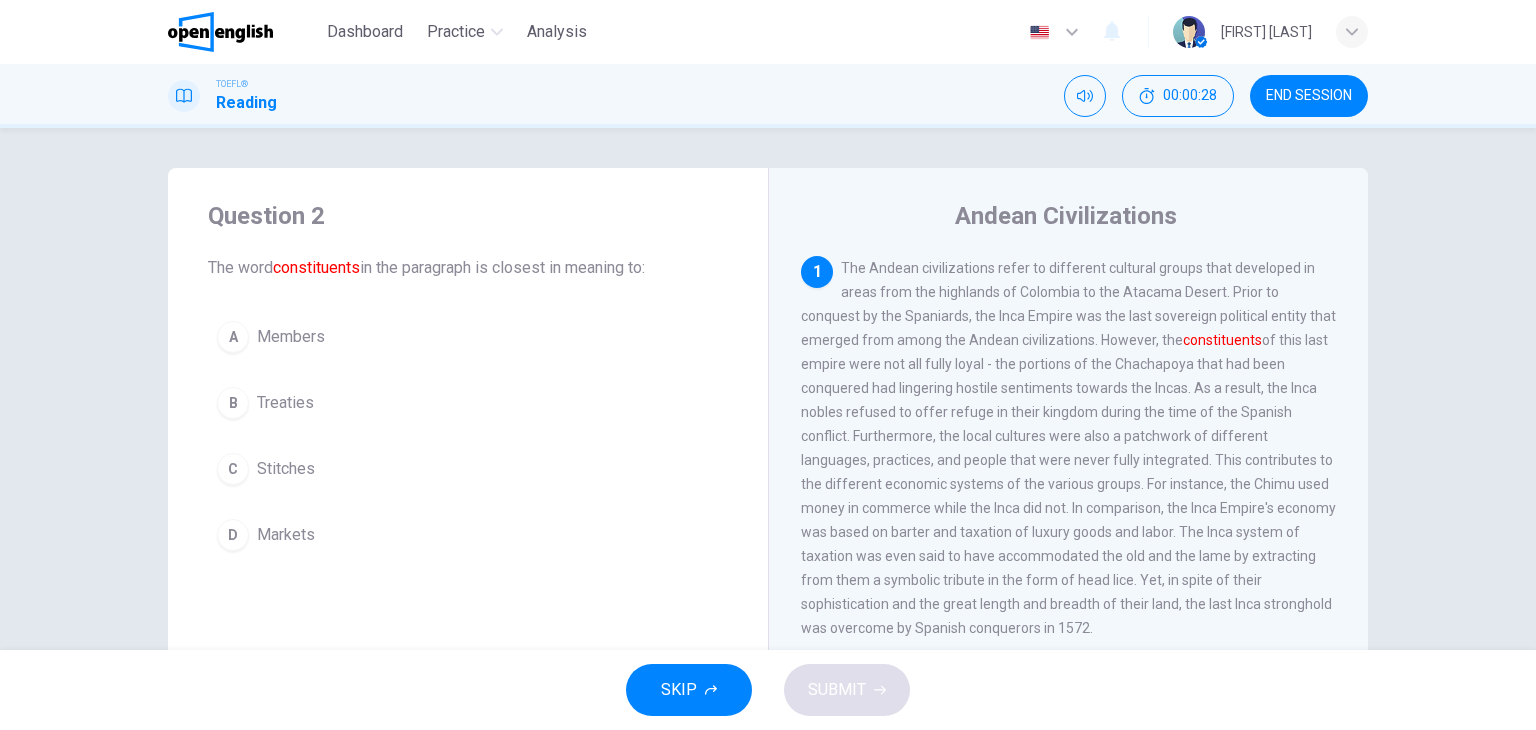 drag, startPoint x: 1124, startPoint y: 343, endPoint x: 1272, endPoint y: 345, distance: 148.01352 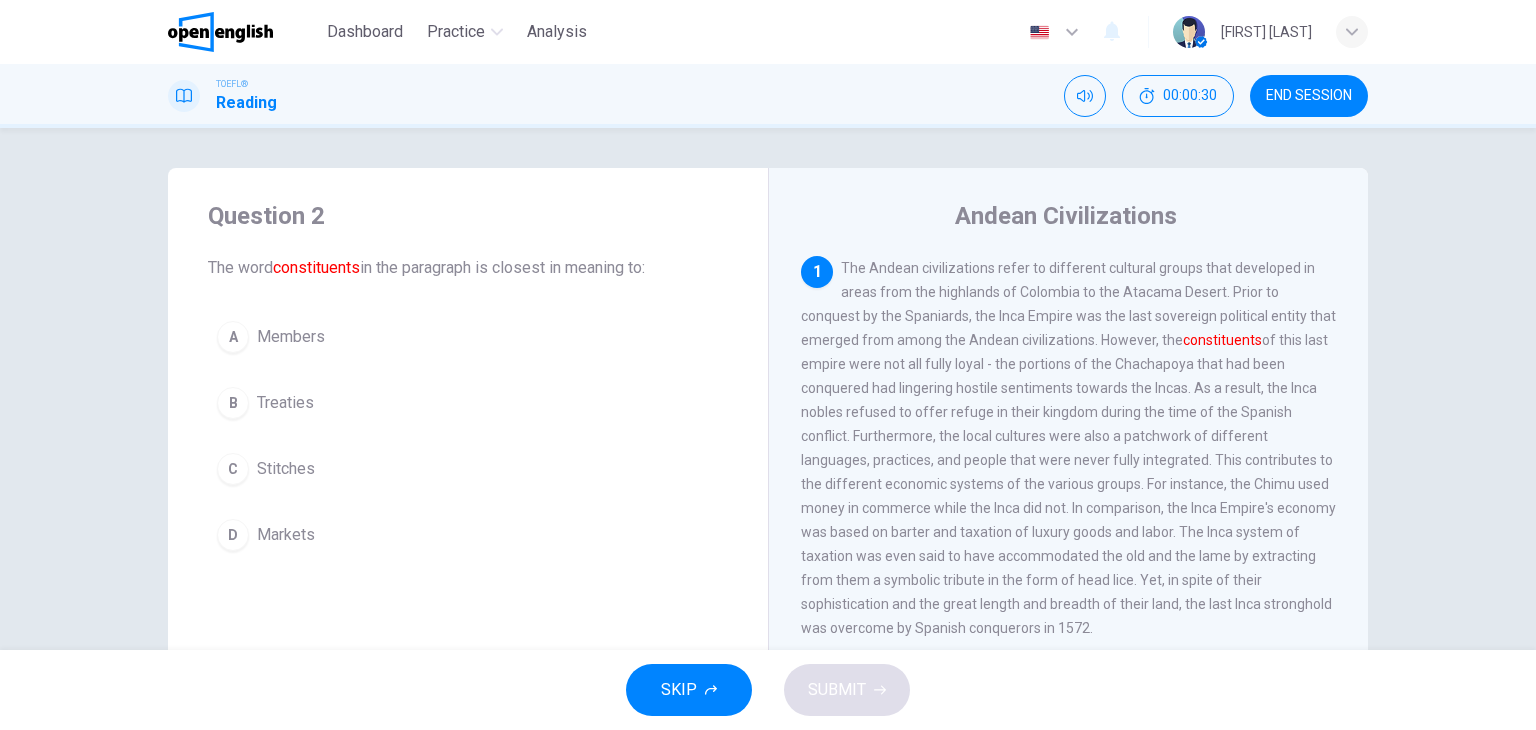 drag, startPoint x: 804, startPoint y: 367, endPoint x: 974, endPoint y: 366, distance: 170.00294 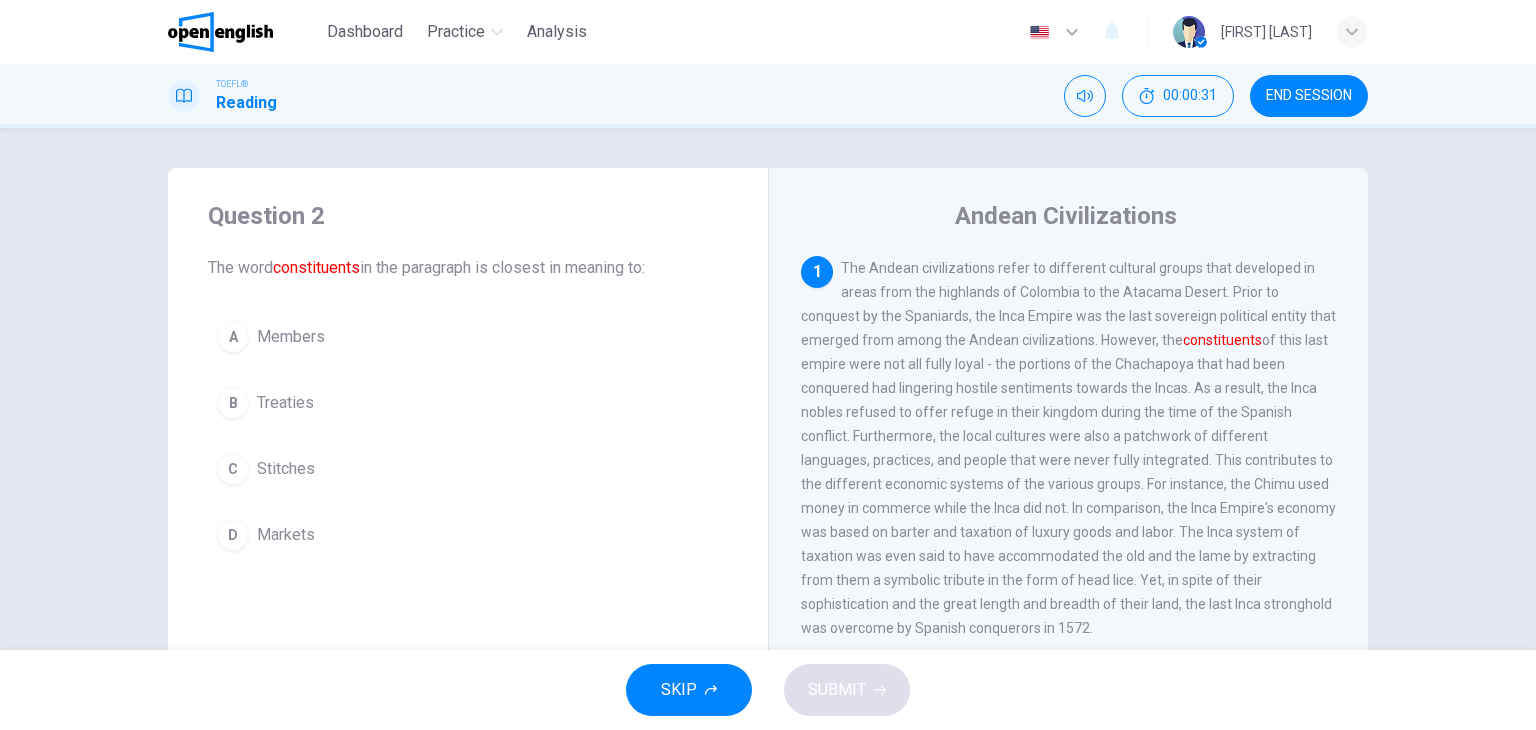 drag, startPoint x: 974, startPoint y: 366, endPoint x: 1020, endPoint y: 368, distance: 46.043457 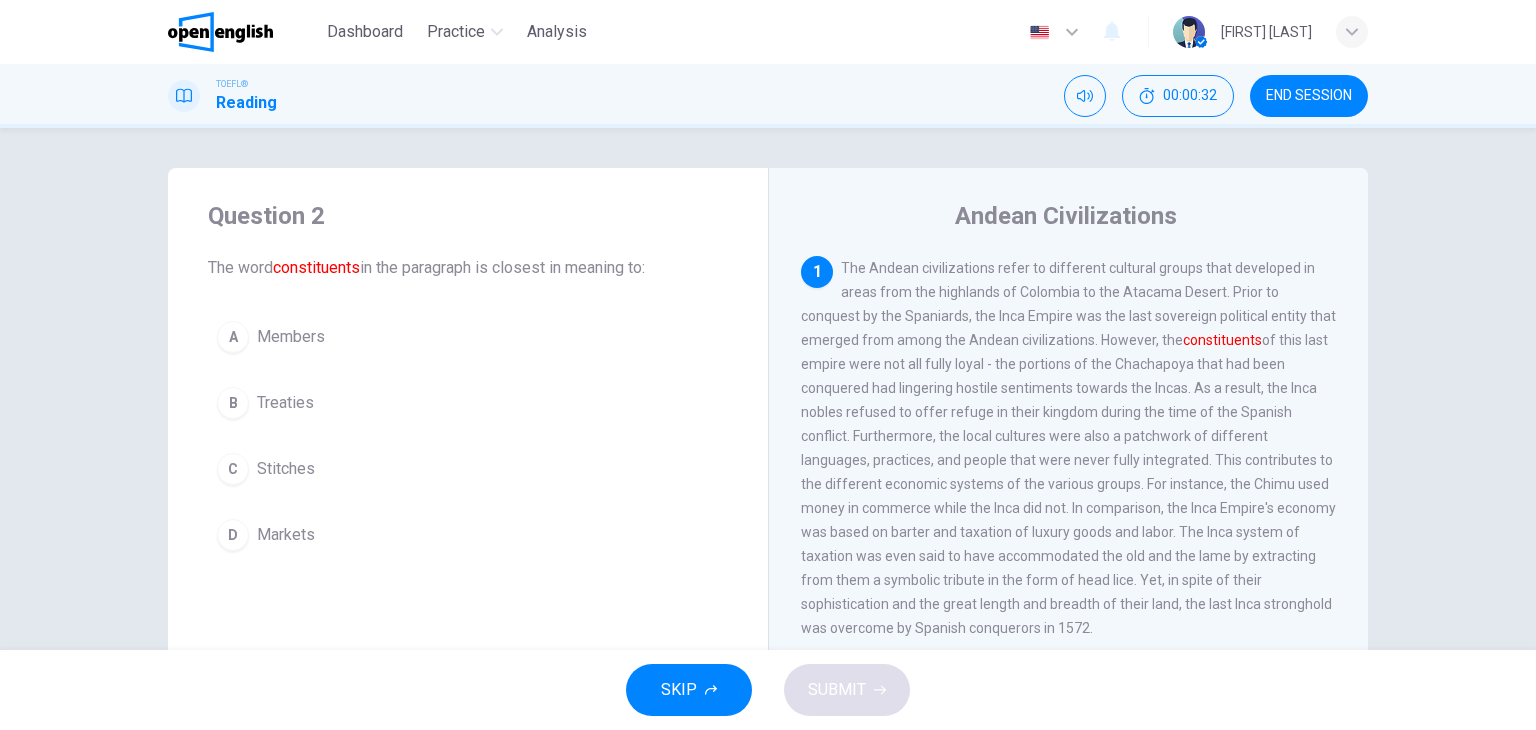 click on "A Members" at bounding box center [468, 337] 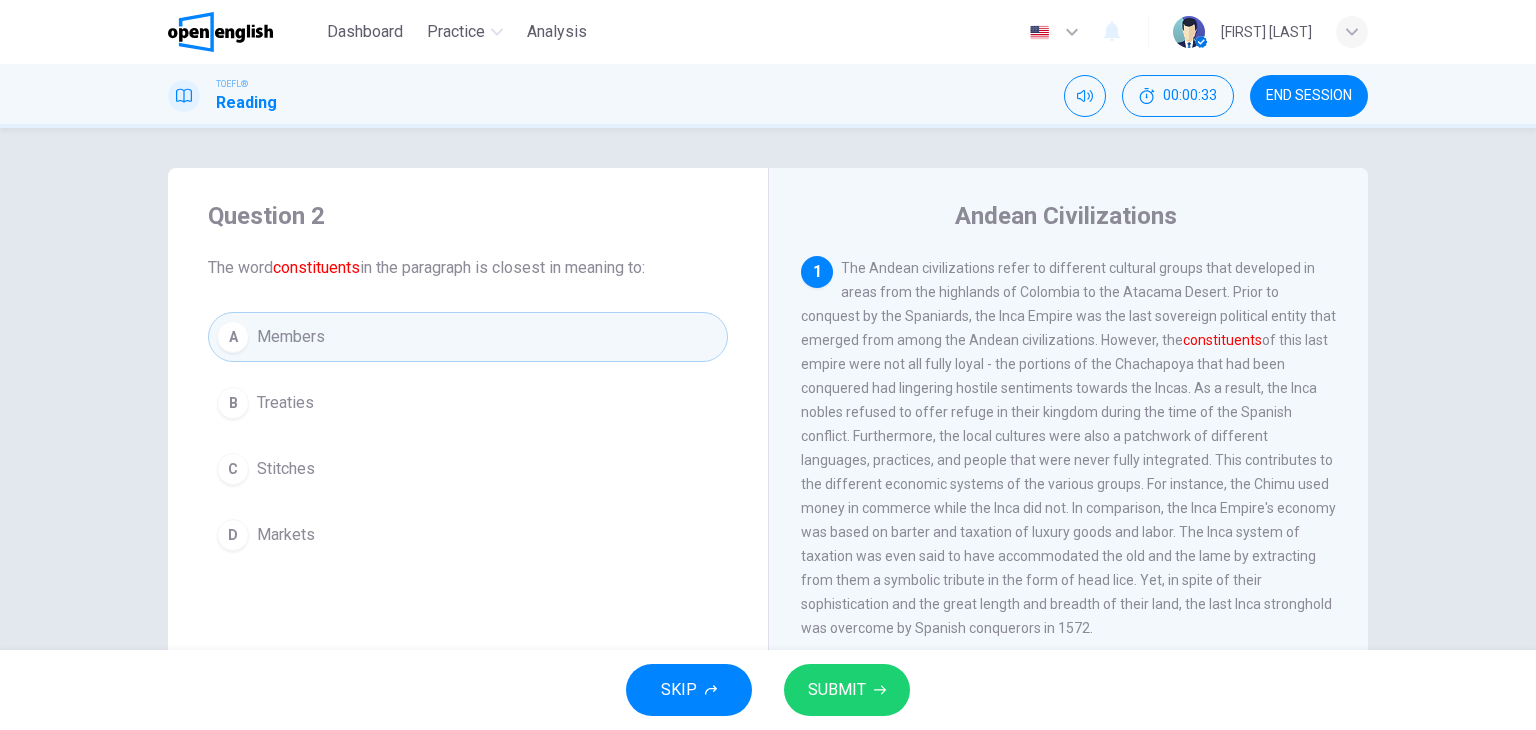 click on "SKIP SUBMIT" at bounding box center [768, 690] 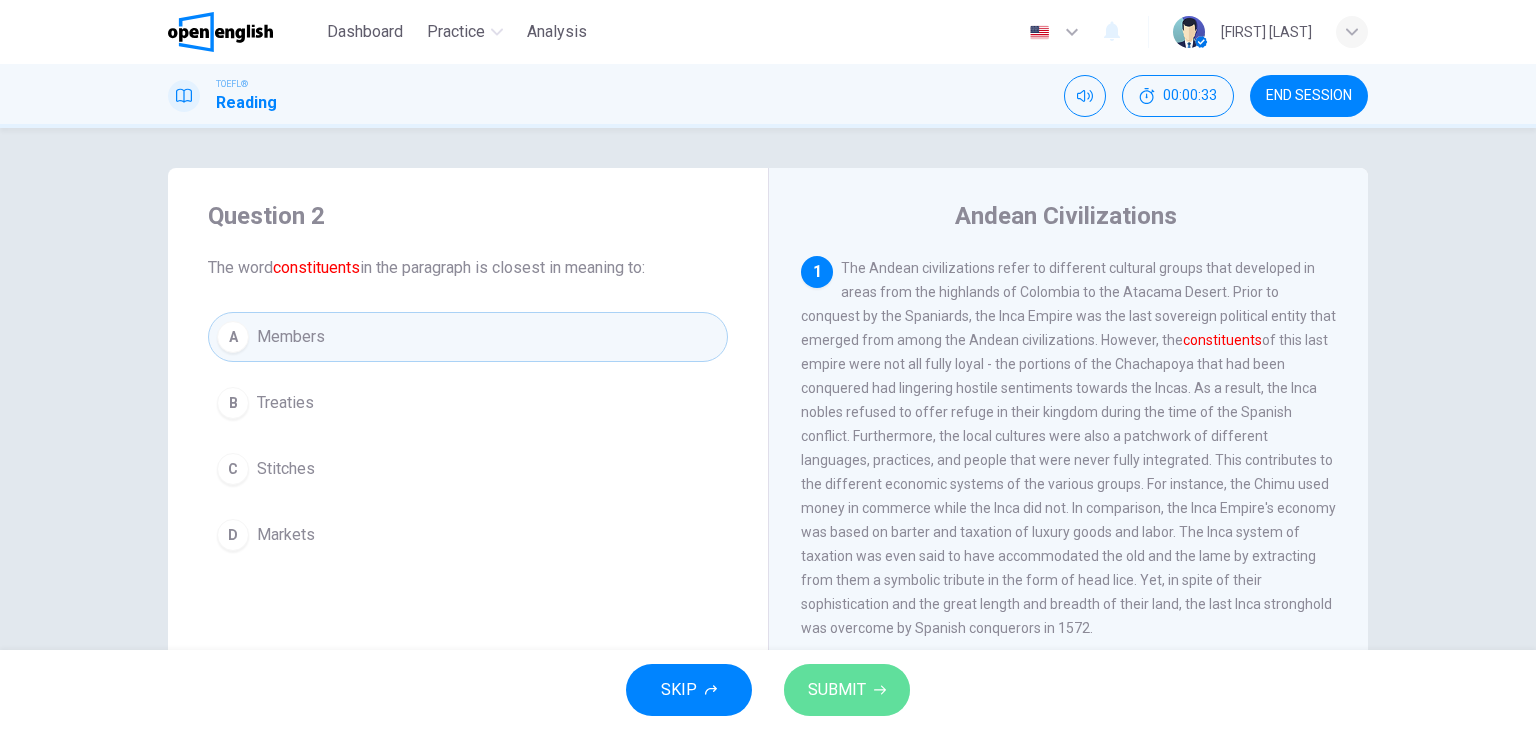 click on "SUBMIT" at bounding box center (847, 690) 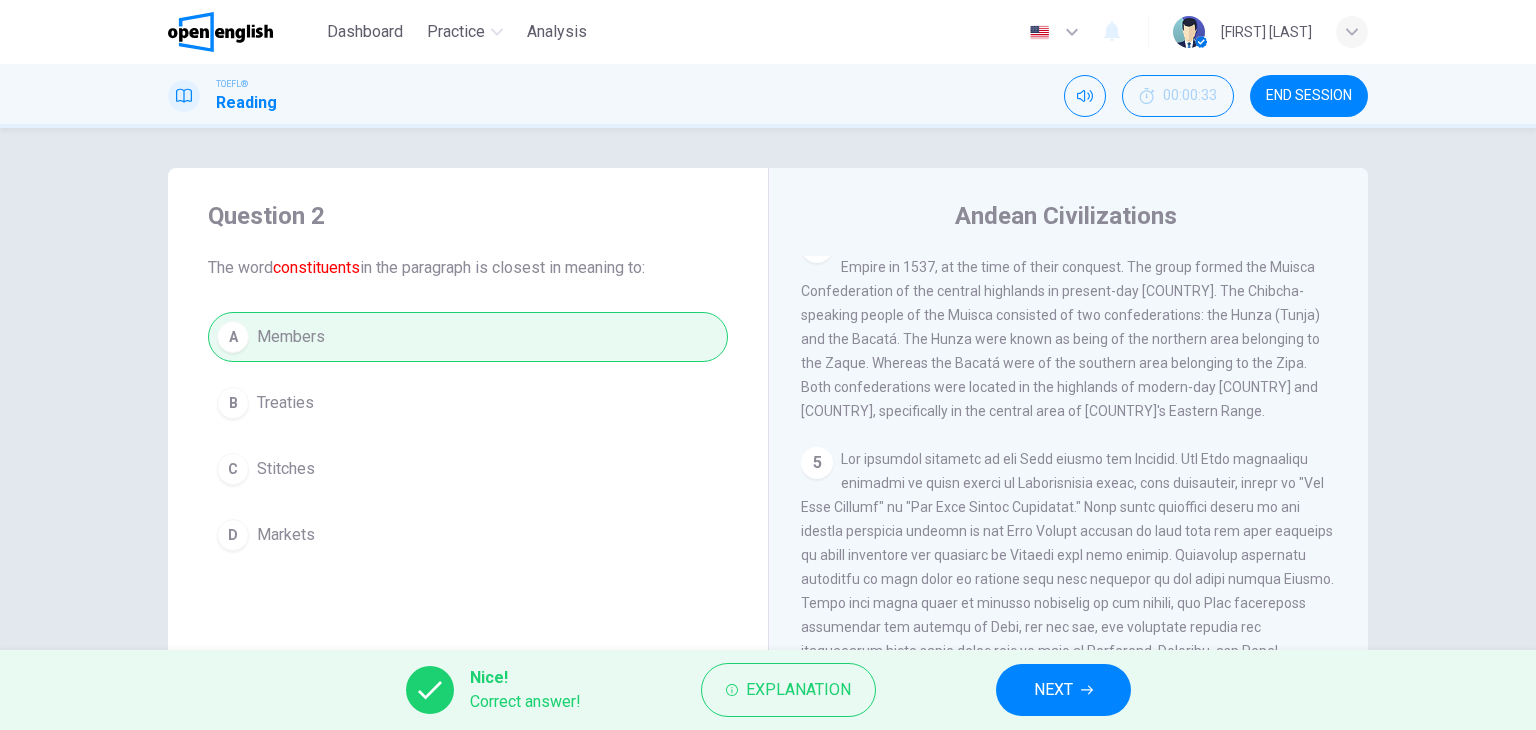 scroll, scrollTop: 983, scrollLeft: 0, axis: vertical 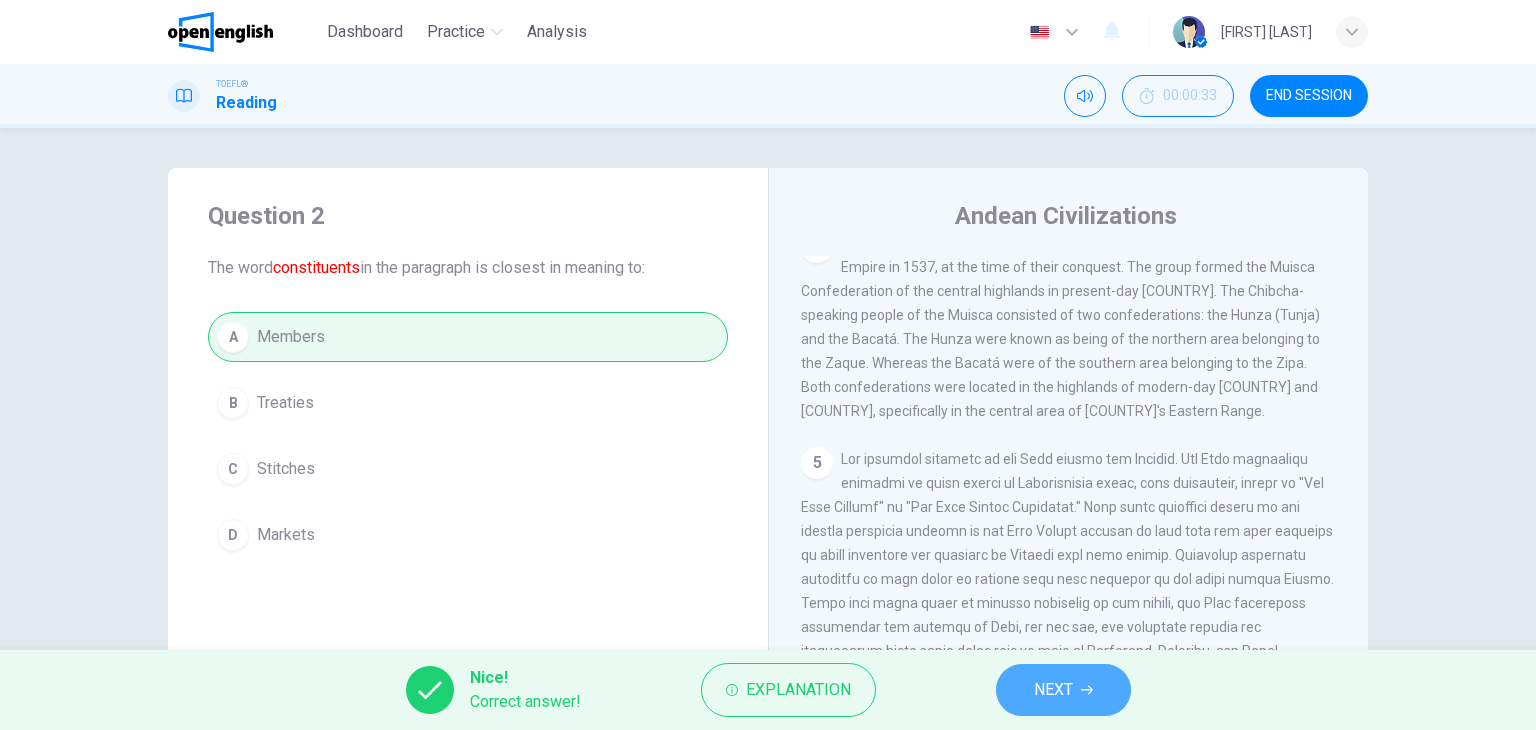click on "NEXT" at bounding box center [1063, 690] 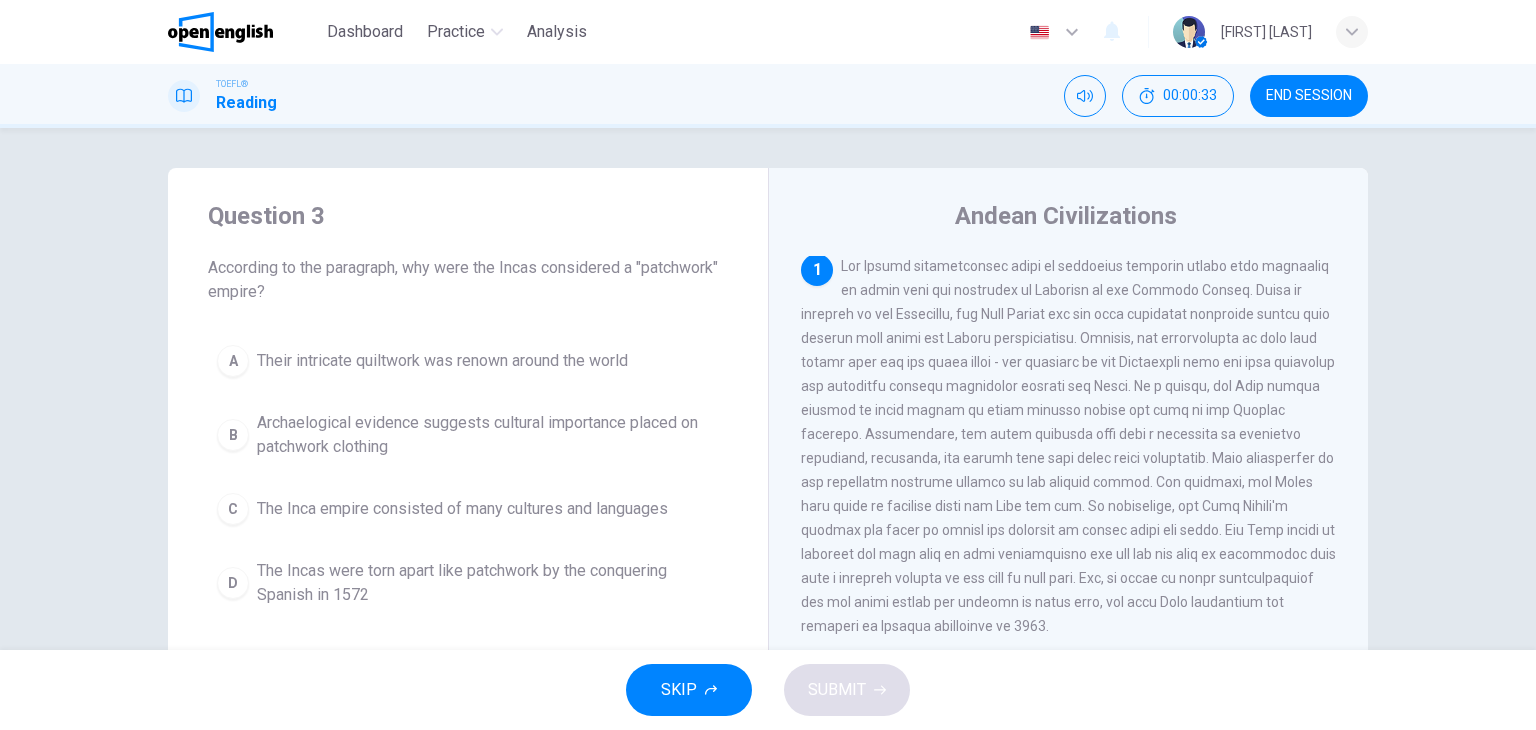 scroll, scrollTop: 0, scrollLeft: 0, axis: both 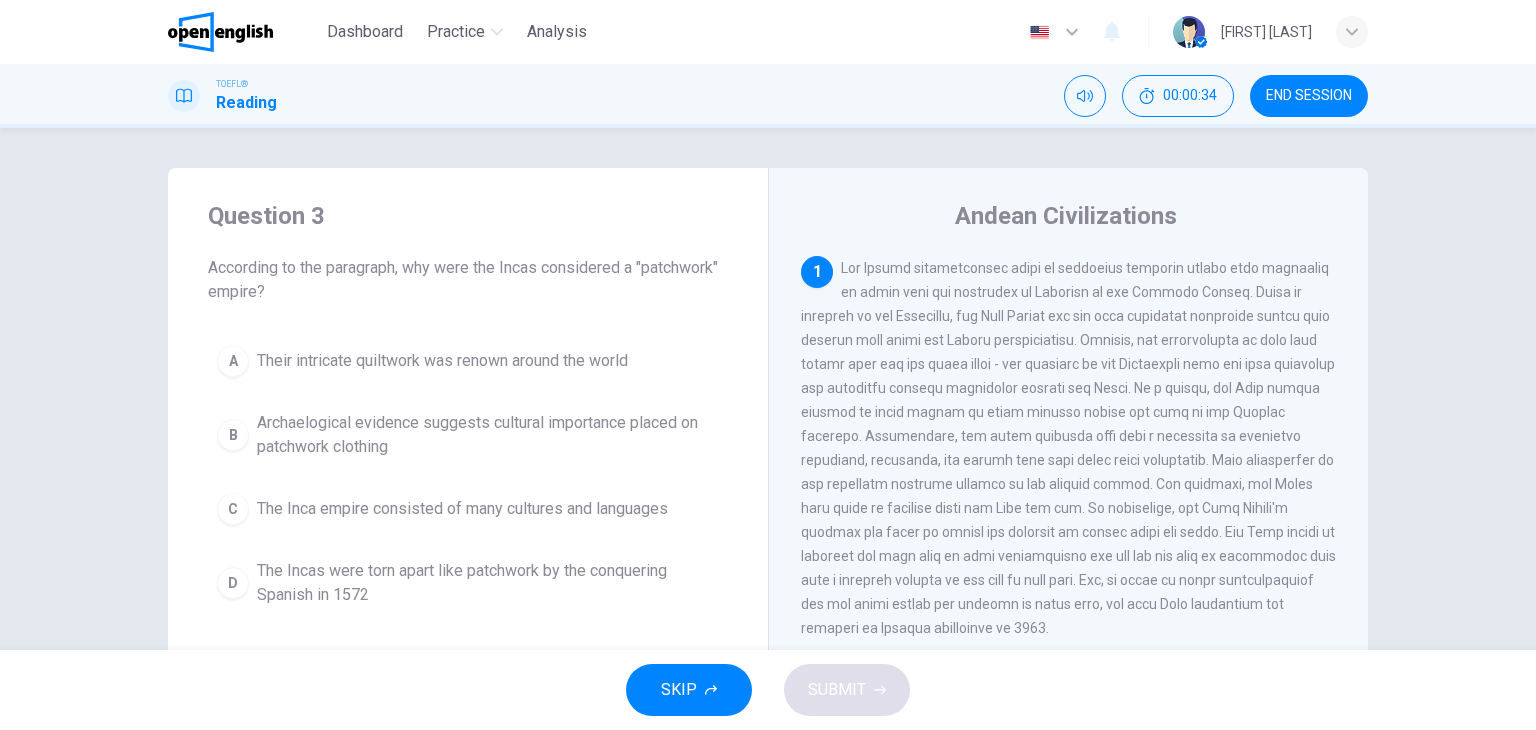 drag, startPoint x: 215, startPoint y: 261, endPoint x: 440, endPoint y: 272, distance: 225.26872 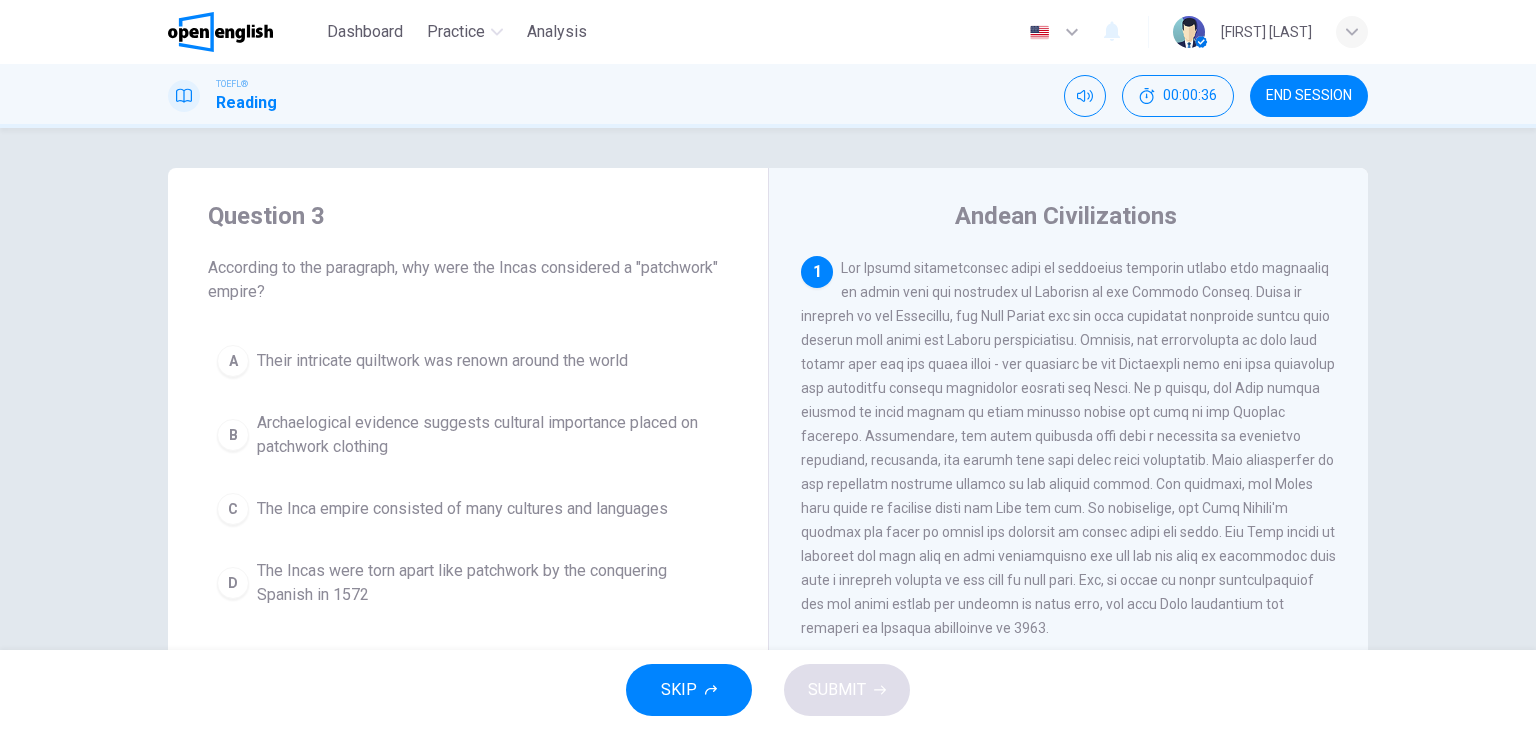drag, startPoint x: 471, startPoint y: 275, endPoint x: 632, endPoint y: 277, distance: 161.01242 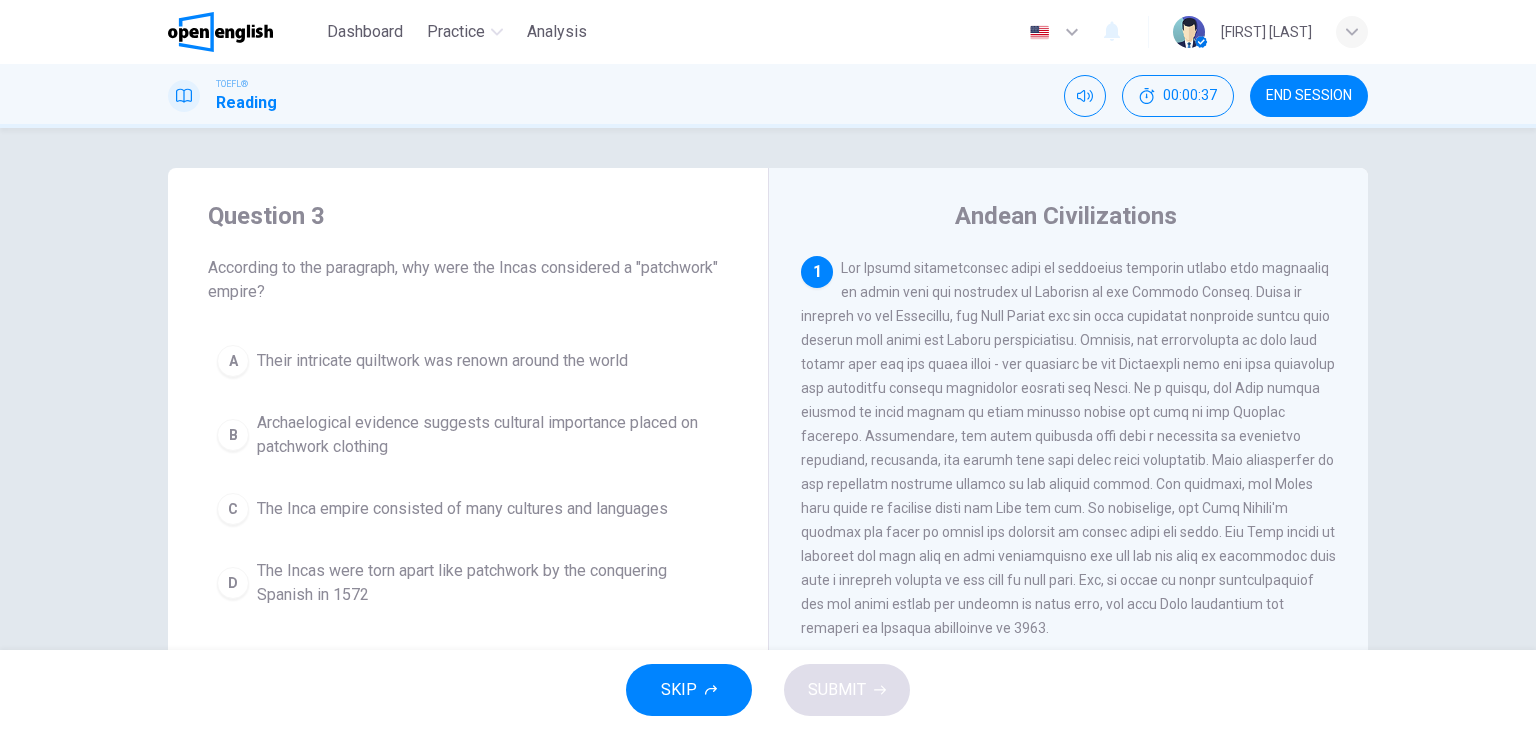 drag, startPoint x: 334, startPoint y: 289, endPoint x: 246, endPoint y: 274, distance: 89.26926 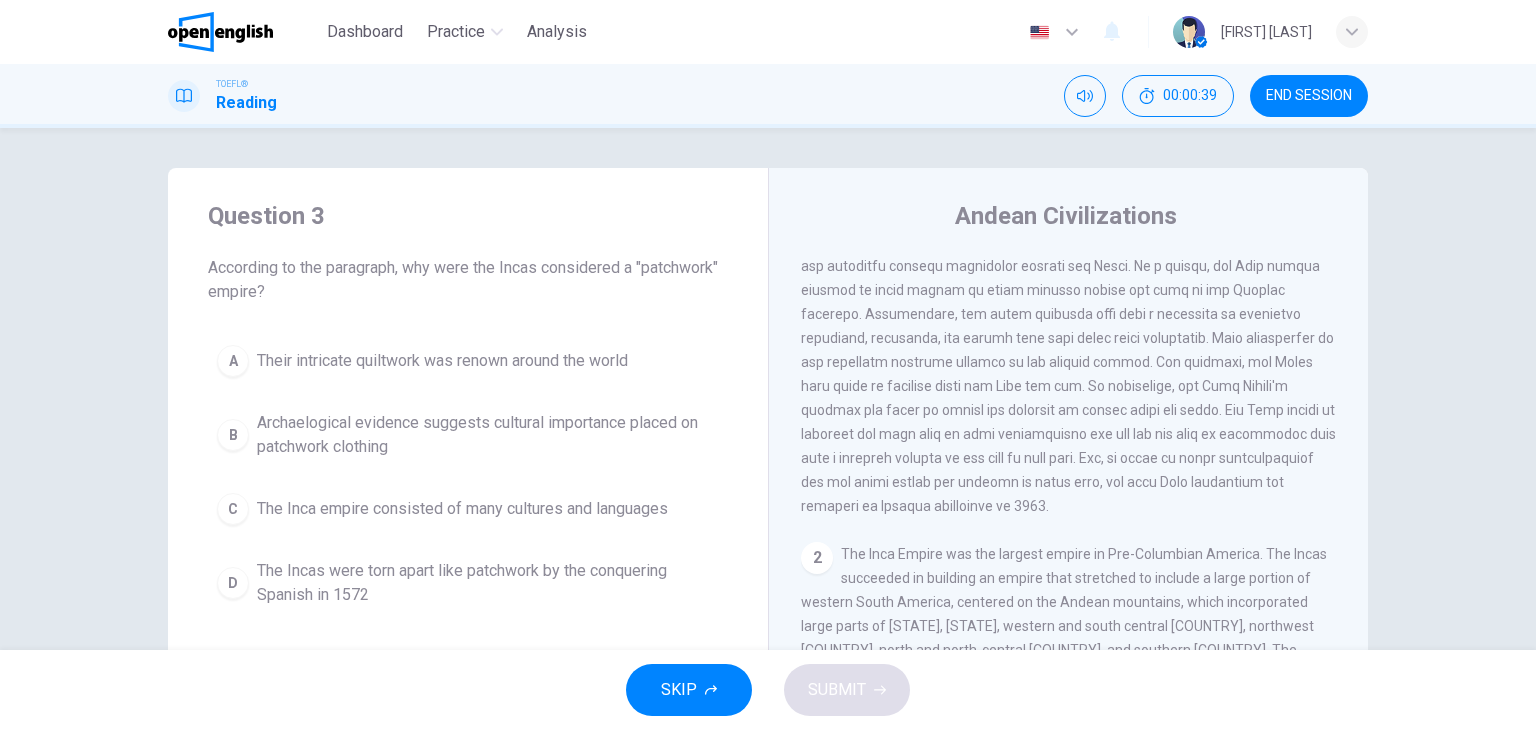 scroll, scrollTop: 0, scrollLeft: 0, axis: both 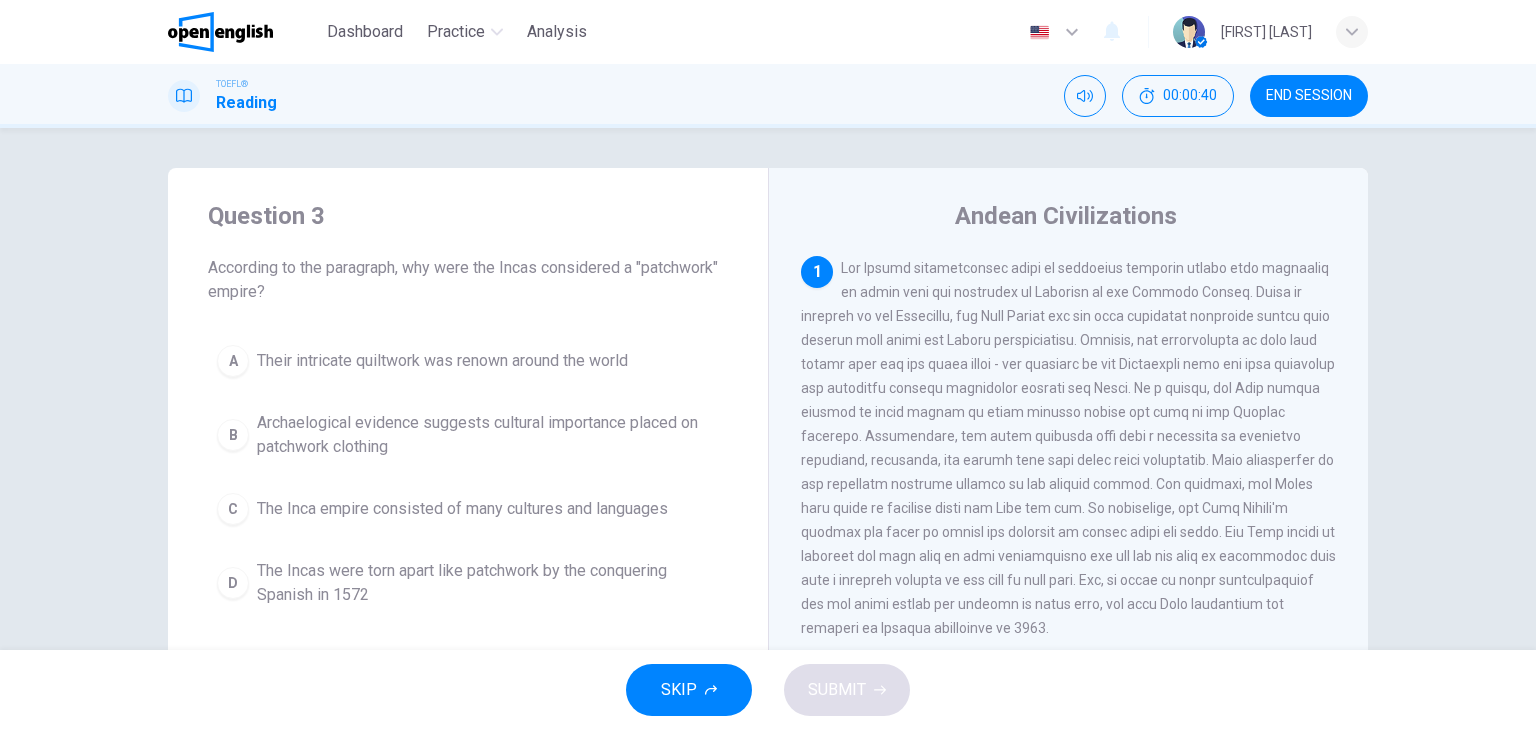 drag, startPoint x: 409, startPoint y: 269, endPoint x: 547, endPoint y: 277, distance: 138.23169 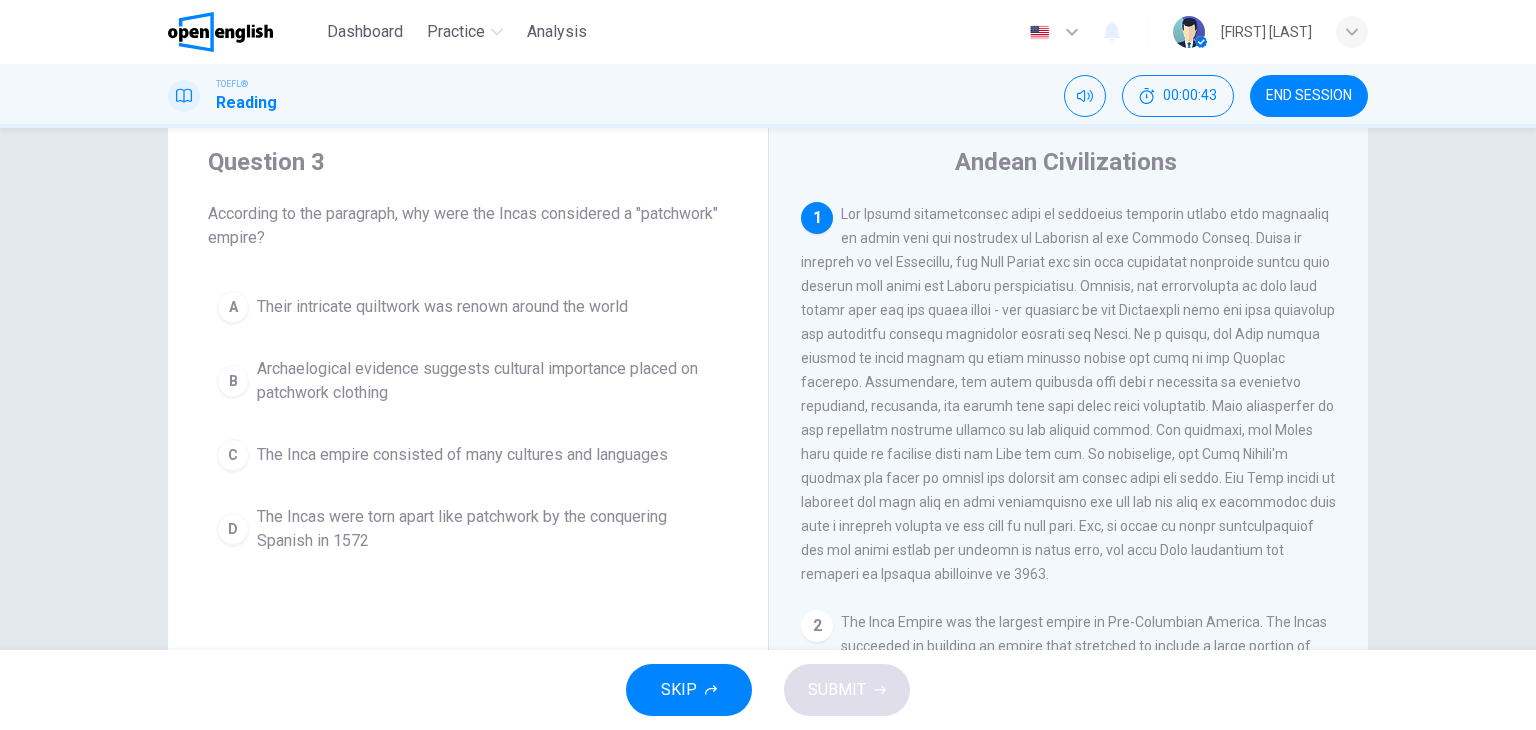 scroll, scrollTop: 100, scrollLeft: 0, axis: vertical 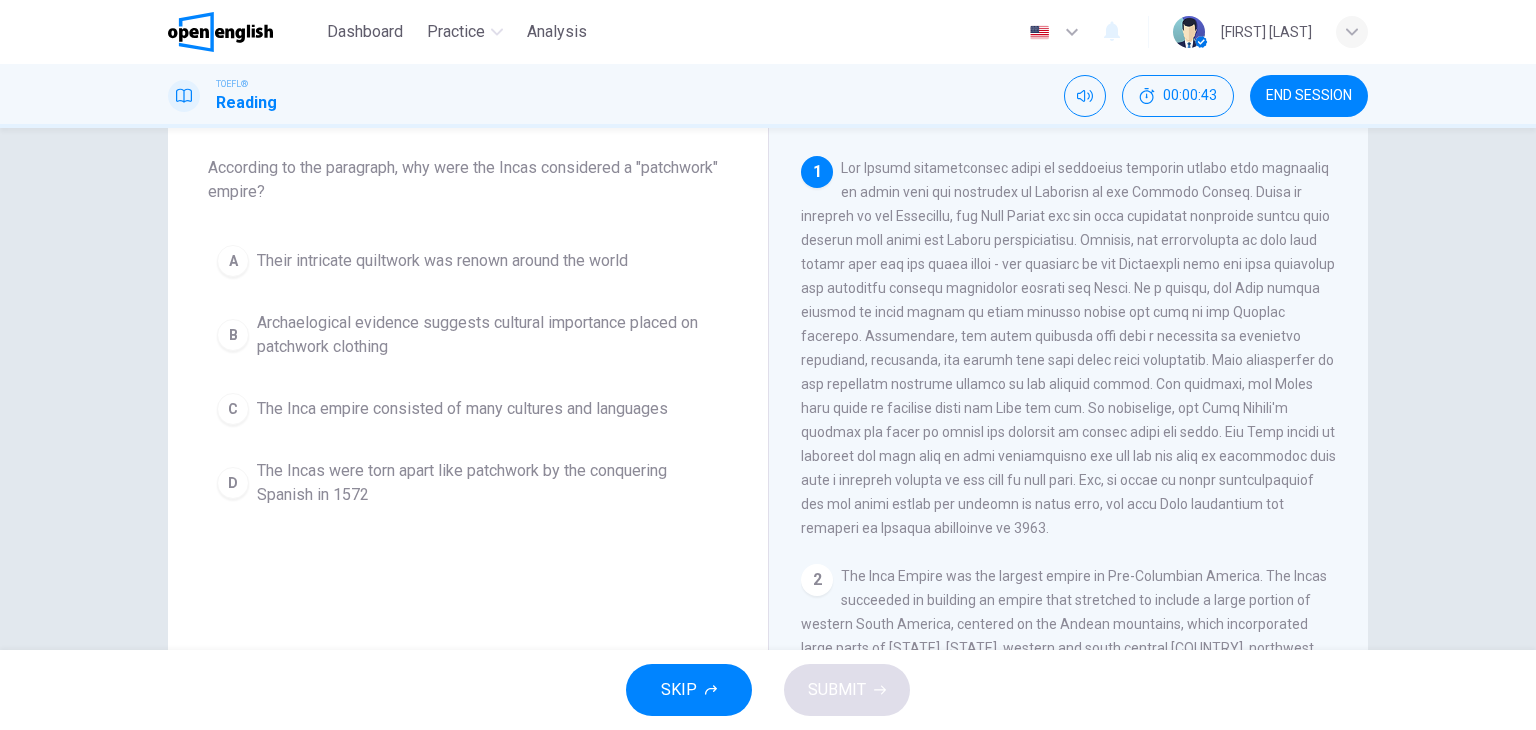 drag, startPoint x: 224, startPoint y: 182, endPoint x: 290, endPoint y: 190, distance: 66.48308 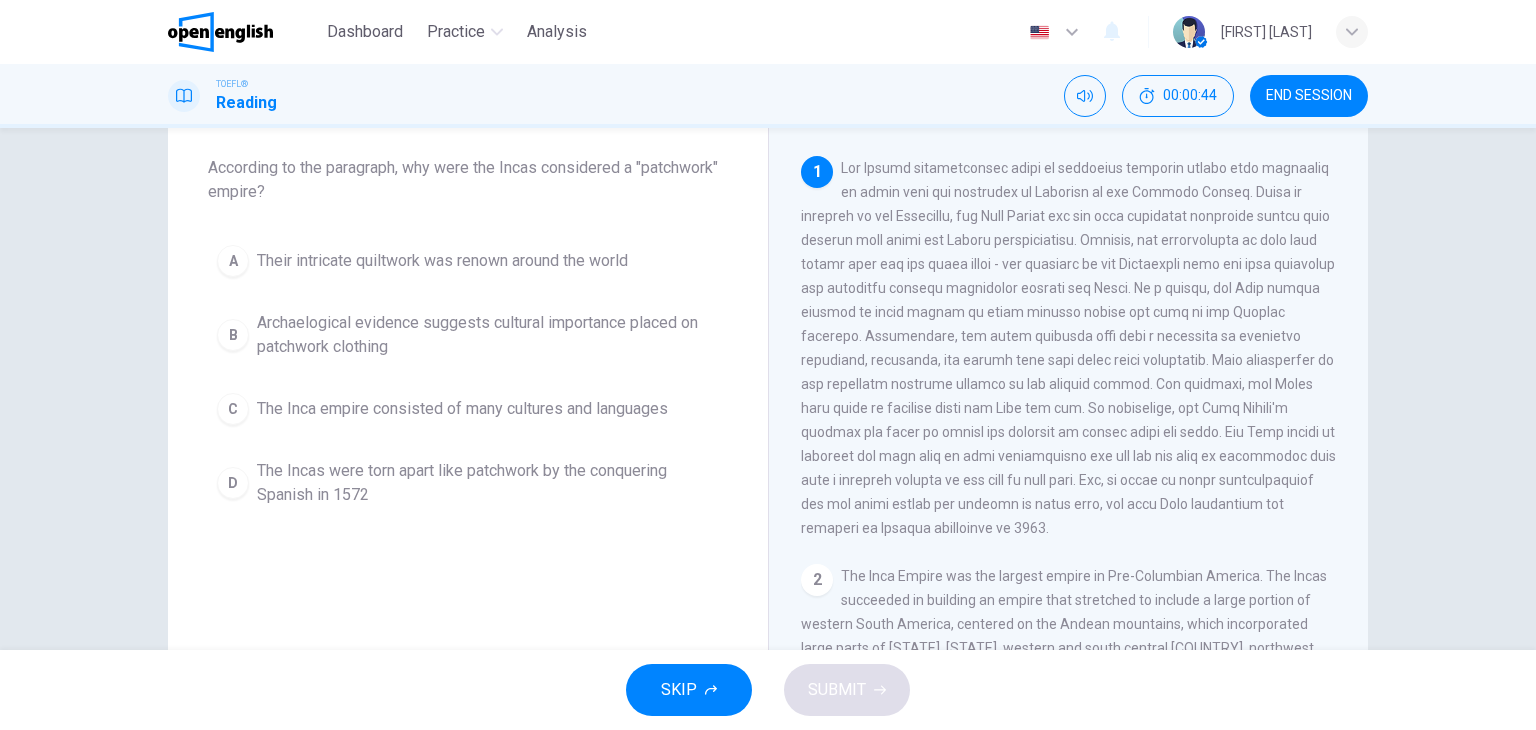 click on "Question 3 According to the paragraph, why were the Incas considered a "patchwork" empire? A Their intricate quiltwork was renown around the world B Archaelogical evidence suggests cultural importance placed on patchwork clothing C The Inca empire consisted of many cultures and languages D The Incas were torn apart like patchwork by the conquering Spanish in [YEAR]" at bounding box center [468, 308] 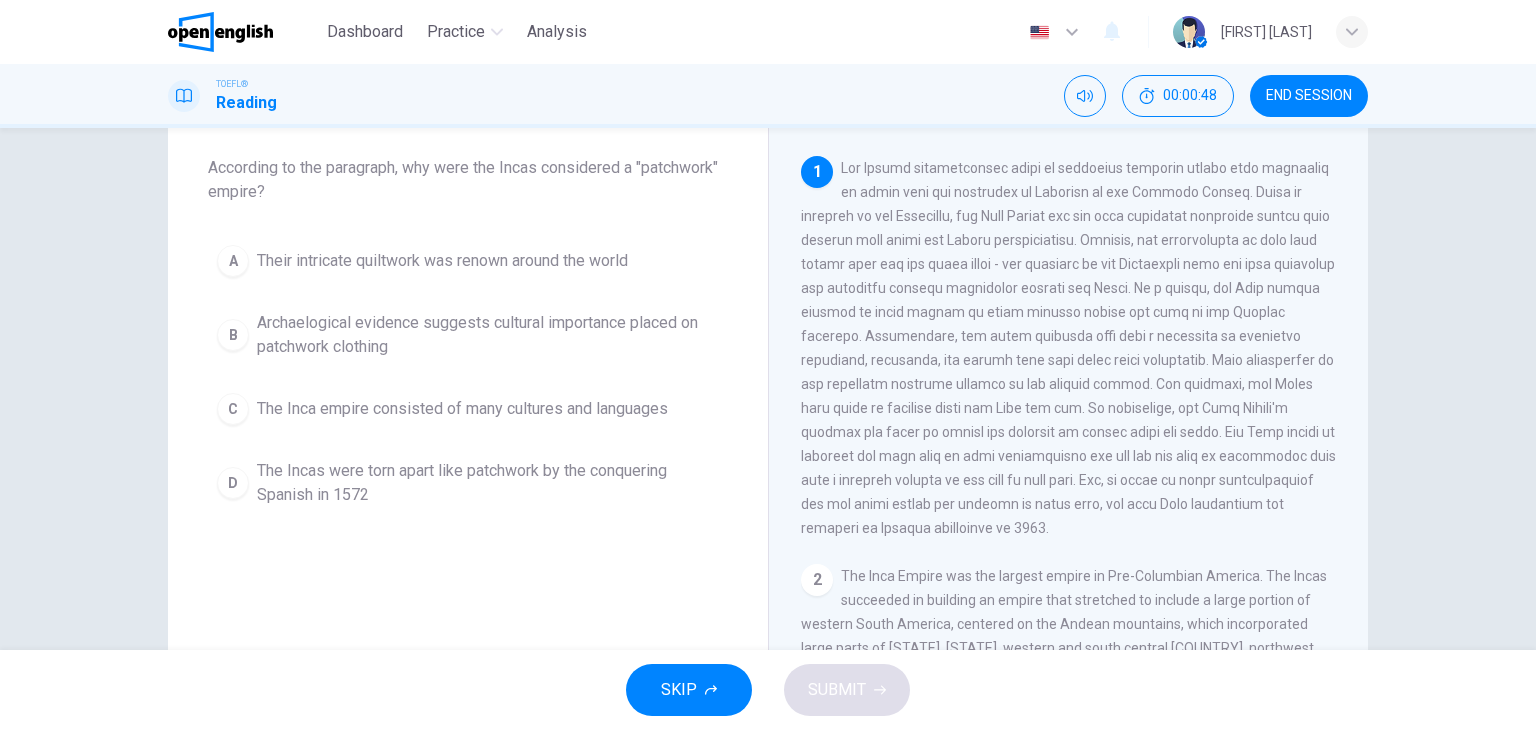 drag, startPoint x: 860, startPoint y: 221, endPoint x: 959, endPoint y: 216, distance: 99.12618 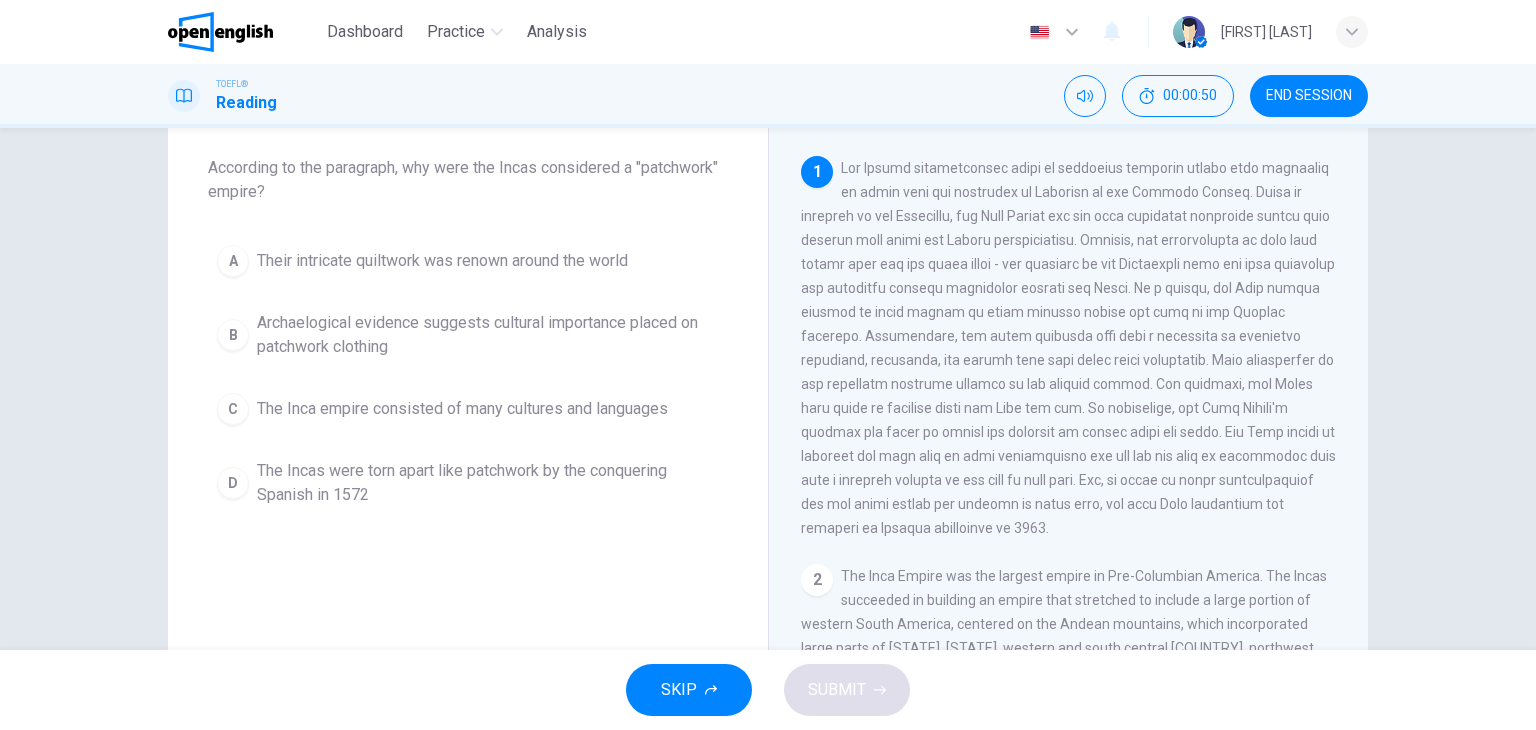 drag, startPoint x: 1109, startPoint y: 215, endPoint x: 1305, endPoint y: 221, distance: 196.09181 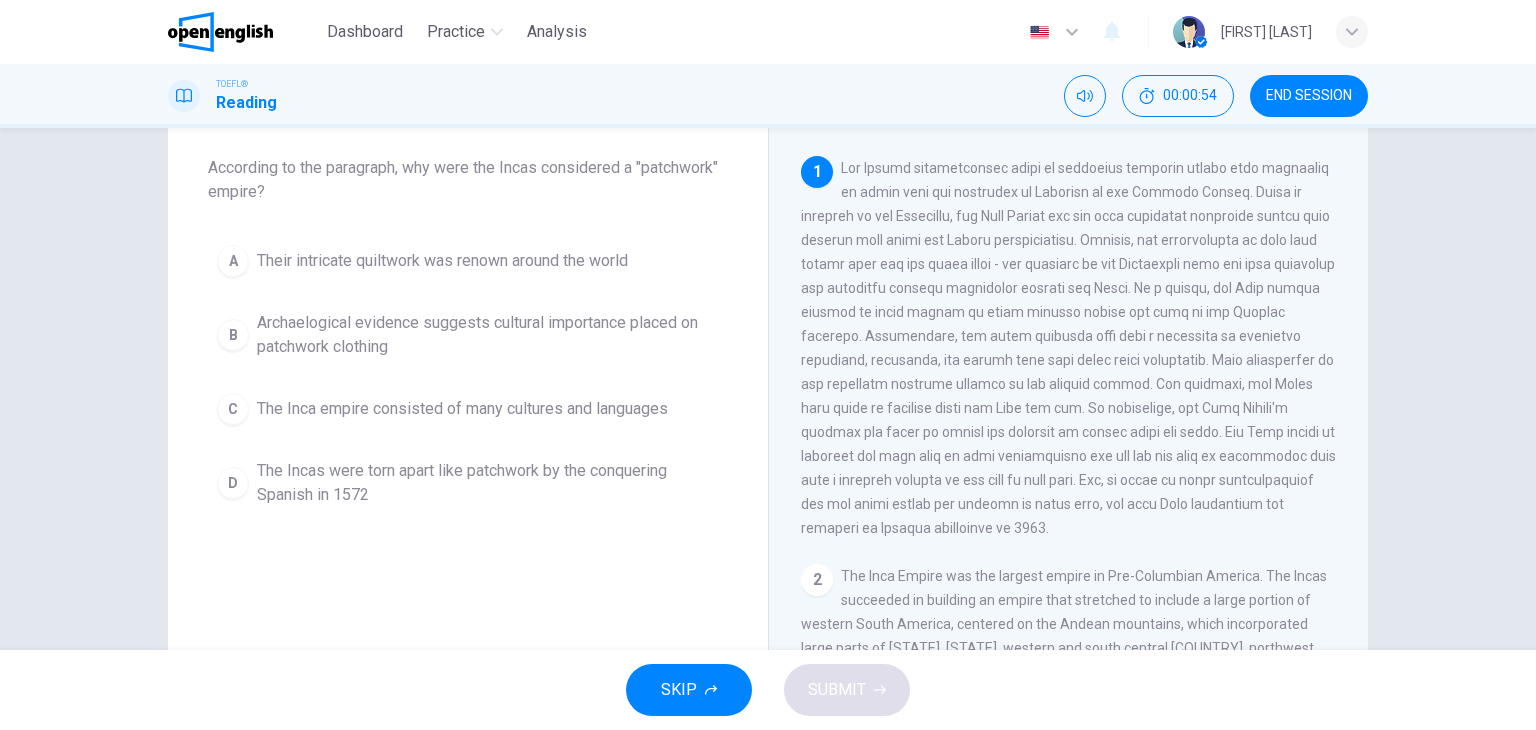 drag, startPoint x: 1210, startPoint y: 215, endPoint x: 1268, endPoint y: 217, distance: 58.034473 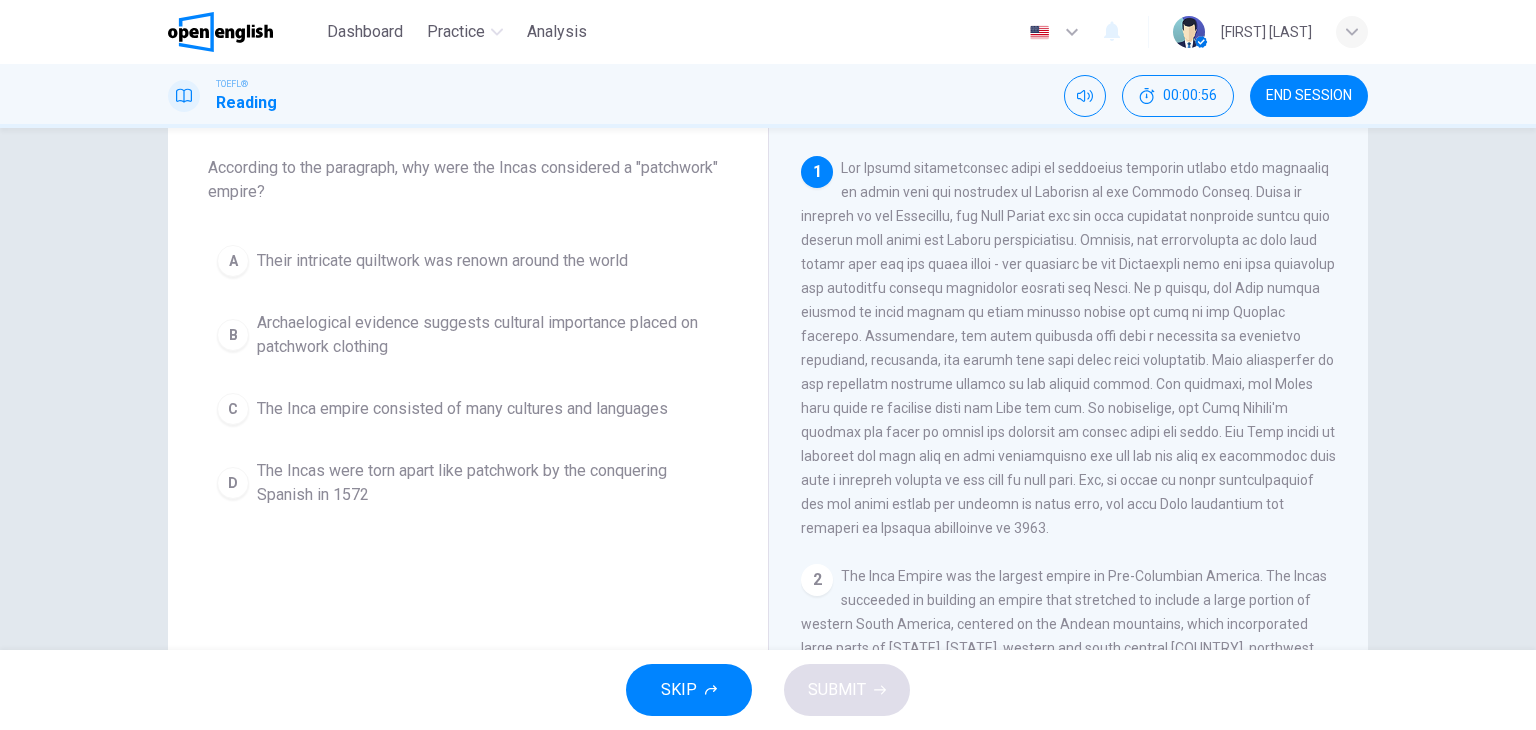 drag, startPoint x: 871, startPoint y: 241, endPoint x: 928, endPoint y: 244, distance: 57.07889 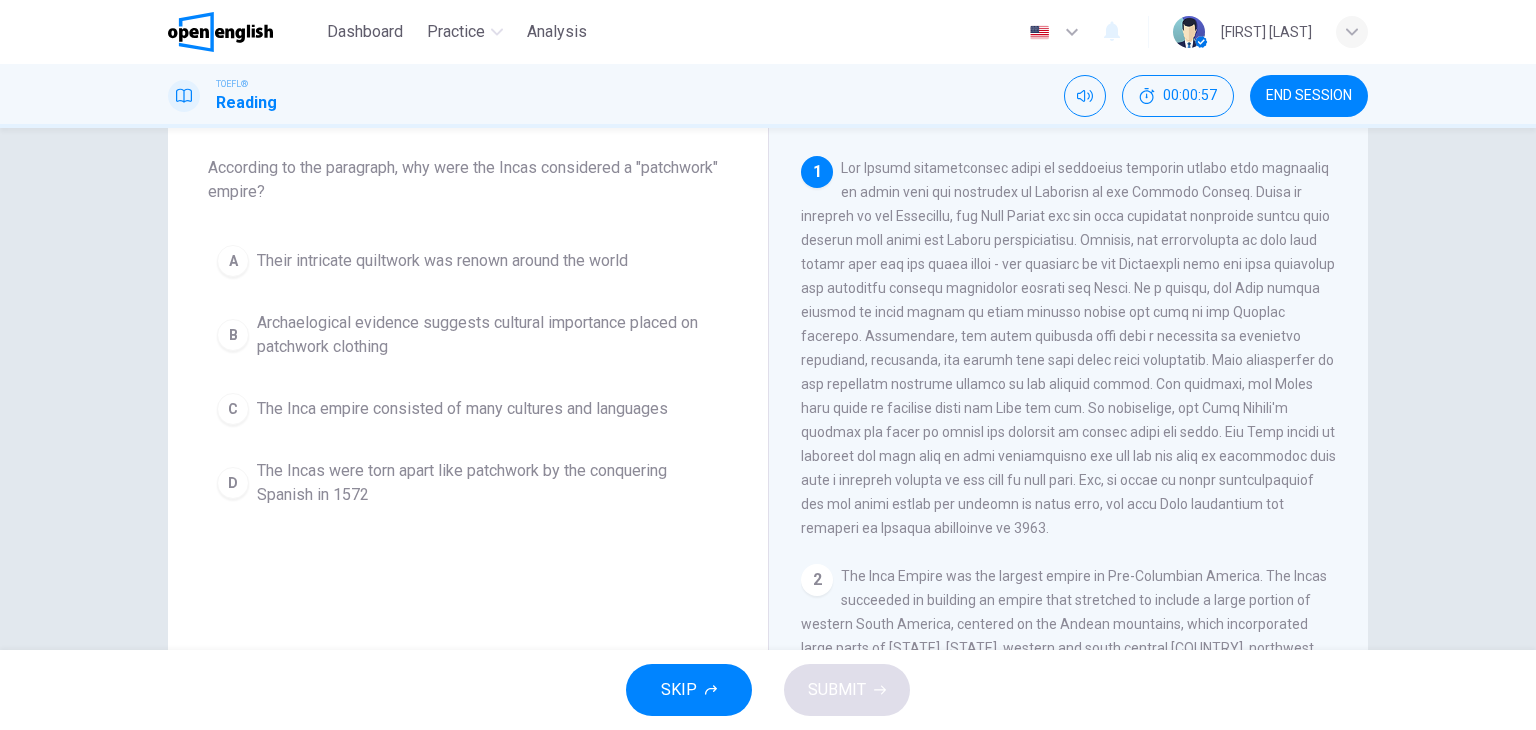 drag, startPoint x: 928, startPoint y: 244, endPoint x: 995, endPoint y: 241, distance: 67.06713 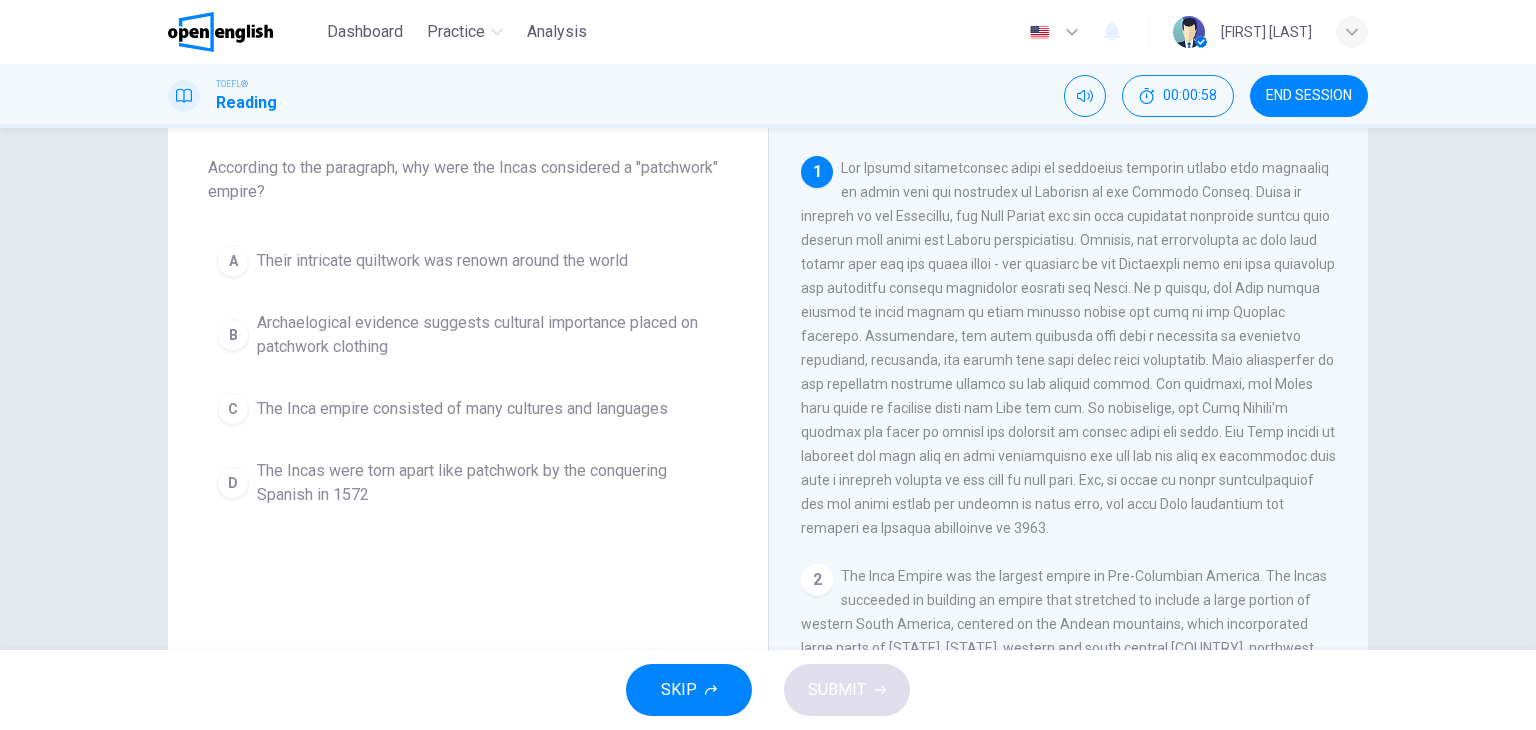 drag, startPoint x: 995, startPoint y: 241, endPoint x: 1108, endPoint y: 245, distance: 113.07078 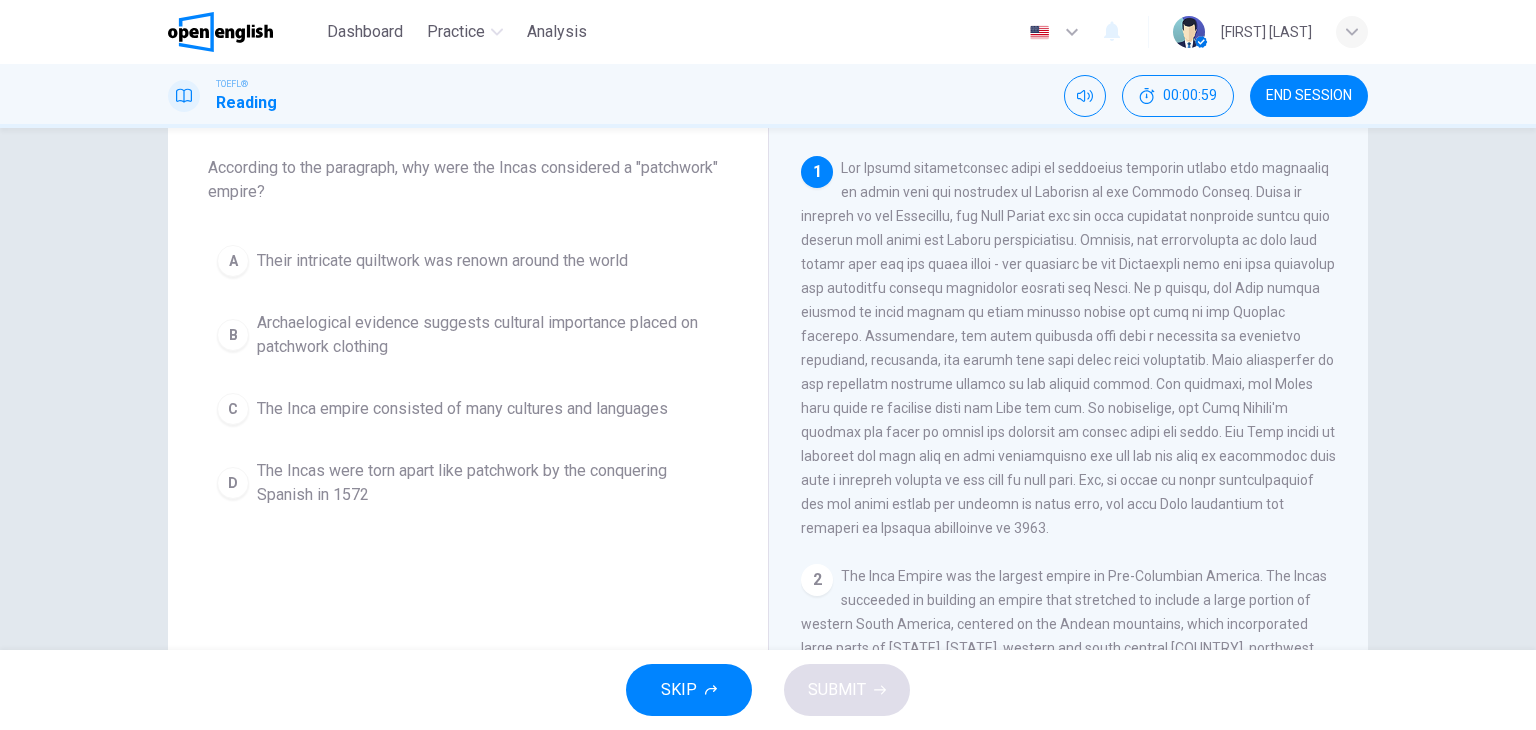 drag, startPoint x: 1121, startPoint y: 245, endPoint x: 1268, endPoint y: 250, distance: 147.085 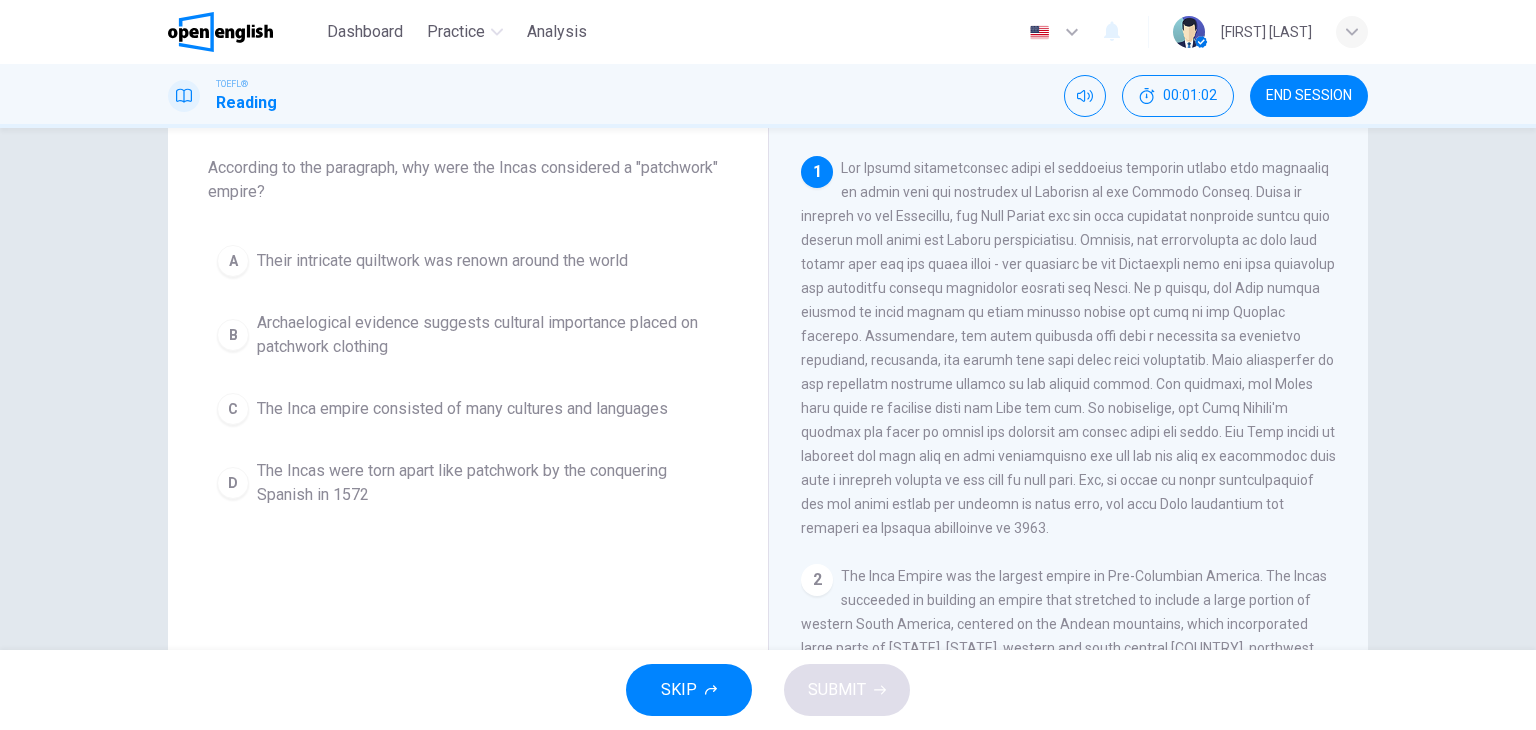 drag, startPoint x: 908, startPoint y: 265, endPoint x: 1074, endPoint y: 265, distance: 166 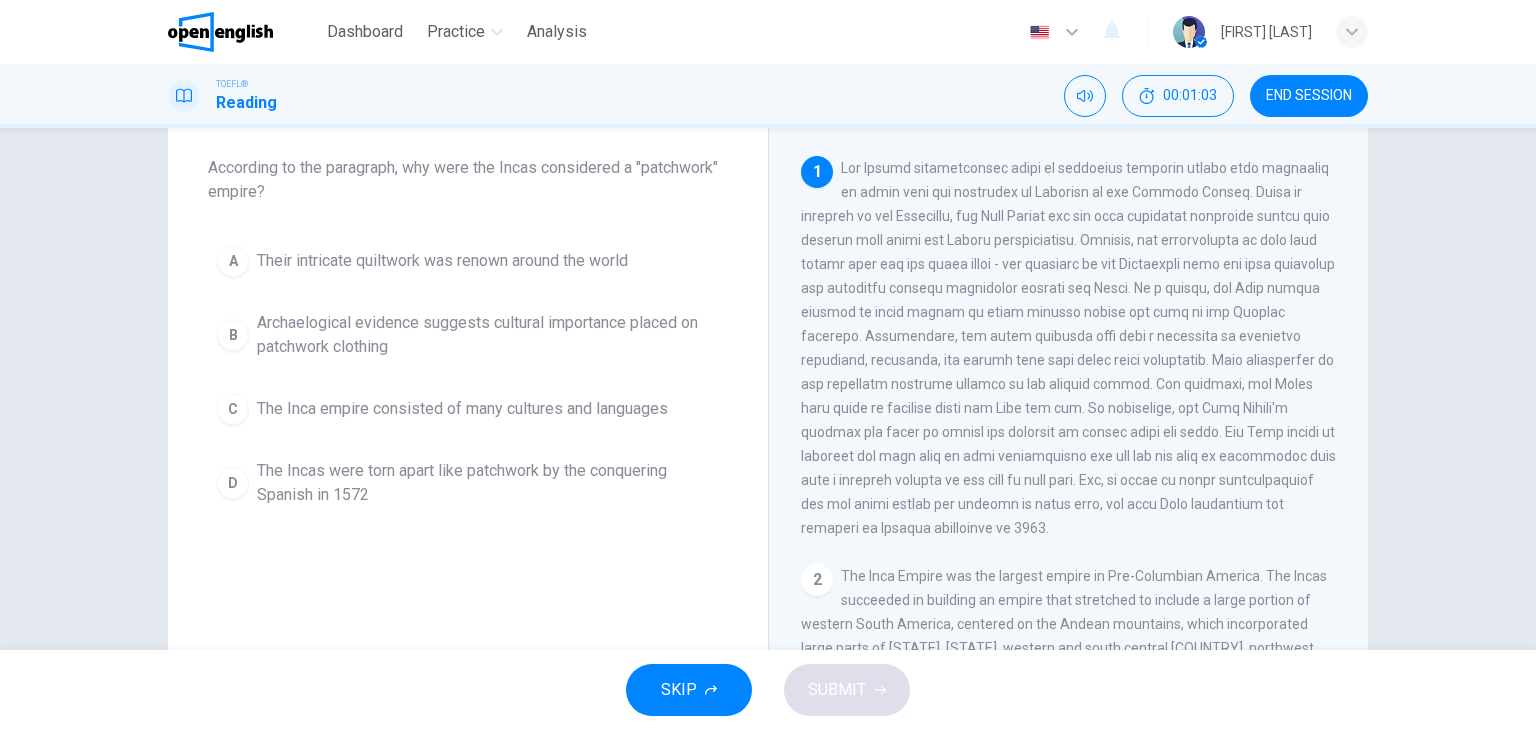 drag, startPoint x: 1087, startPoint y: 265, endPoint x: 1195, endPoint y: 286, distance: 110.02273 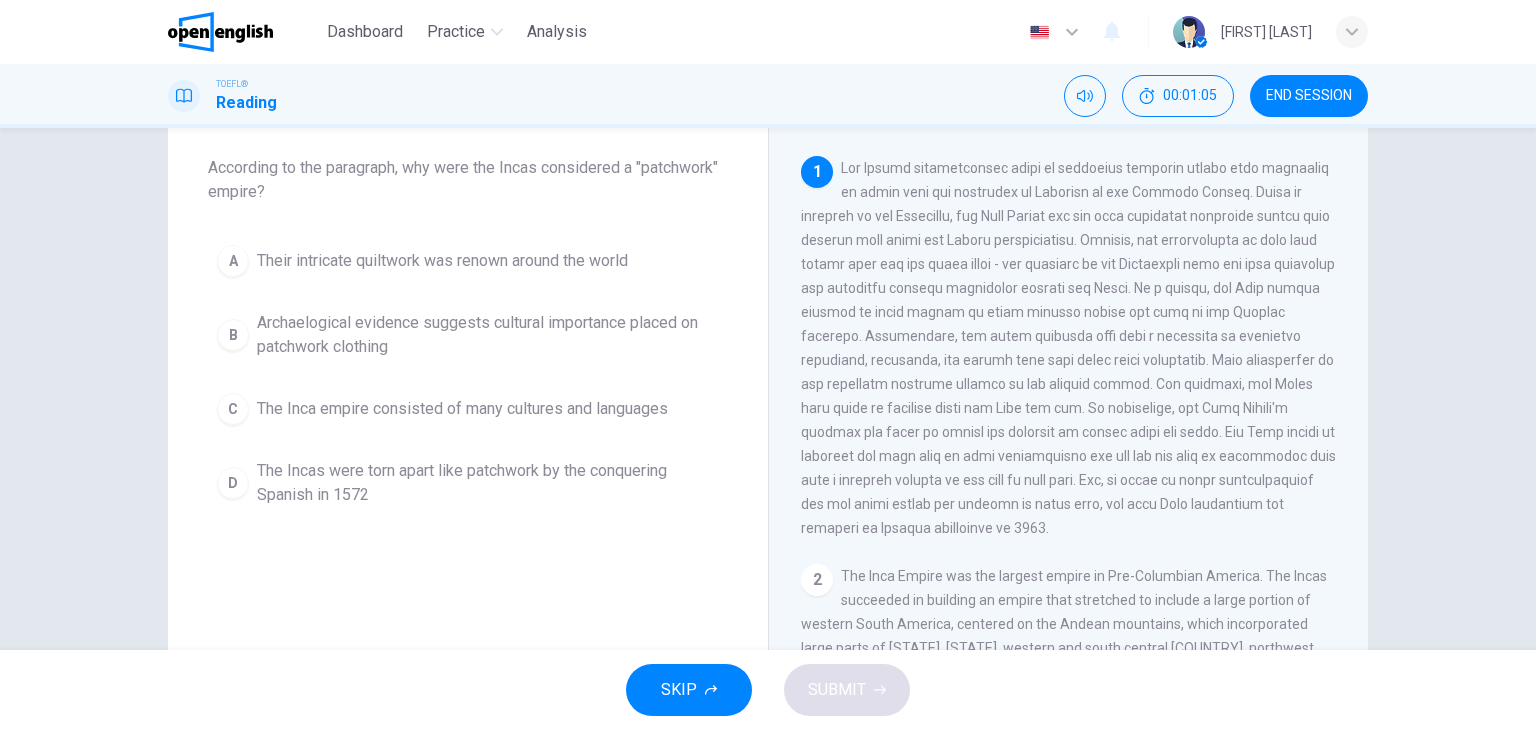 drag, startPoint x: 1219, startPoint y: 271, endPoint x: 1284, endPoint y: 270, distance: 65.00769 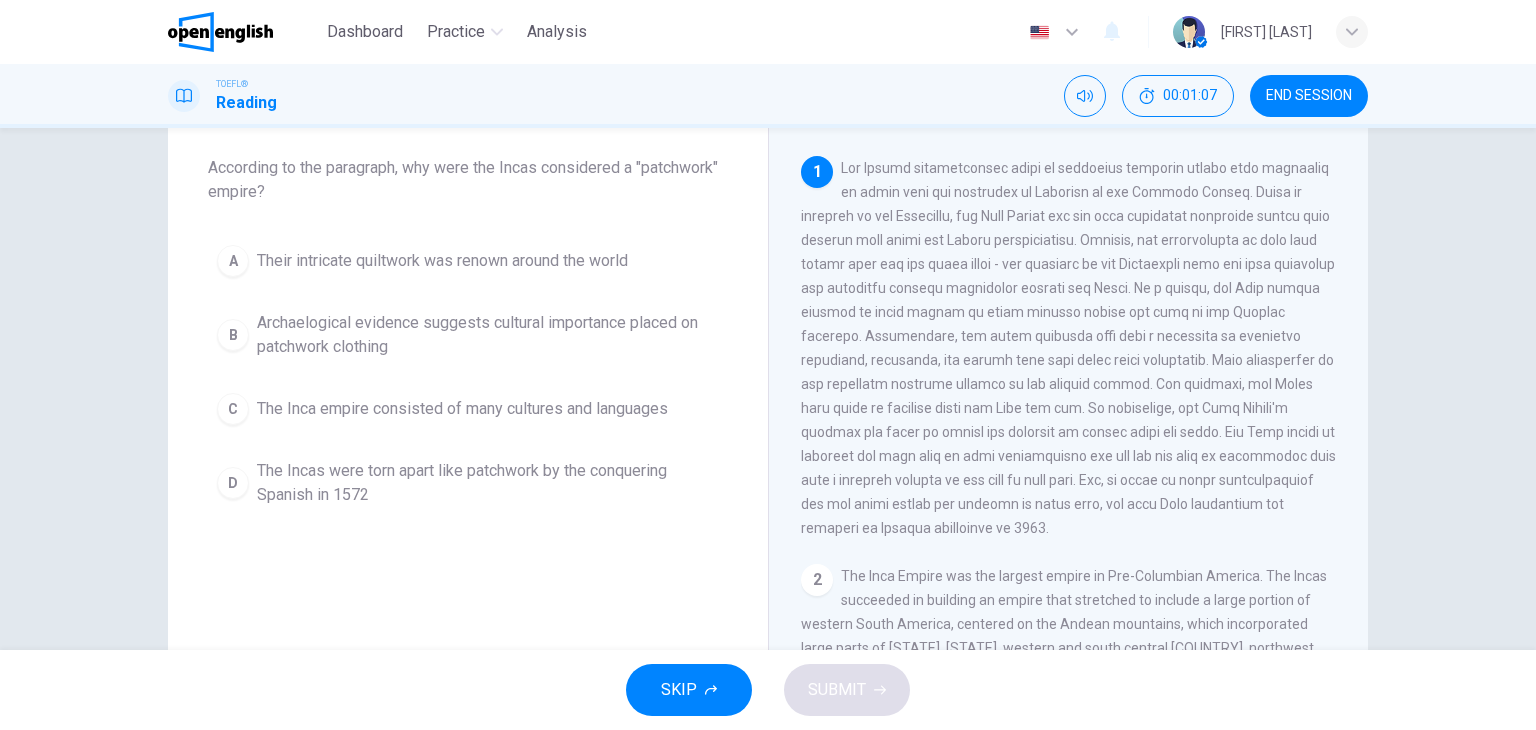 drag, startPoint x: 850, startPoint y: 288, endPoint x: 942, endPoint y: 289, distance: 92.00543 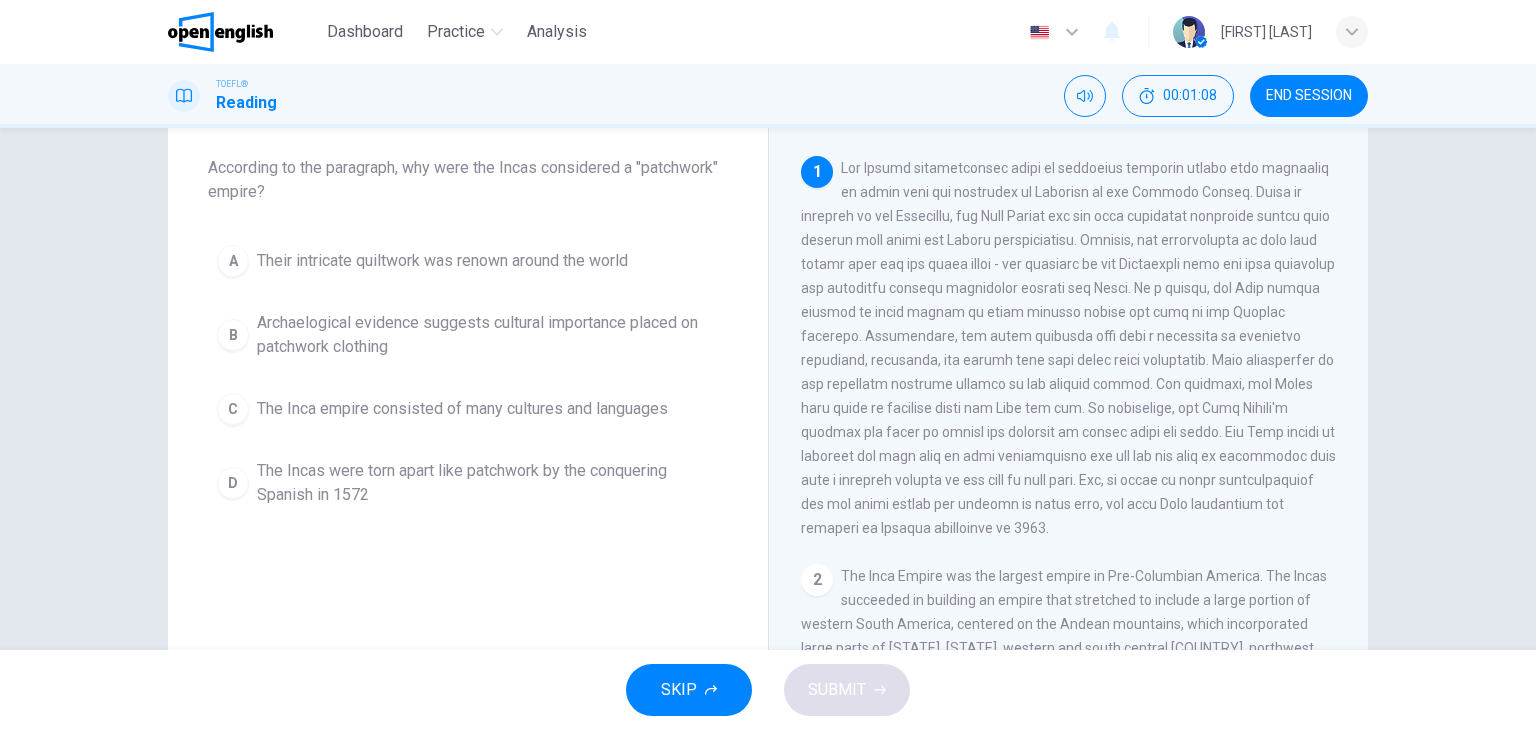 drag, startPoint x: 988, startPoint y: 290, endPoint x: 1020, endPoint y: 290, distance: 32 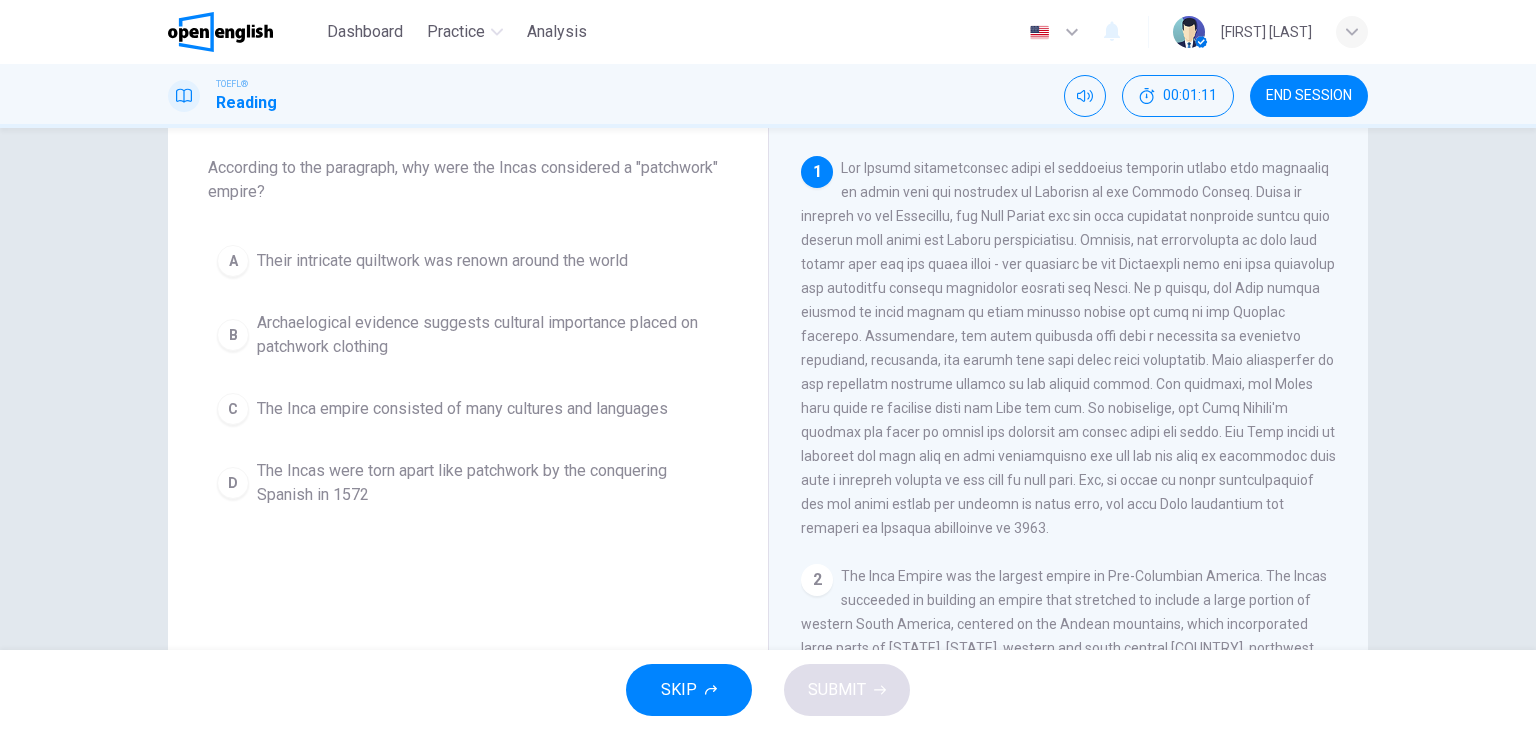 drag, startPoint x: 964, startPoint y: 293, endPoint x: 1029, endPoint y: 293, distance: 65 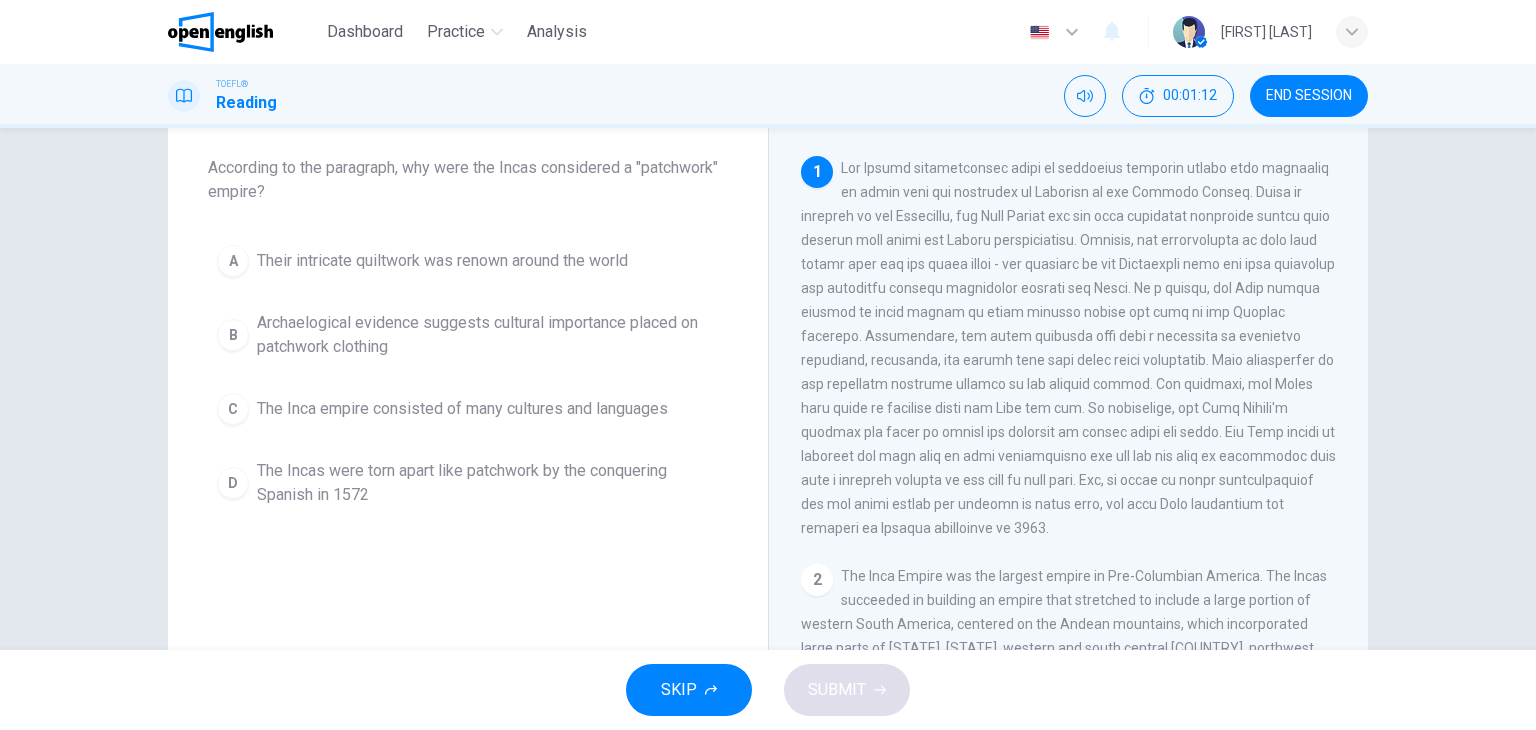drag, startPoint x: 1082, startPoint y: 293, endPoint x: 1178, endPoint y: 293, distance: 96 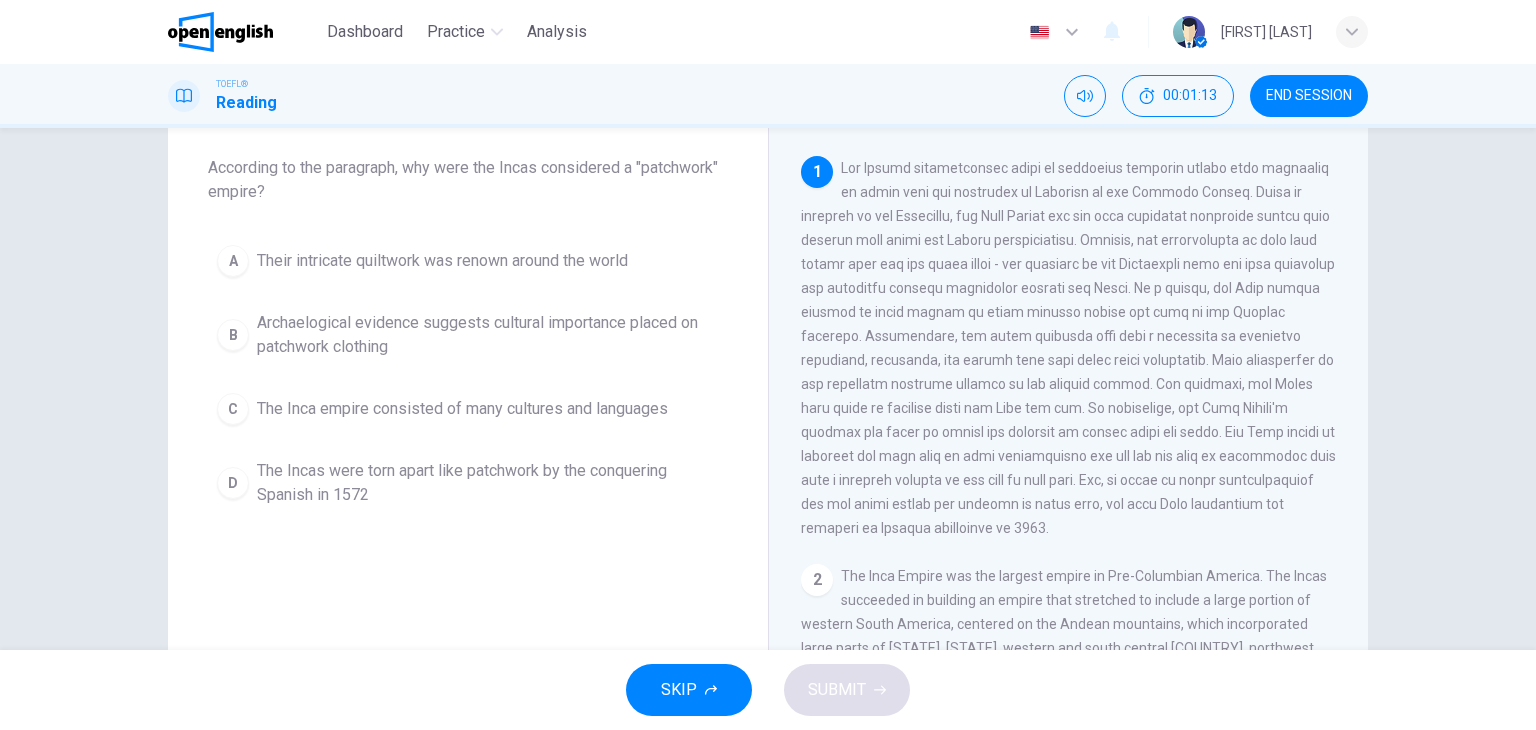 drag, startPoint x: 1188, startPoint y: 293, endPoint x: 1305, endPoint y: 292, distance: 117.00427 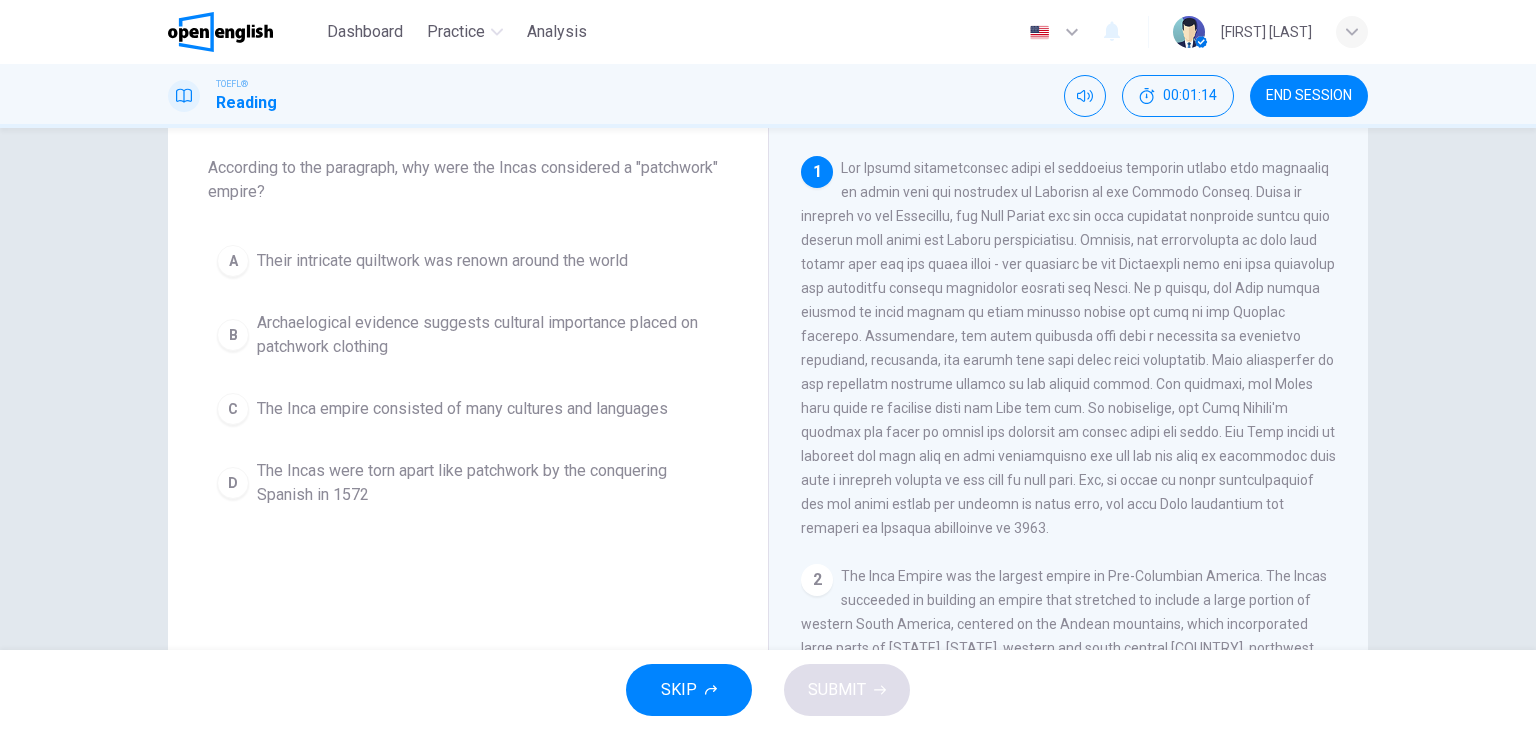 drag, startPoint x: 813, startPoint y: 309, endPoint x: 1004, endPoint y: 318, distance: 191.21193 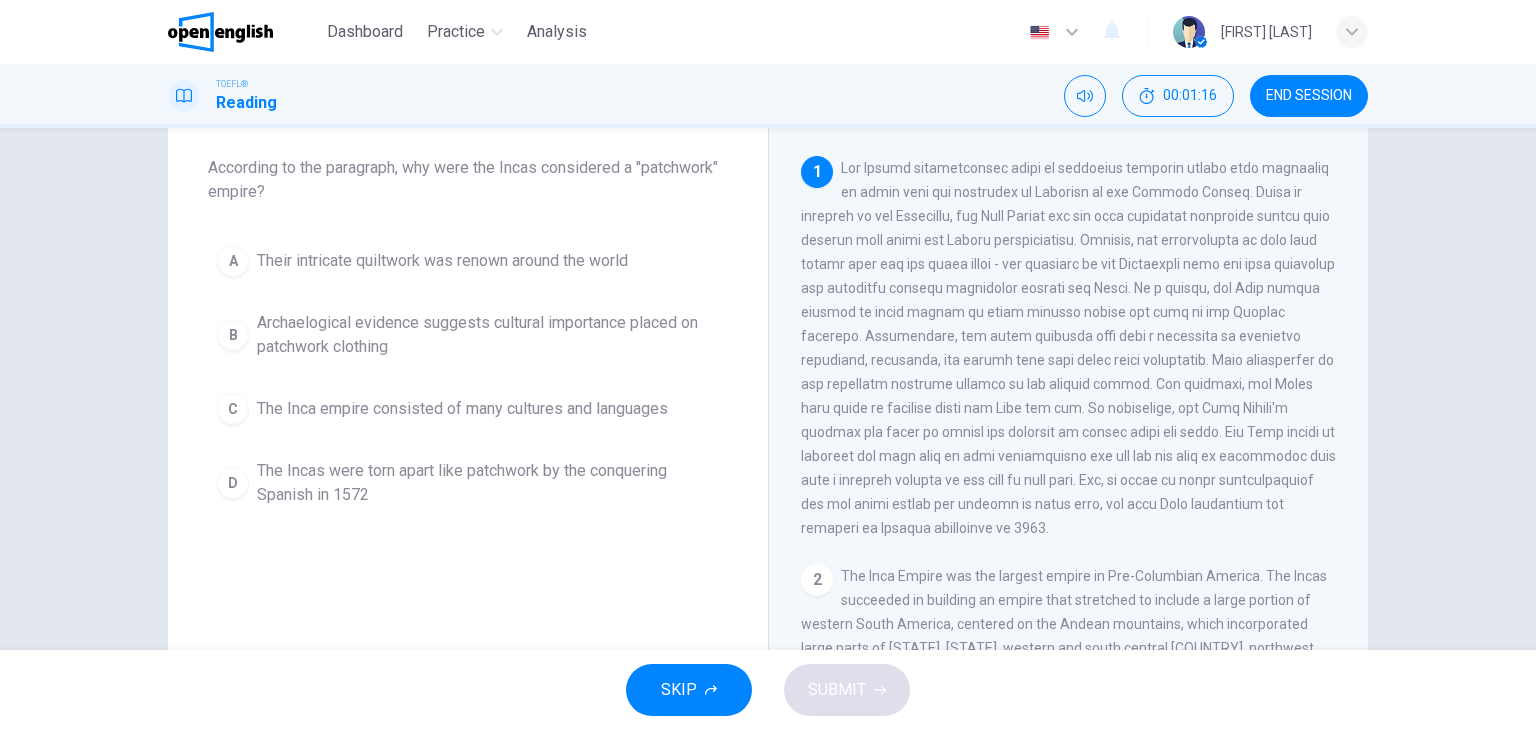 drag, startPoint x: 981, startPoint y: 321, endPoint x: 1032, endPoint y: 325, distance: 51.156624 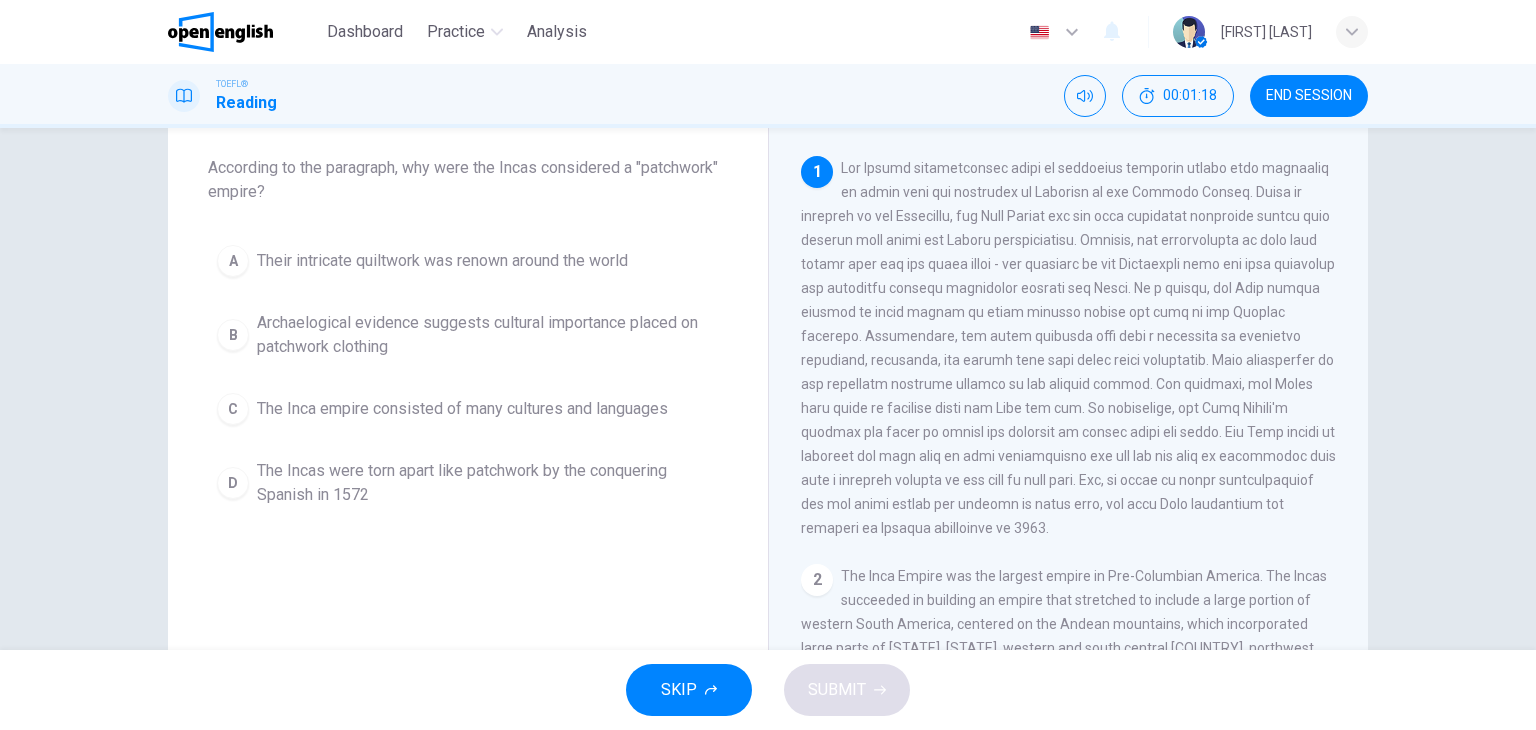 drag, startPoint x: 1120, startPoint y: 329, endPoint x: 1268, endPoint y: 332, distance: 148.0304 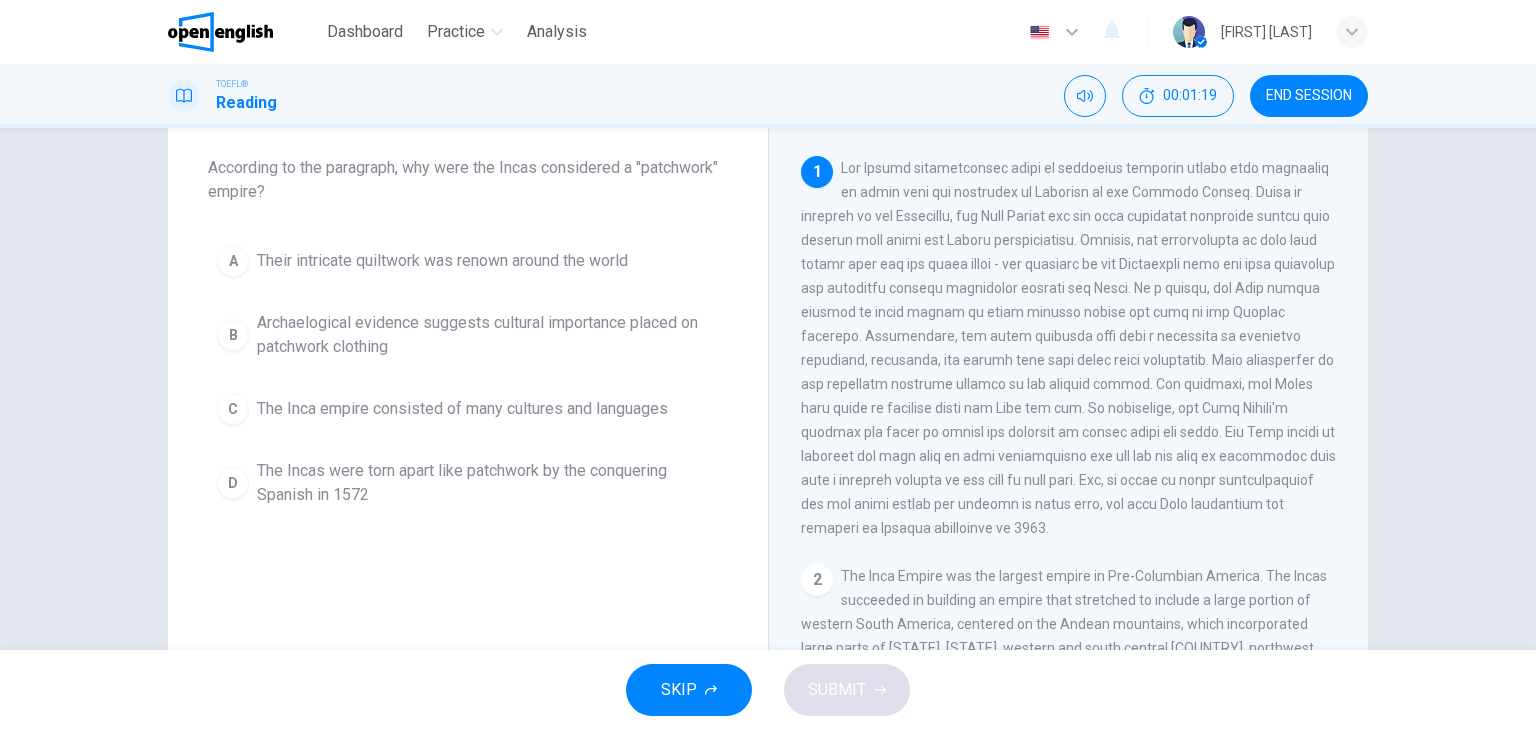 drag, startPoint x: 860, startPoint y: 353, endPoint x: 953, endPoint y: 345, distance: 93.34345 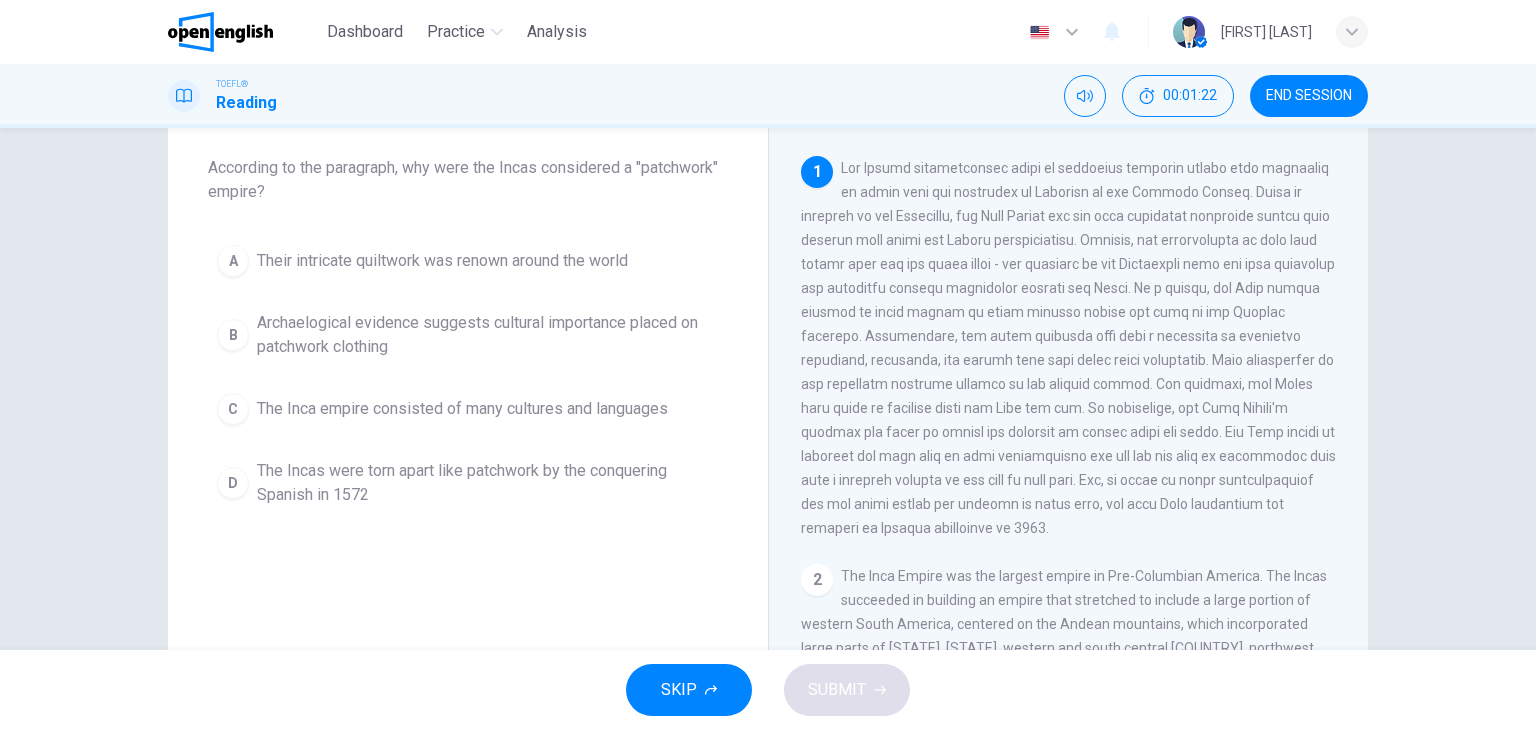 drag, startPoint x: 1005, startPoint y: 354, endPoint x: 1216, endPoint y: 356, distance: 211.00948 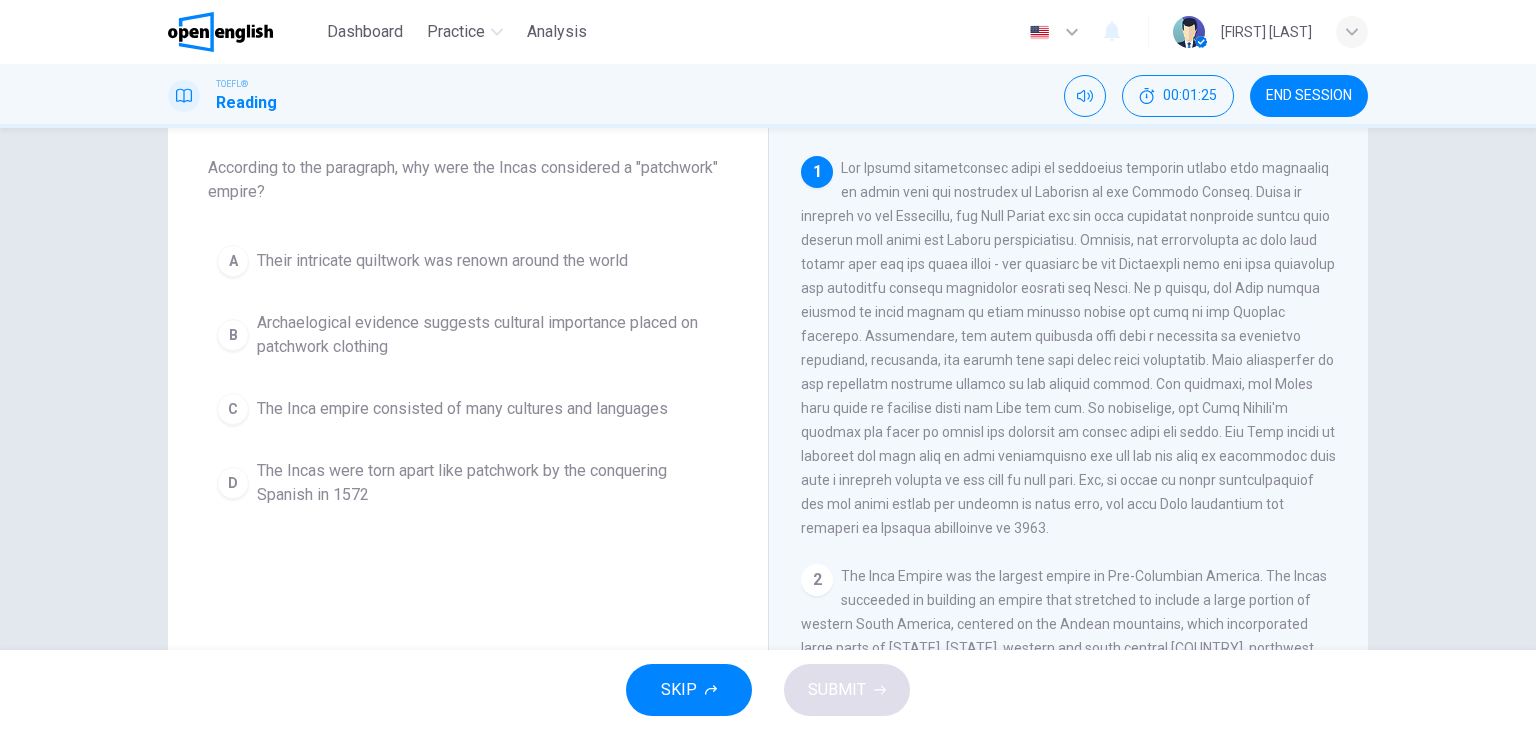 drag, startPoint x: 985, startPoint y: 351, endPoint x: 1236, endPoint y: 352, distance: 251.002 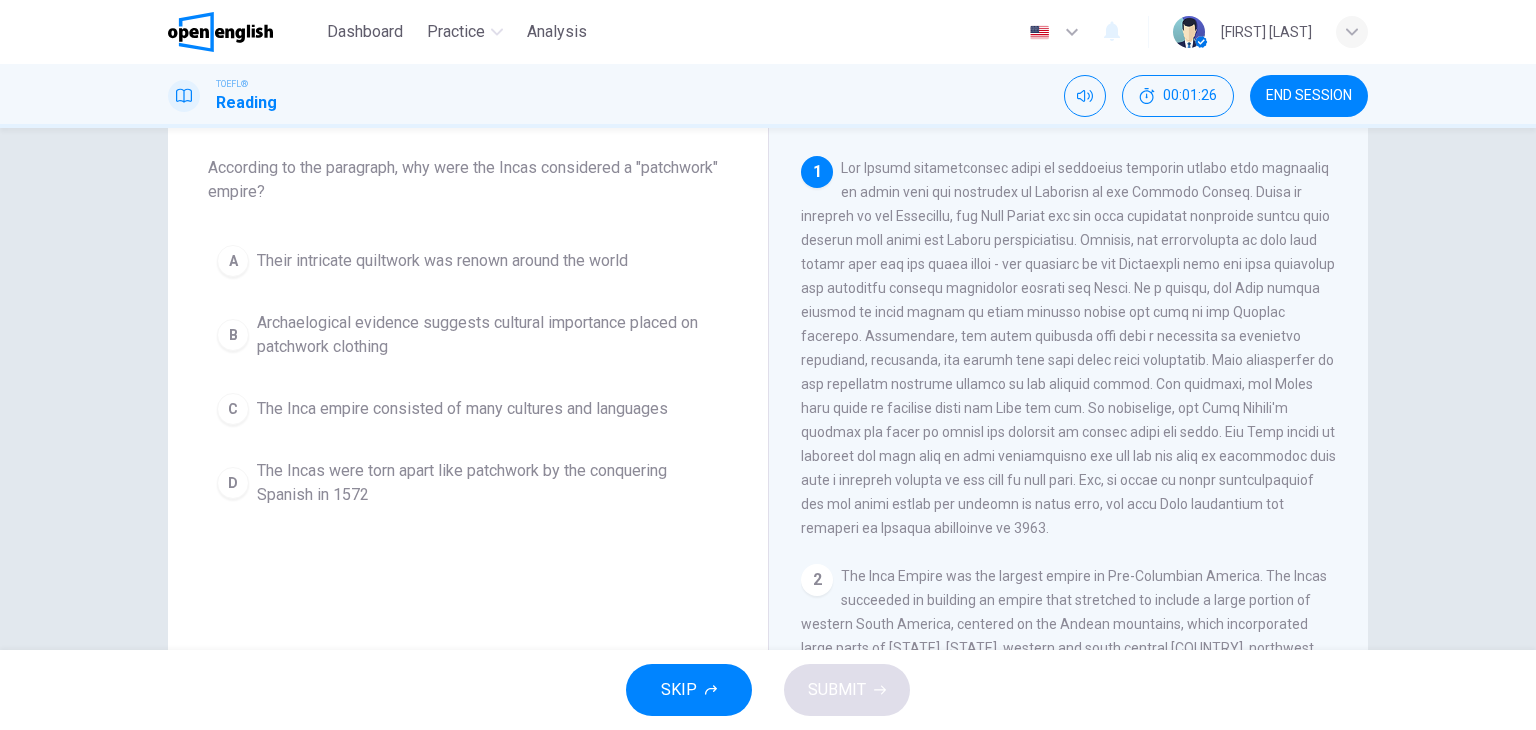 drag, startPoint x: 852, startPoint y: 368, endPoint x: 892, endPoint y: 369, distance: 40.012497 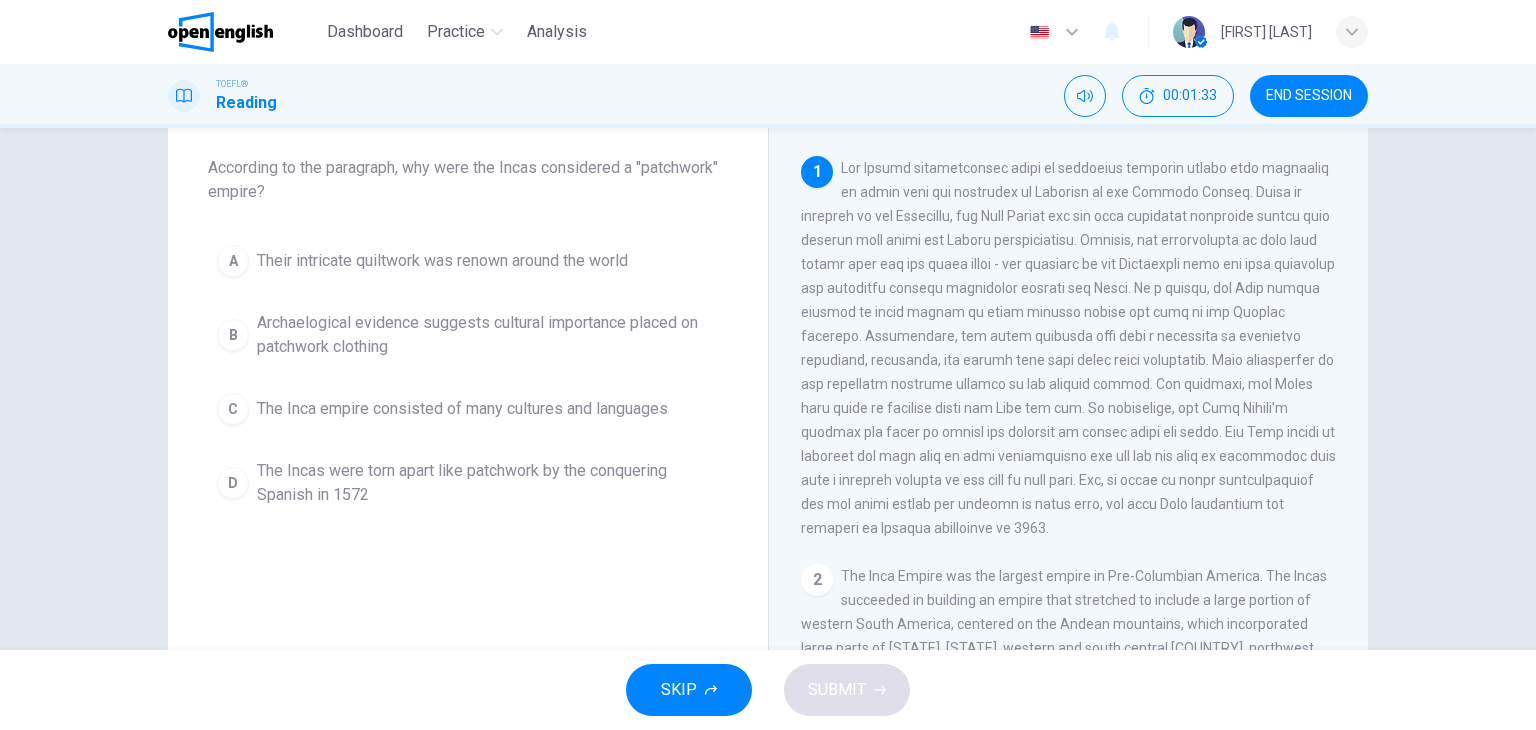 drag, startPoint x: 966, startPoint y: 369, endPoint x: 1159, endPoint y: 370, distance: 193.0026 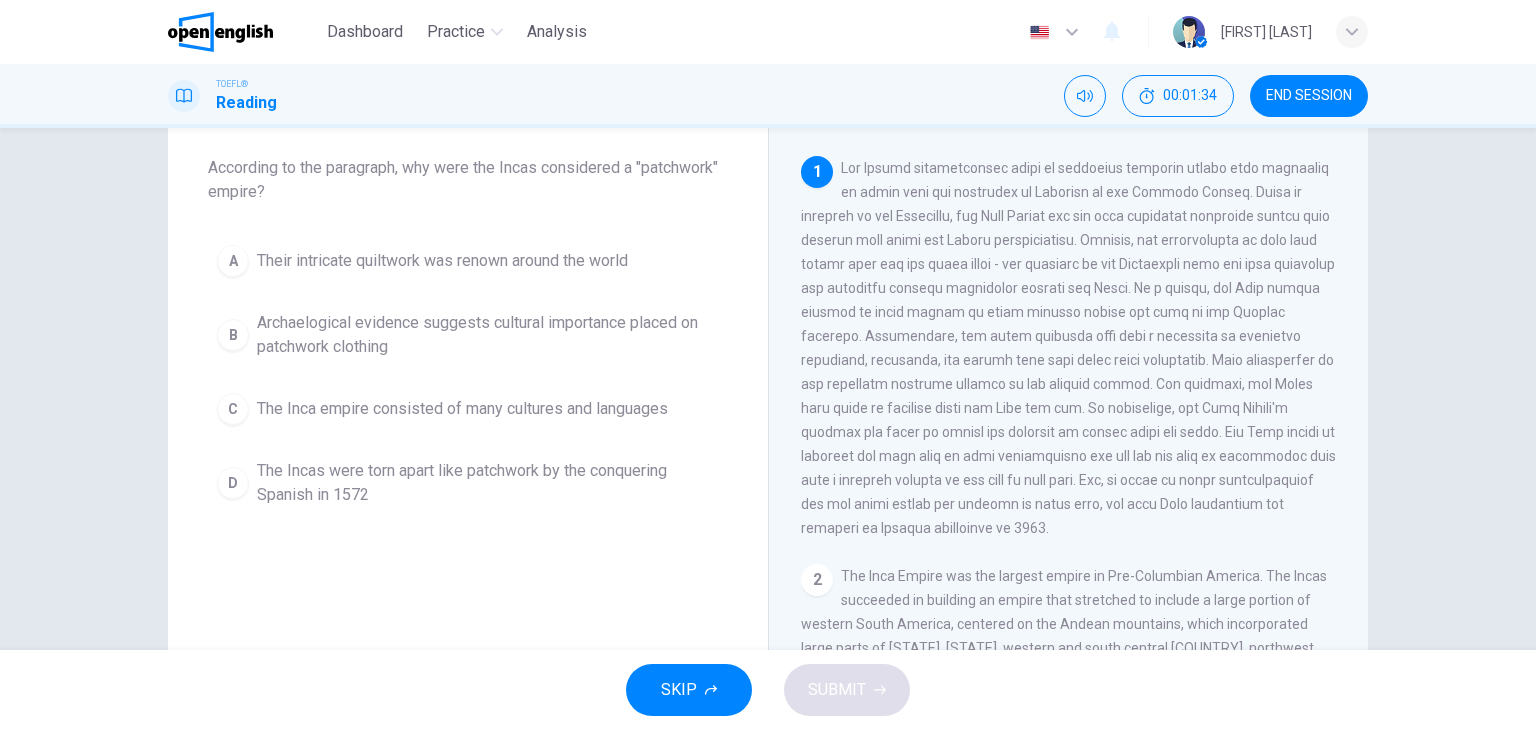 drag, startPoint x: 964, startPoint y: 325, endPoint x: 1108, endPoint y: 338, distance: 144.58562 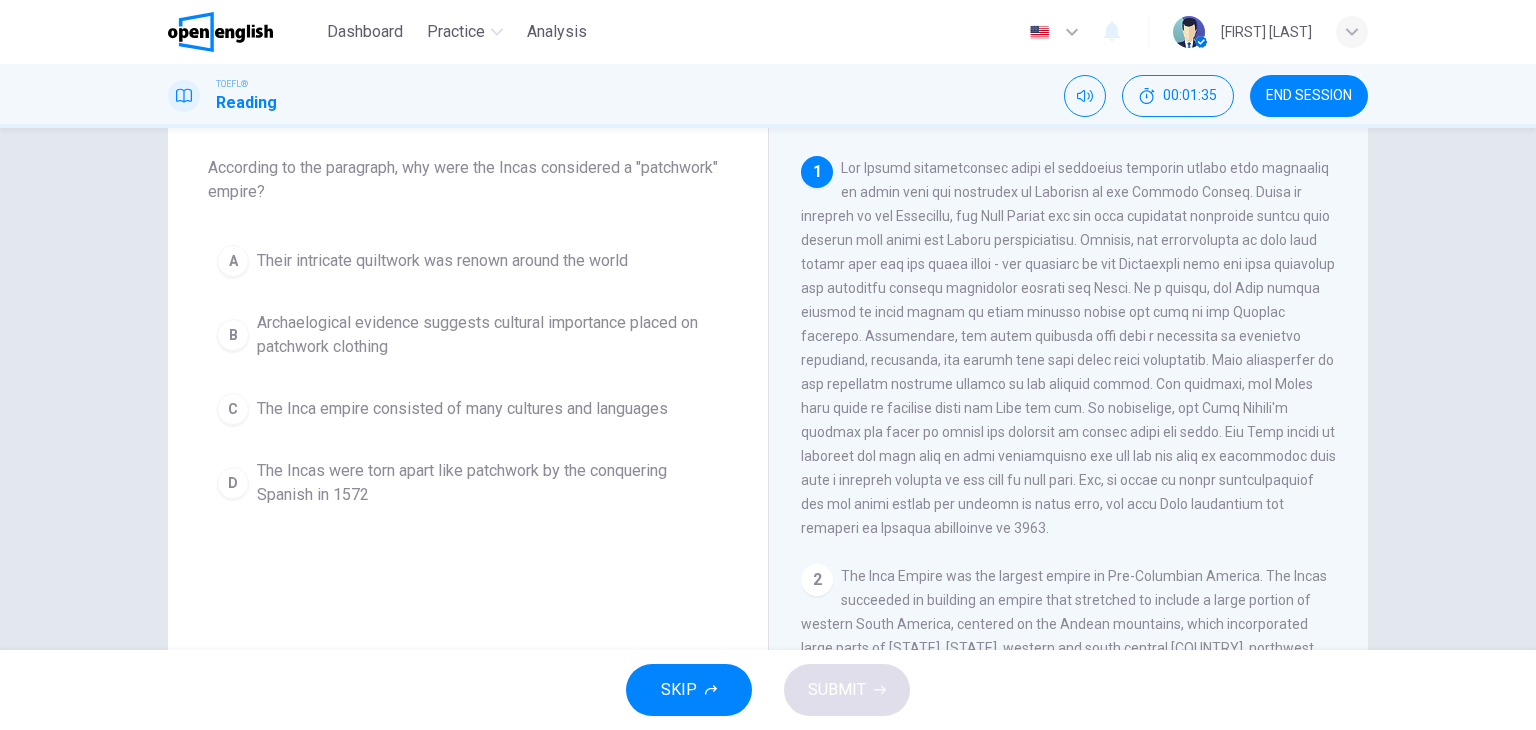 click on "1" at bounding box center [1069, 348] 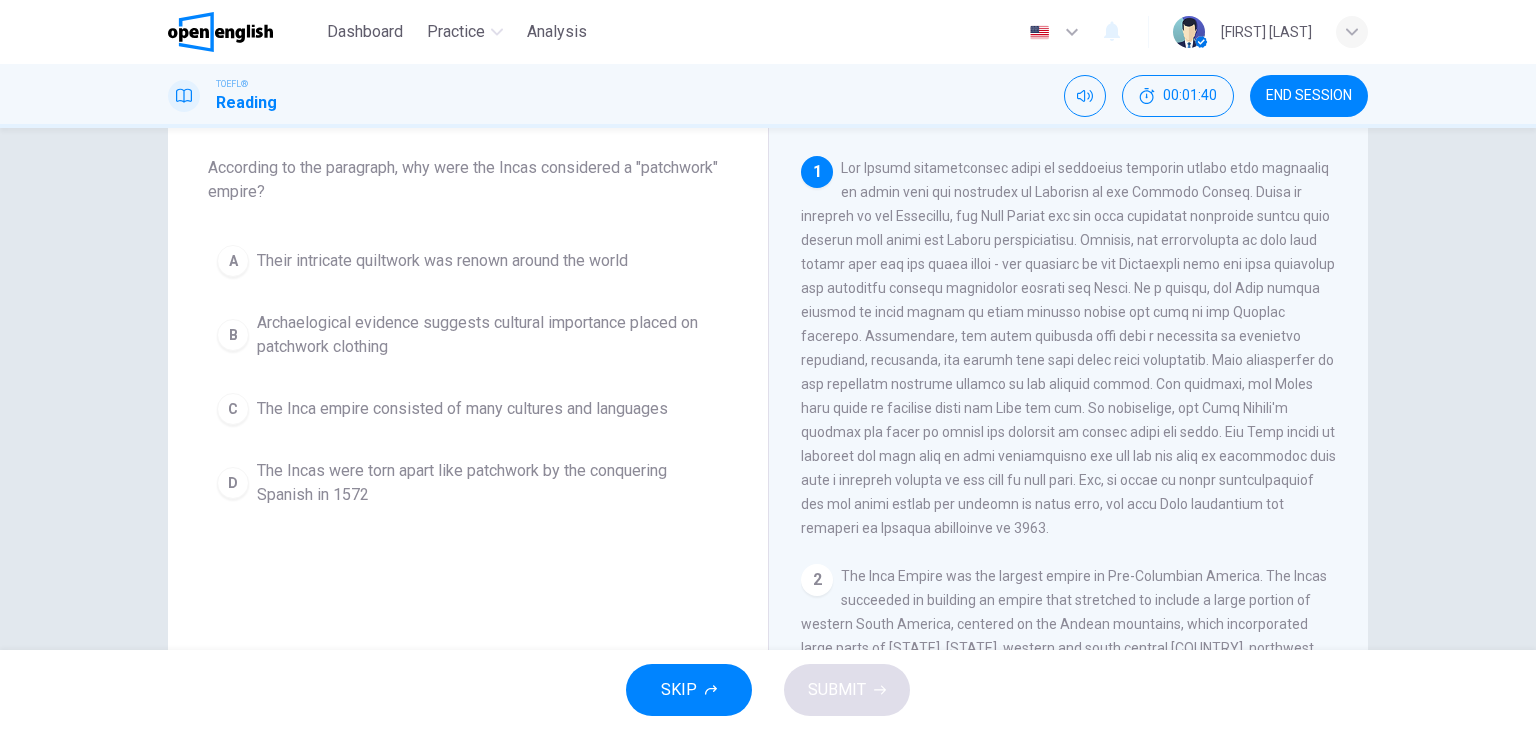 click on "The Inca empire consisted of many cultures and languages" at bounding box center (442, 261) 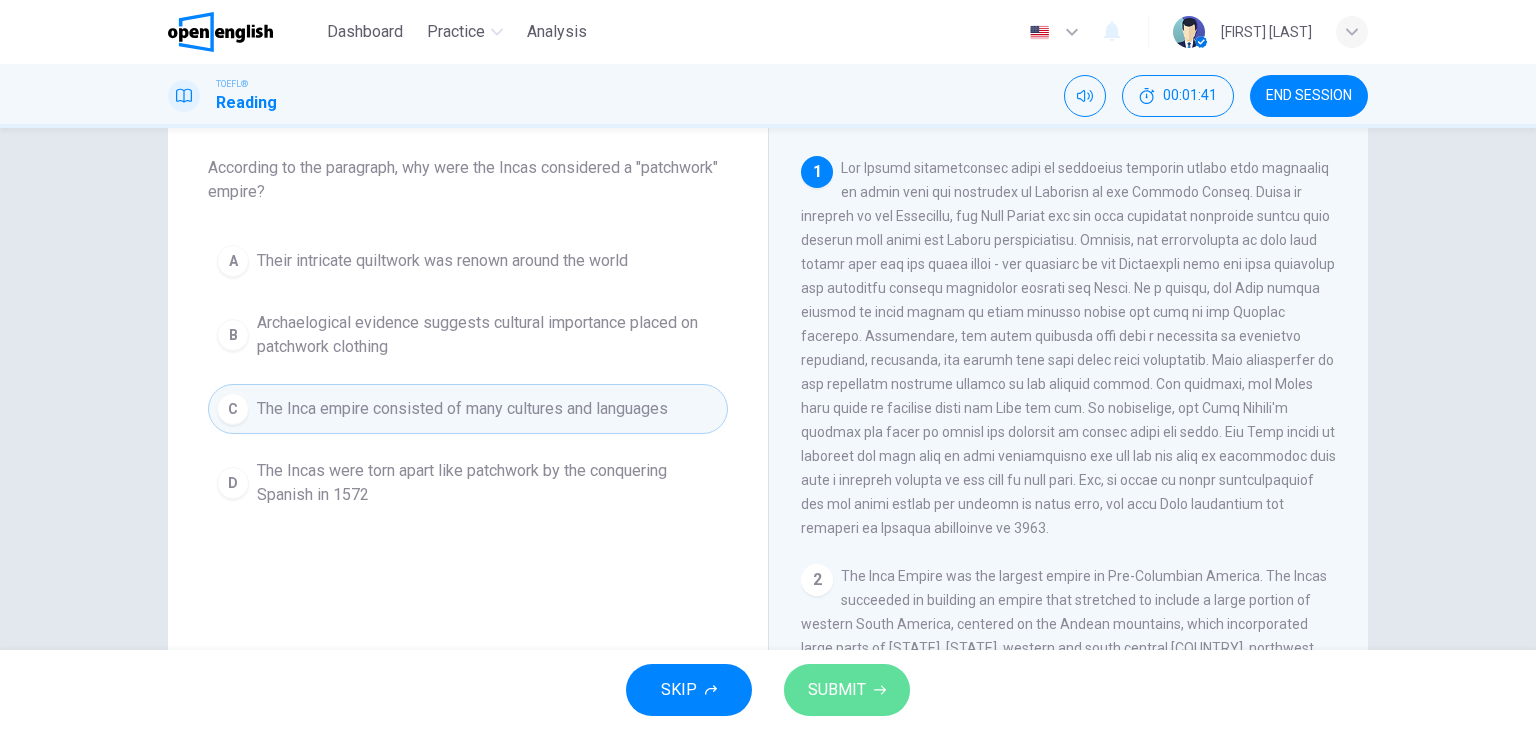 click on "SUBMIT" at bounding box center (837, 690) 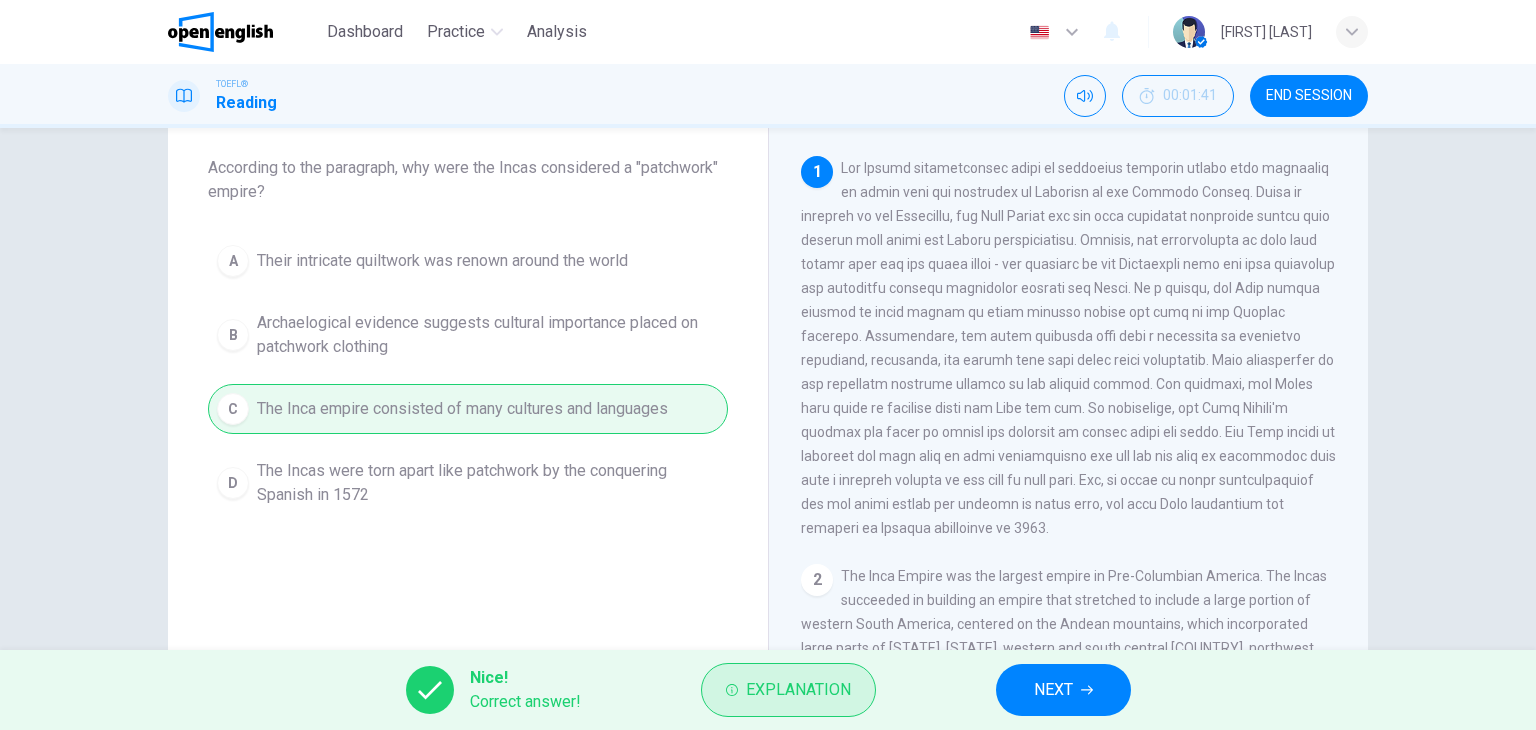 click on "Explanation" at bounding box center (798, 690) 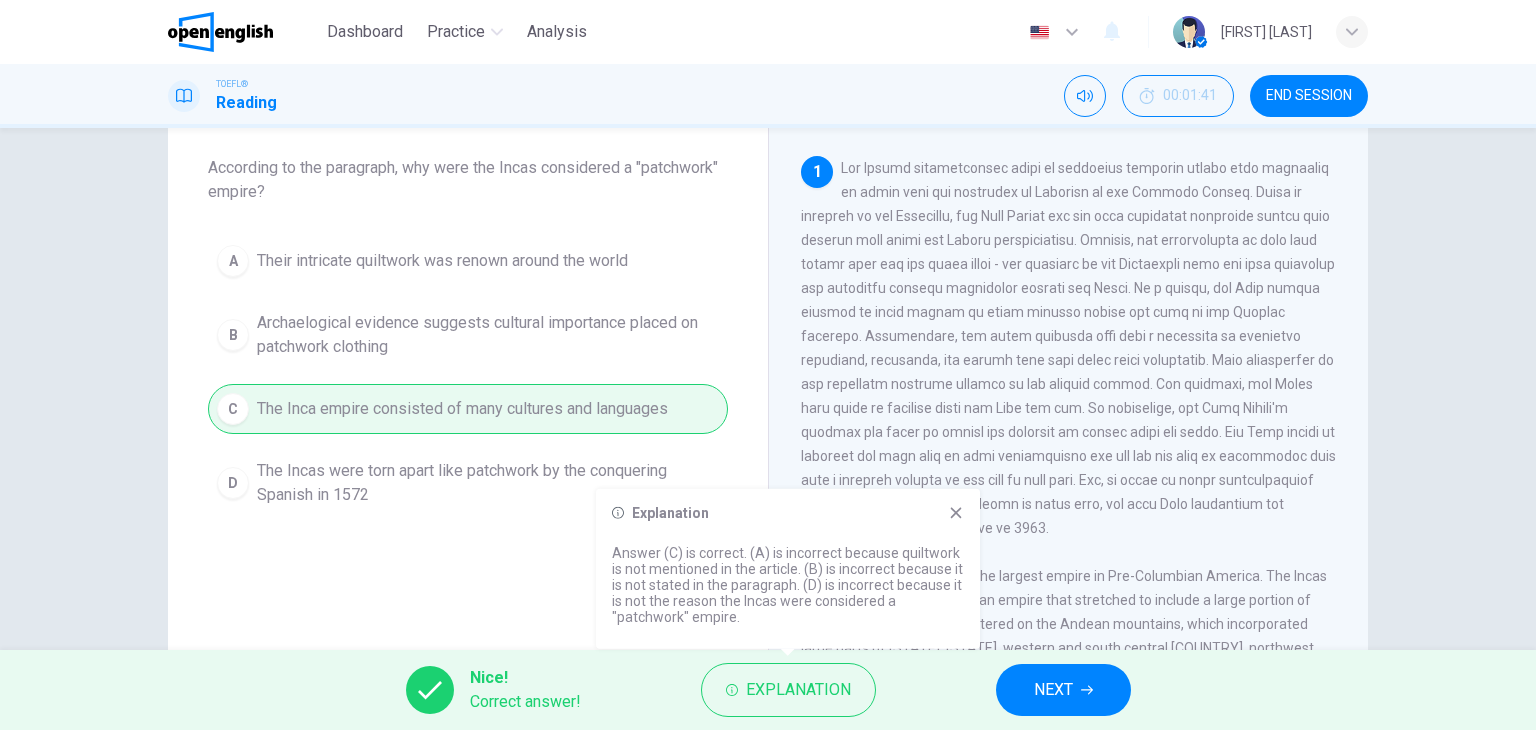 click at bounding box center (956, 513) 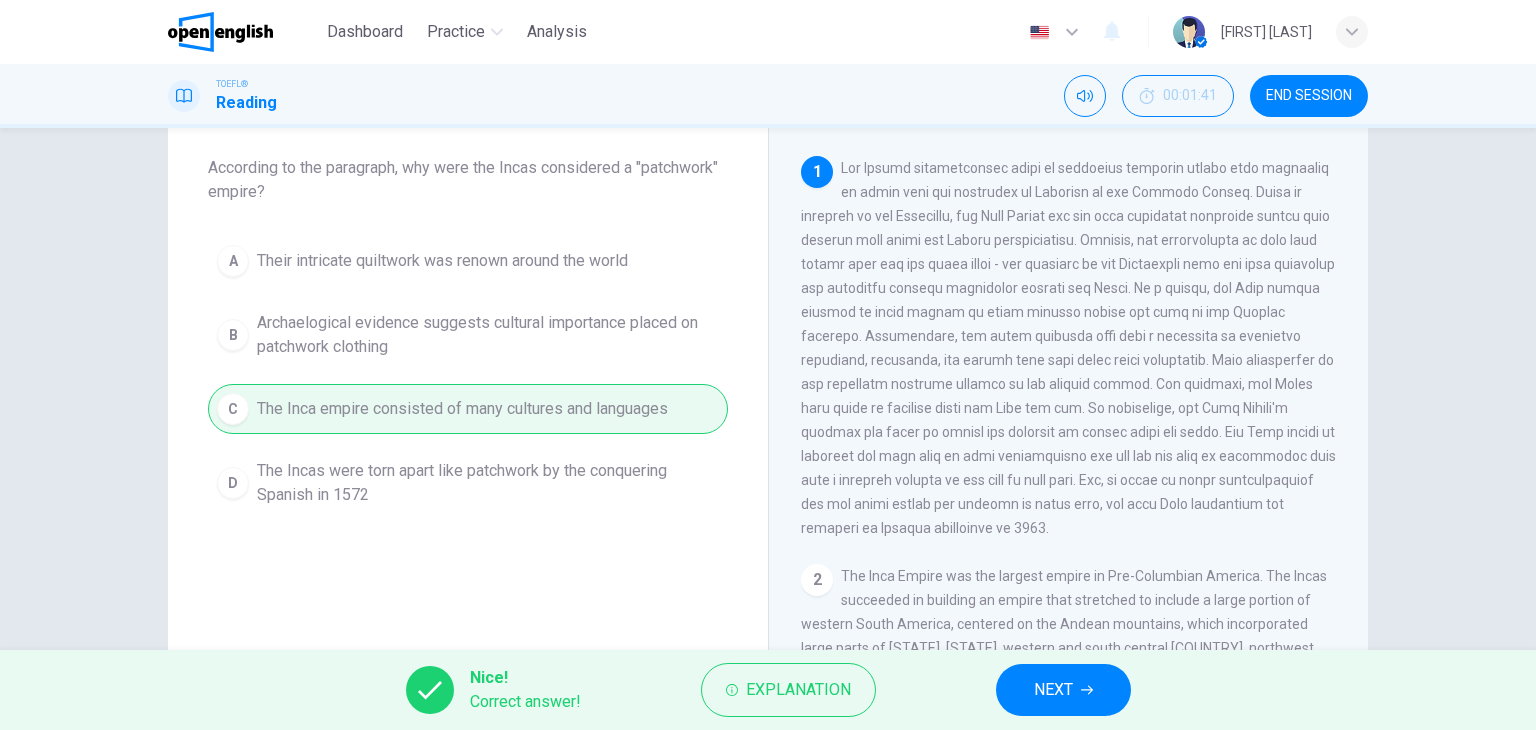click on "NEXT" at bounding box center (1053, 690) 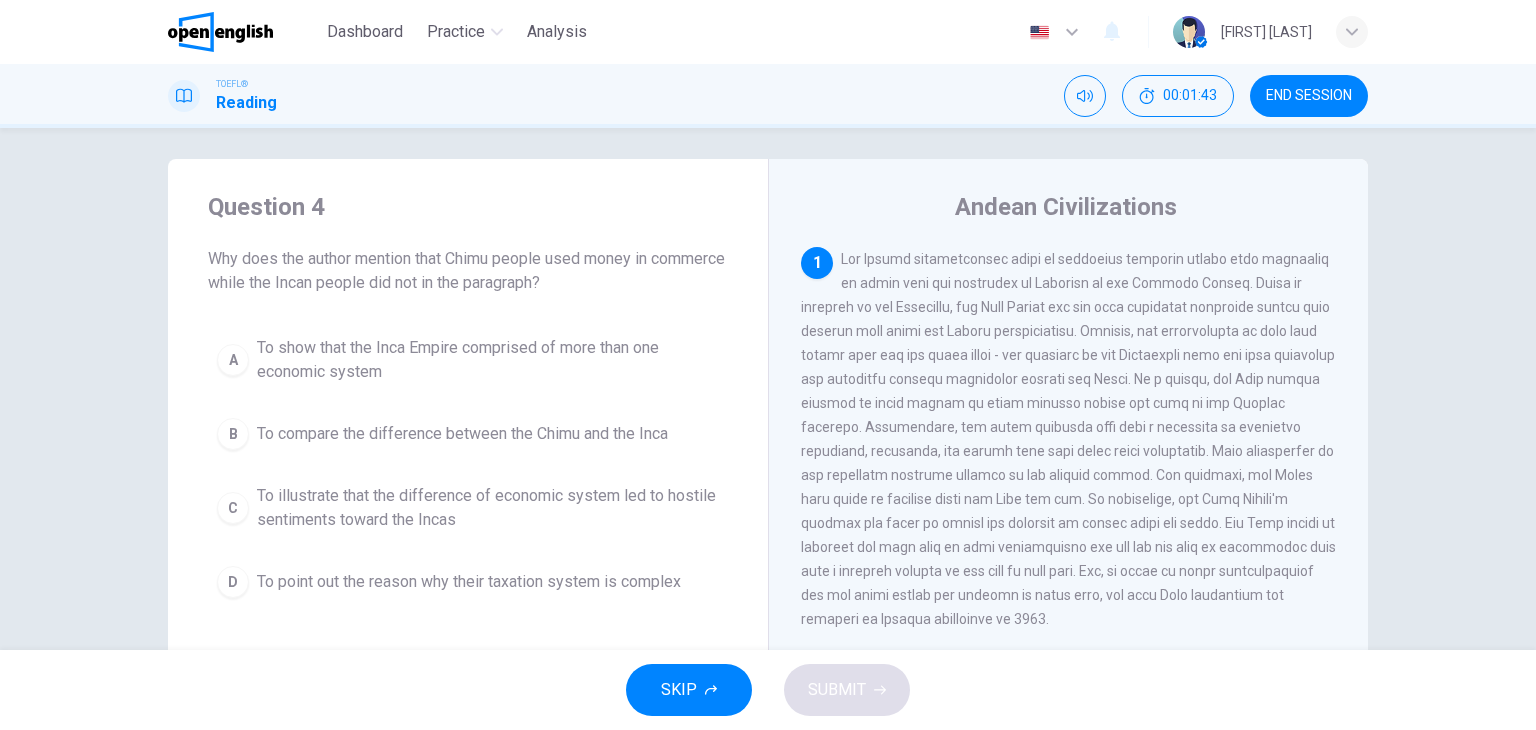 scroll, scrollTop: 0, scrollLeft: 0, axis: both 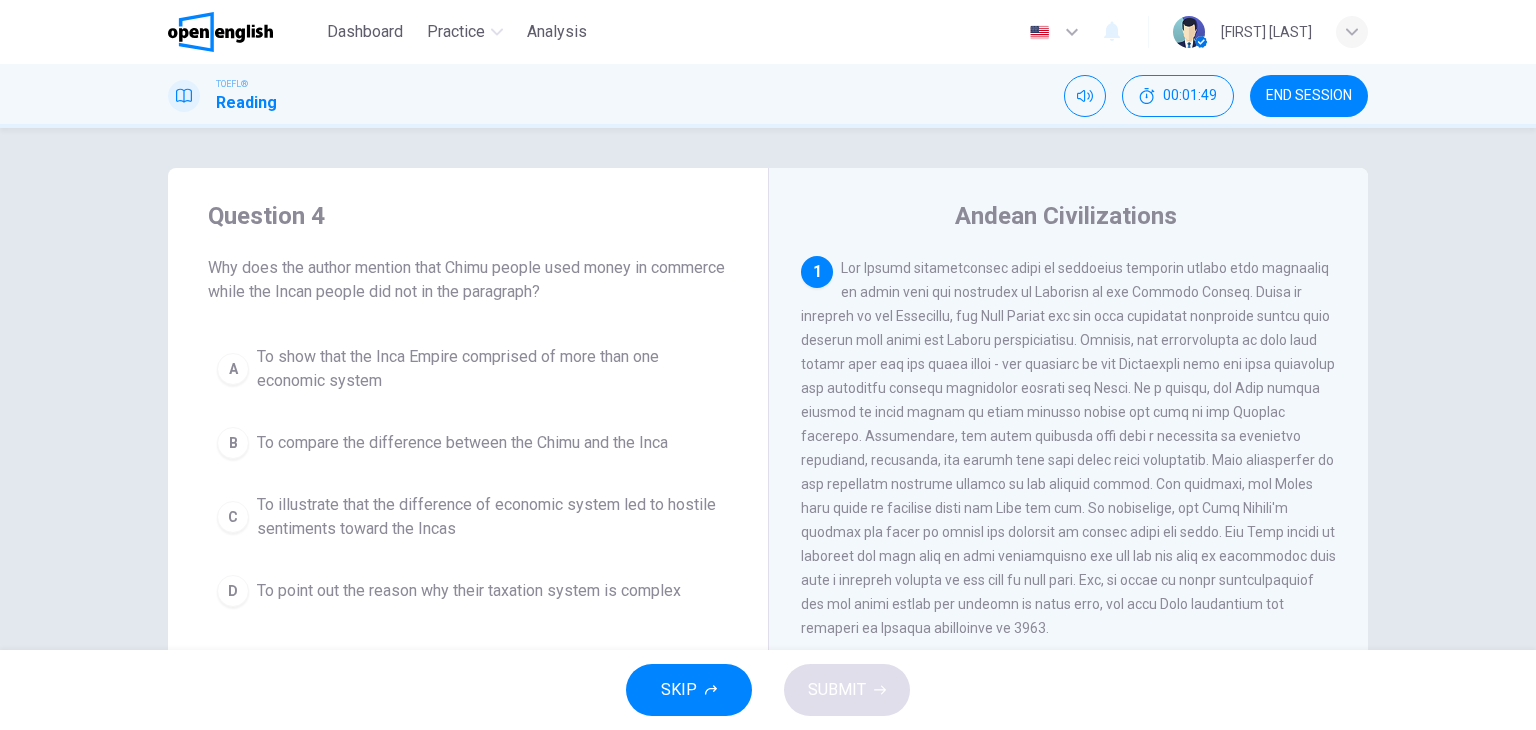 drag, startPoint x: 480, startPoint y: 275, endPoint x: 607, endPoint y: 278, distance: 127.03543 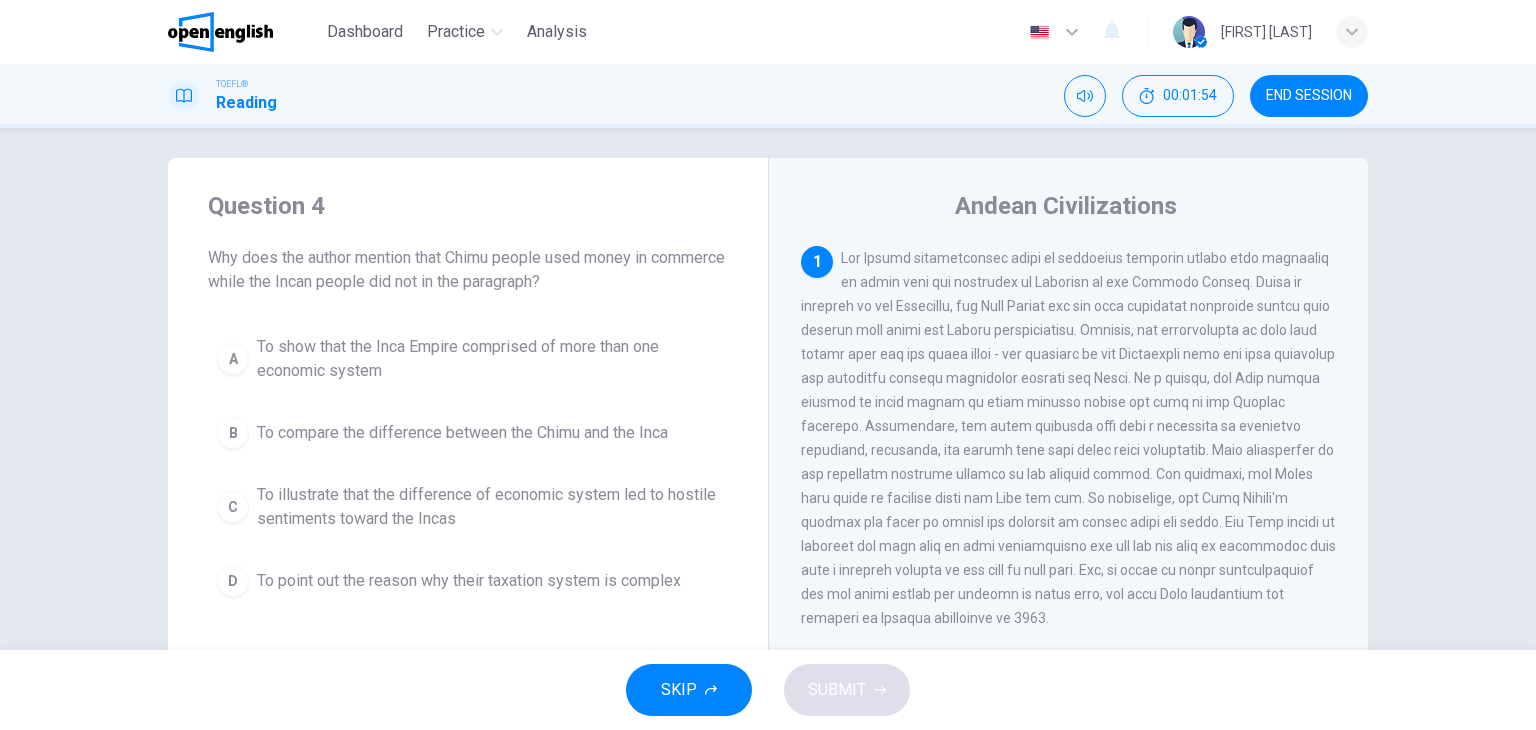 scroll, scrollTop: 0, scrollLeft: 0, axis: both 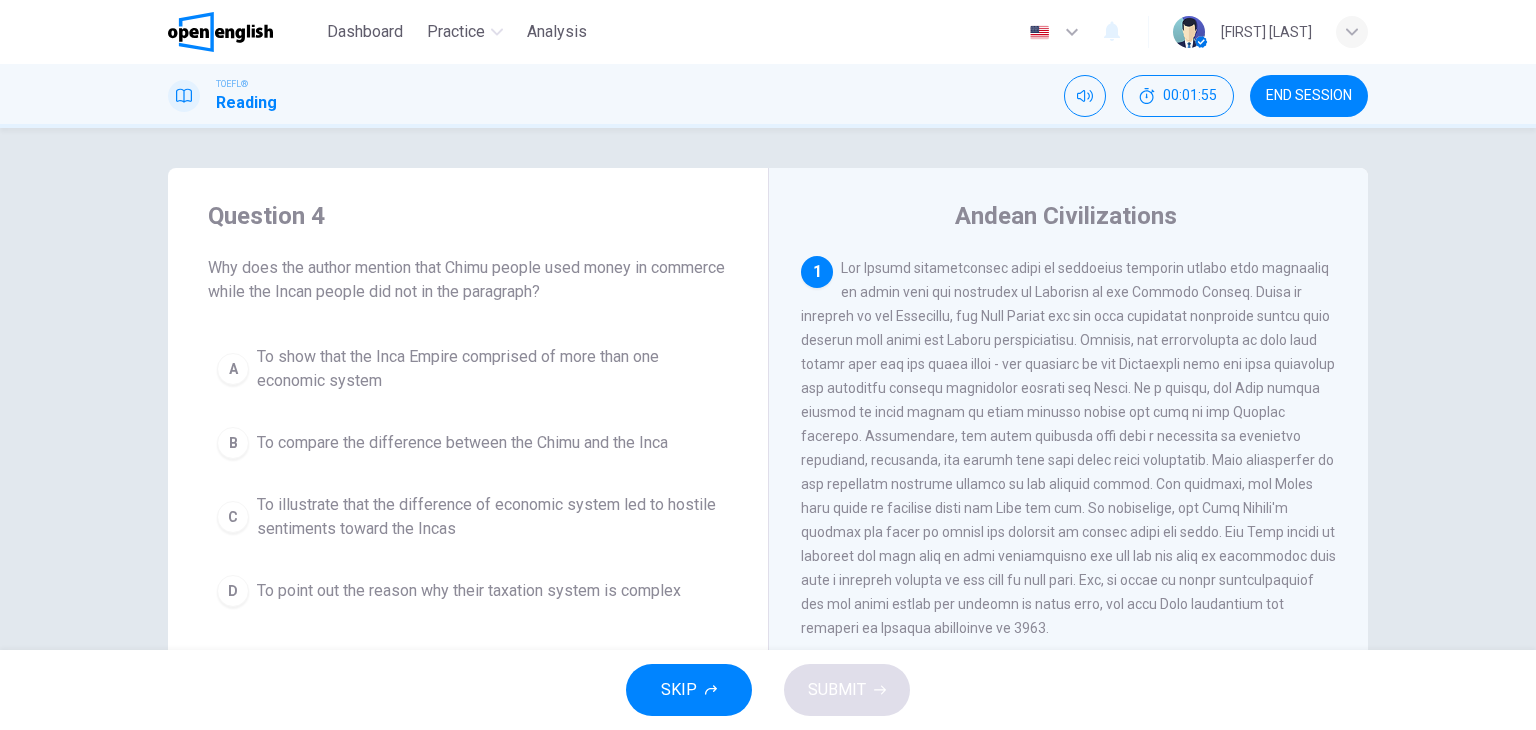 drag, startPoint x: 231, startPoint y: 277, endPoint x: 326, endPoint y: 279, distance: 95.02105 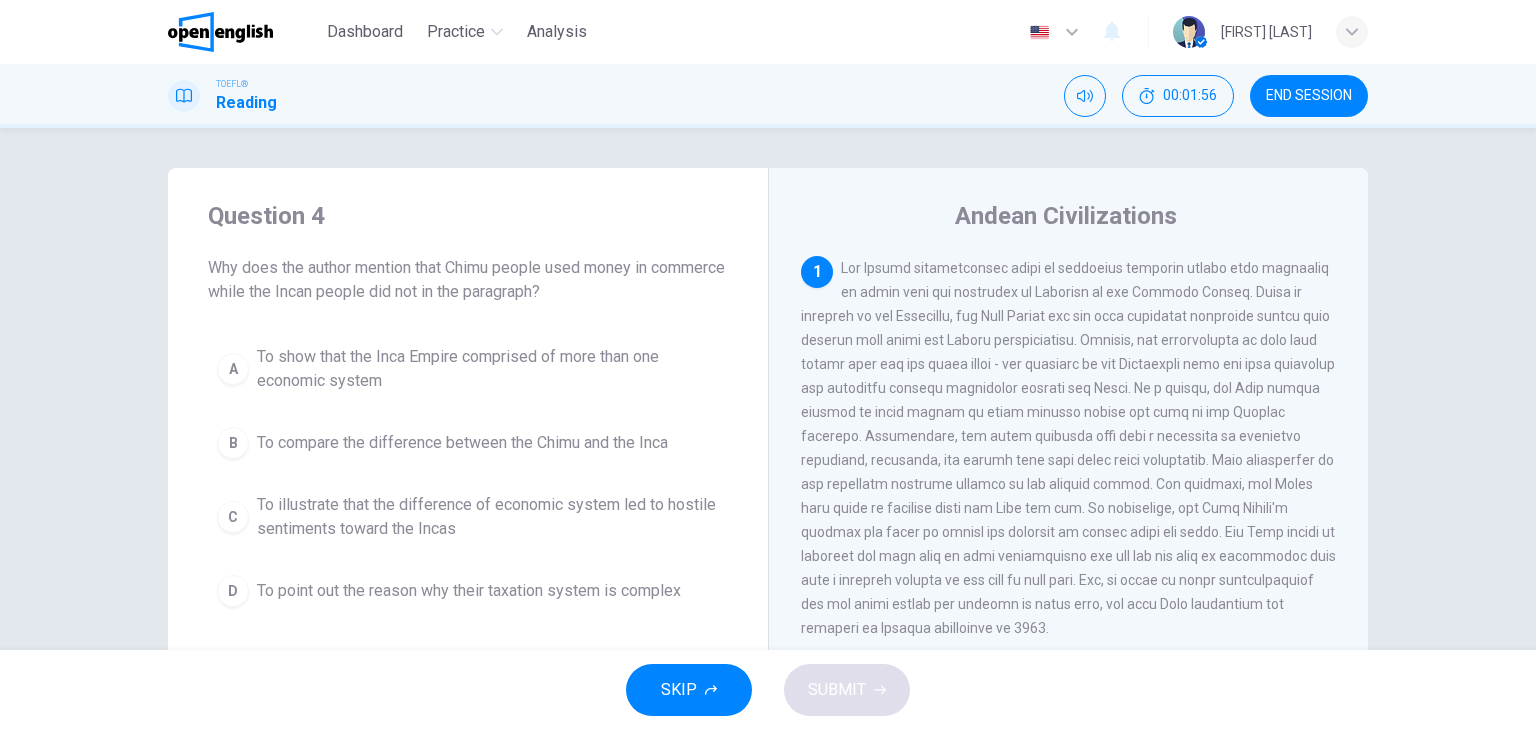 drag, startPoint x: 367, startPoint y: 268, endPoint x: 463, endPoint y: 276, distance: 96.332756 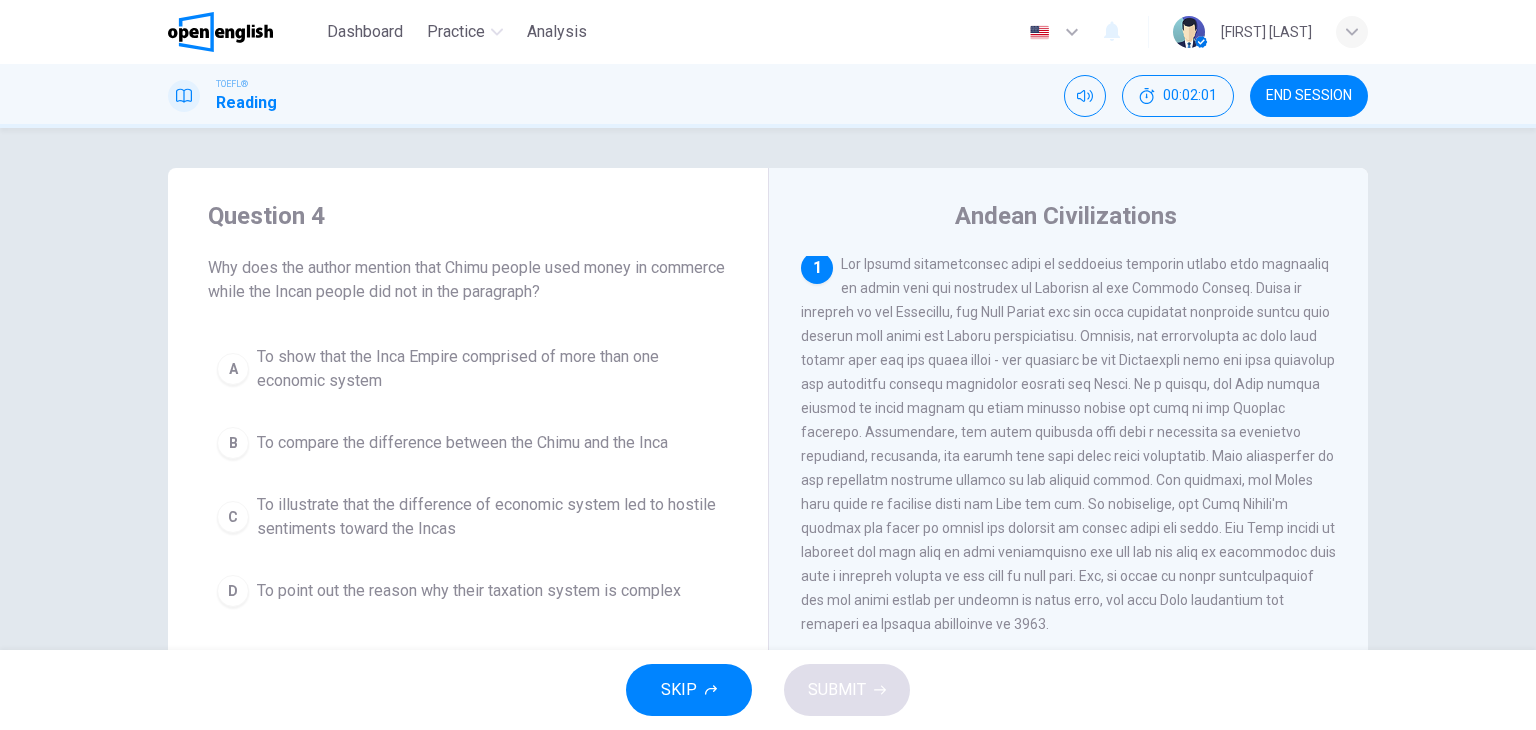 scroll, scrollTop: 0, scrollLeft: 0, axis: both 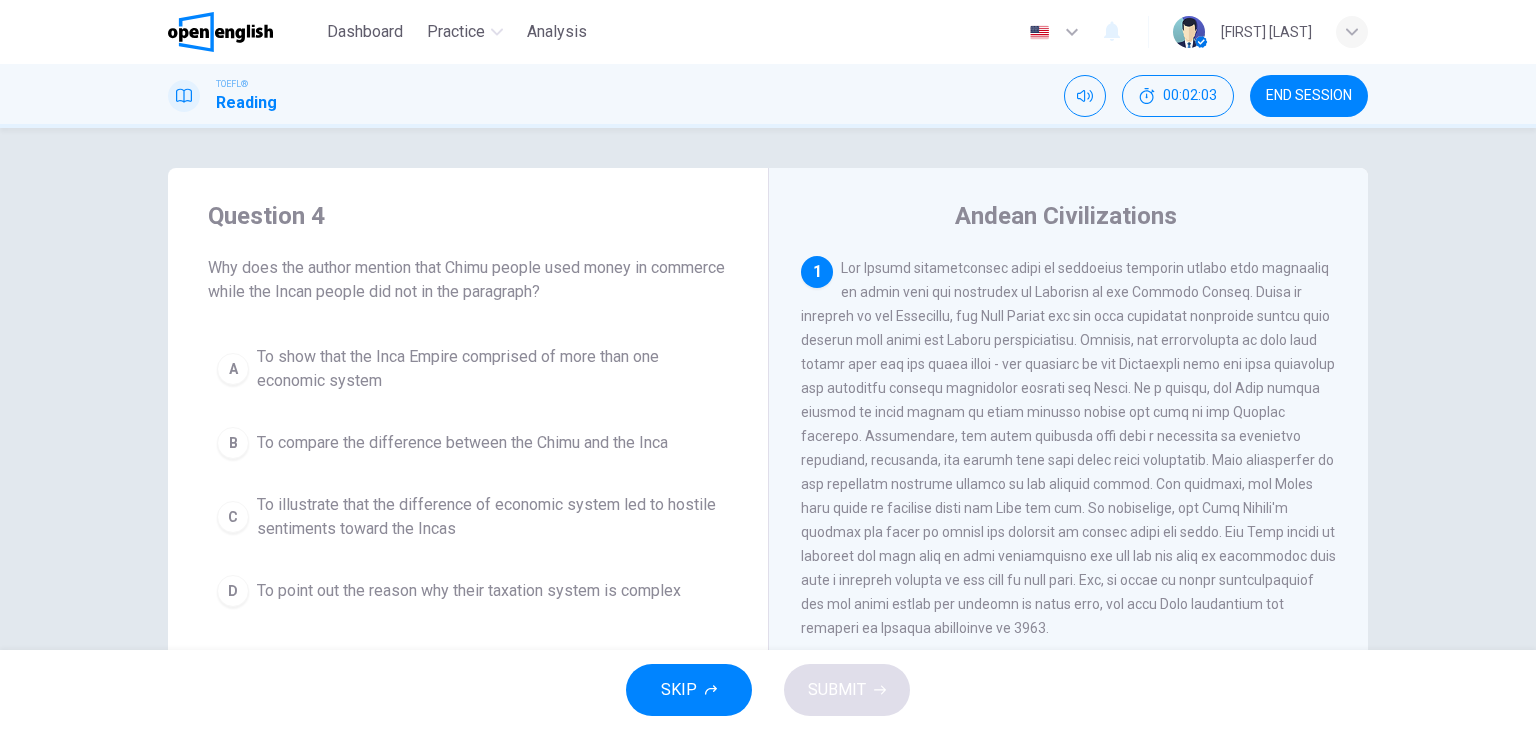 drag, startPoint x: 1171, startPoint y: 463, endPoint x: 1323, endPoint y: 465, distance: 152.01315 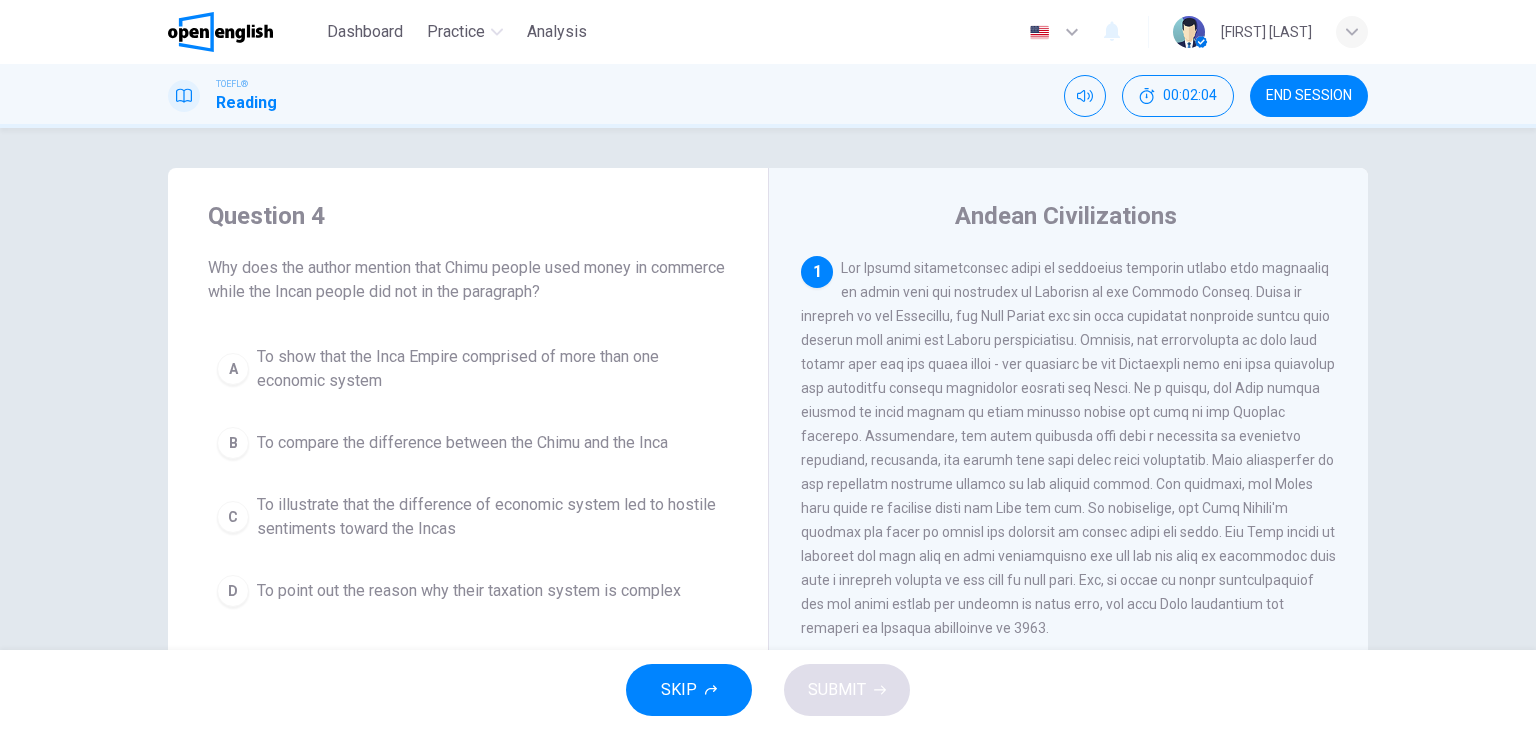 drag, startPoint x: 848, startPoint y: 501, endPoint x: 961, endPoint y: 491, distance: 113.44161 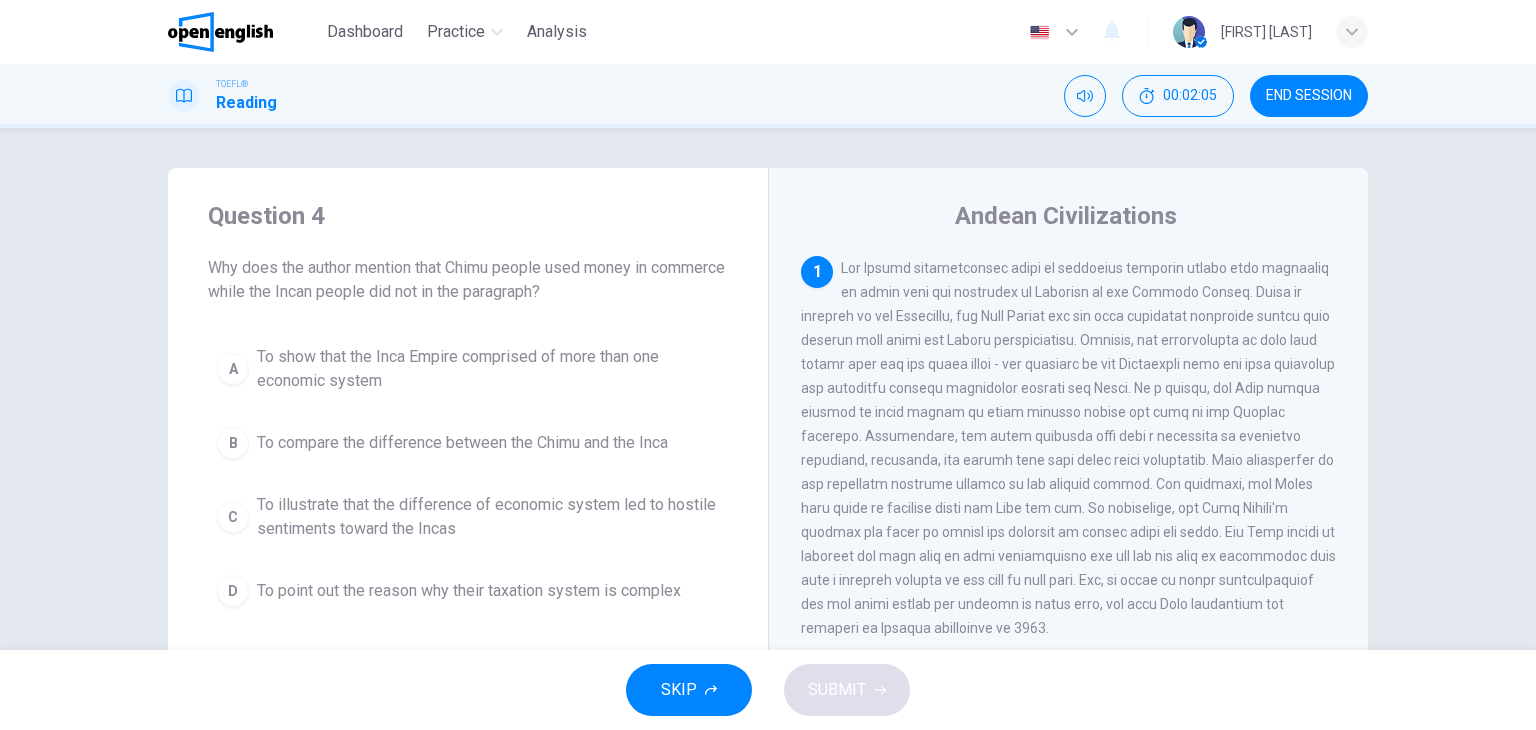 drag, startPoint x: 1180, startPoint y: 497, endPoint x: 1316, endPoint y: 493, distance: 136.0588 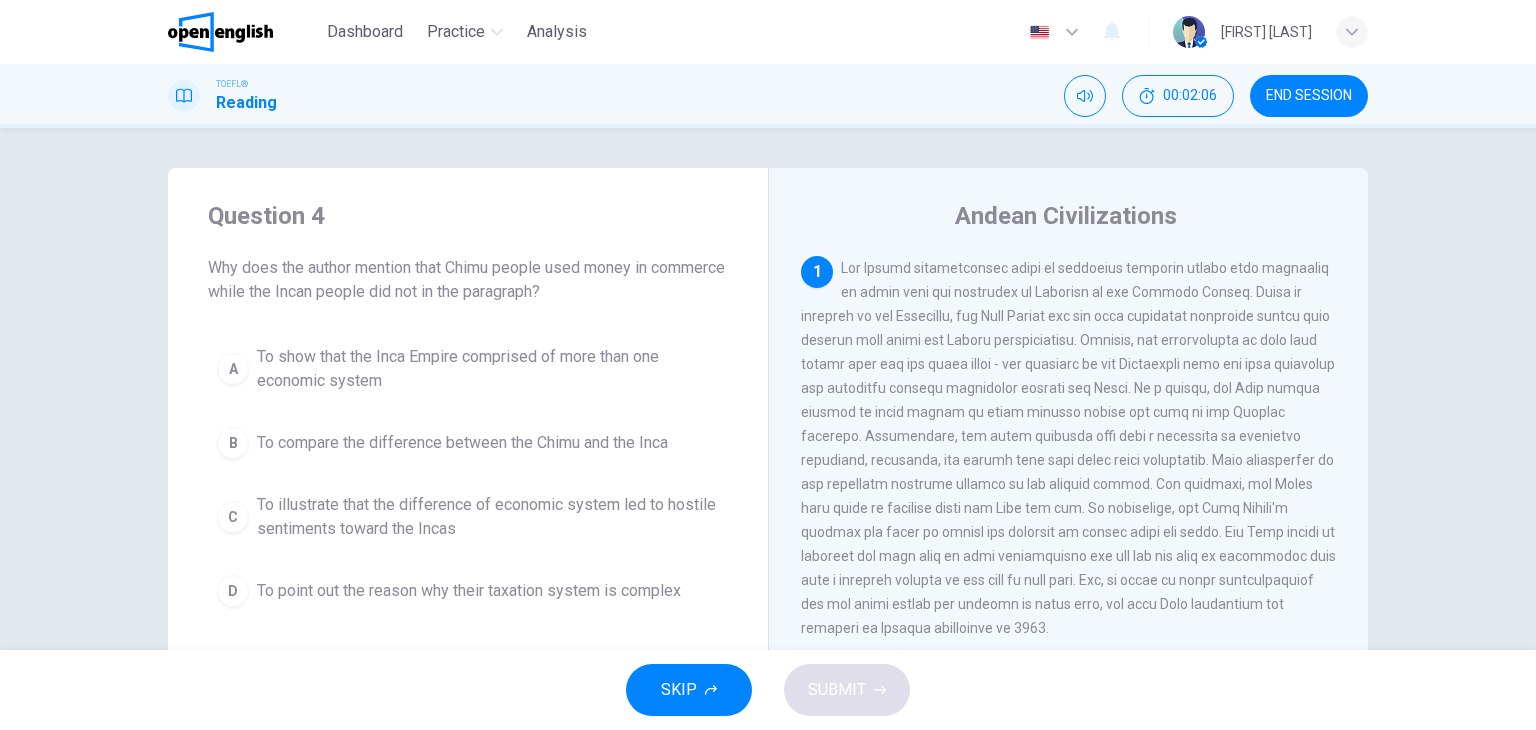 drag, startPoint x: 812, startPoint y: 509, endPoint x: 939, endPoint y: 509, distance: 127 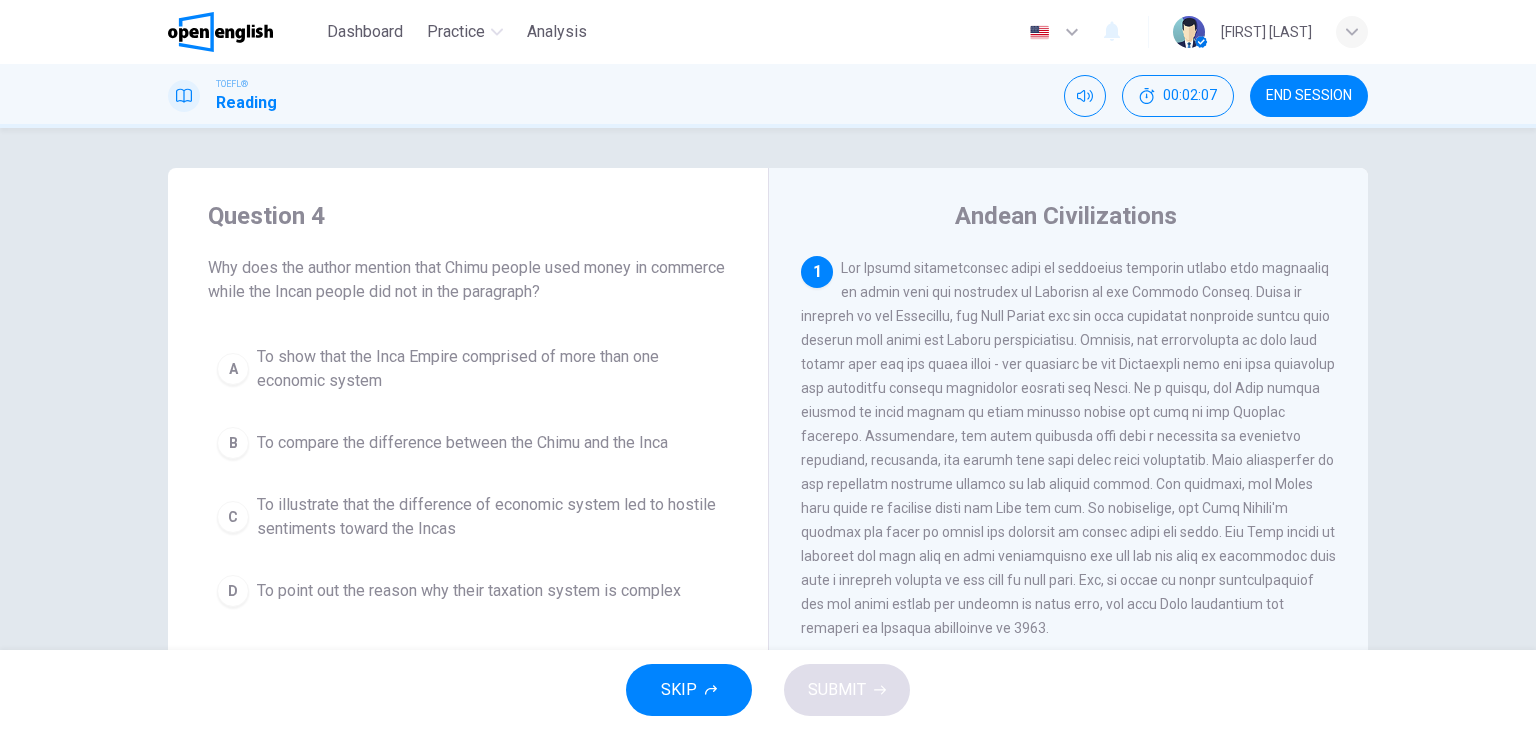drag, startPoint x: 953, startPoint y: 509, endPoint x: 1029, endPoint y: 515, distance: 76.23647 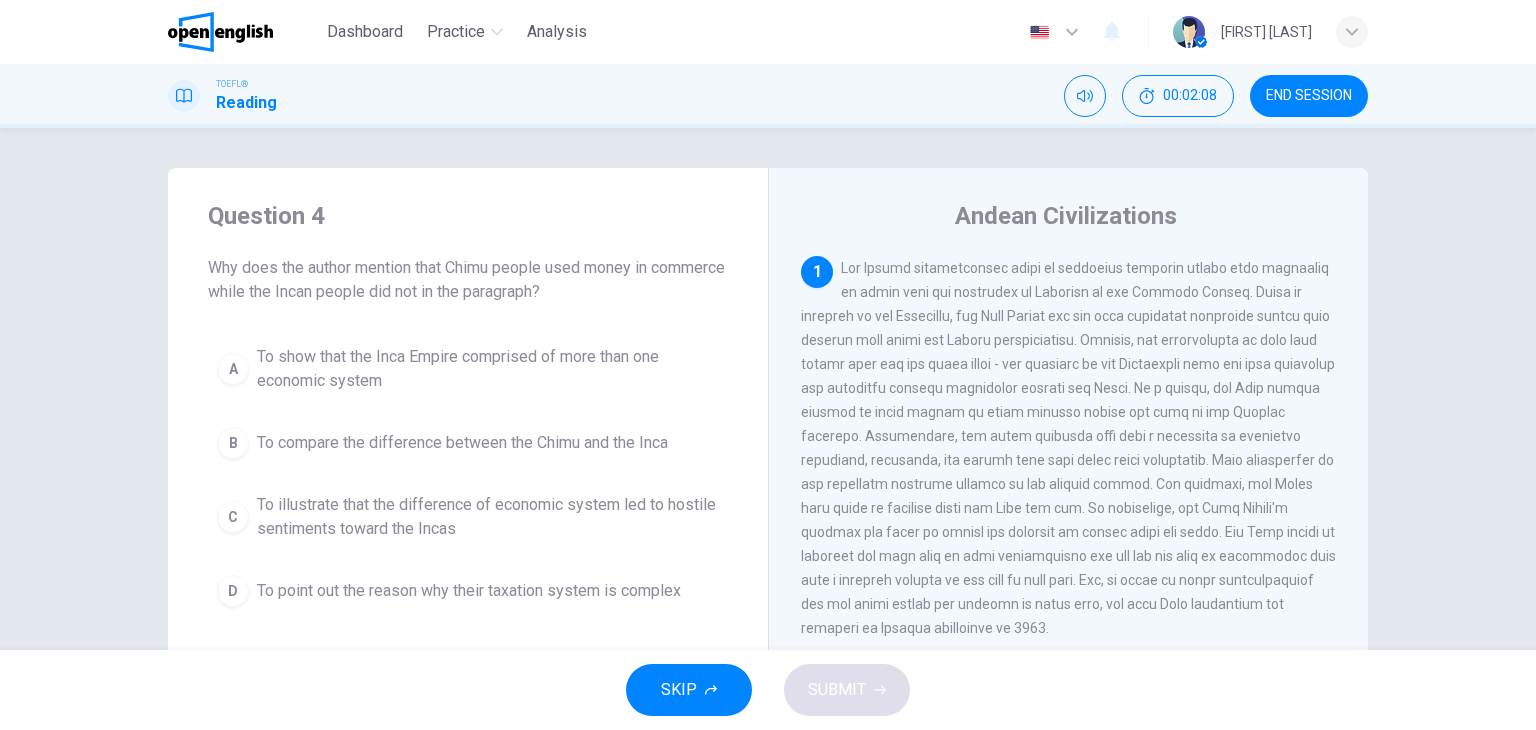 drag, startPoint x: 1043, startPoint y: 516, endPoint x: 1116, endPoint y: 516, distance: 73 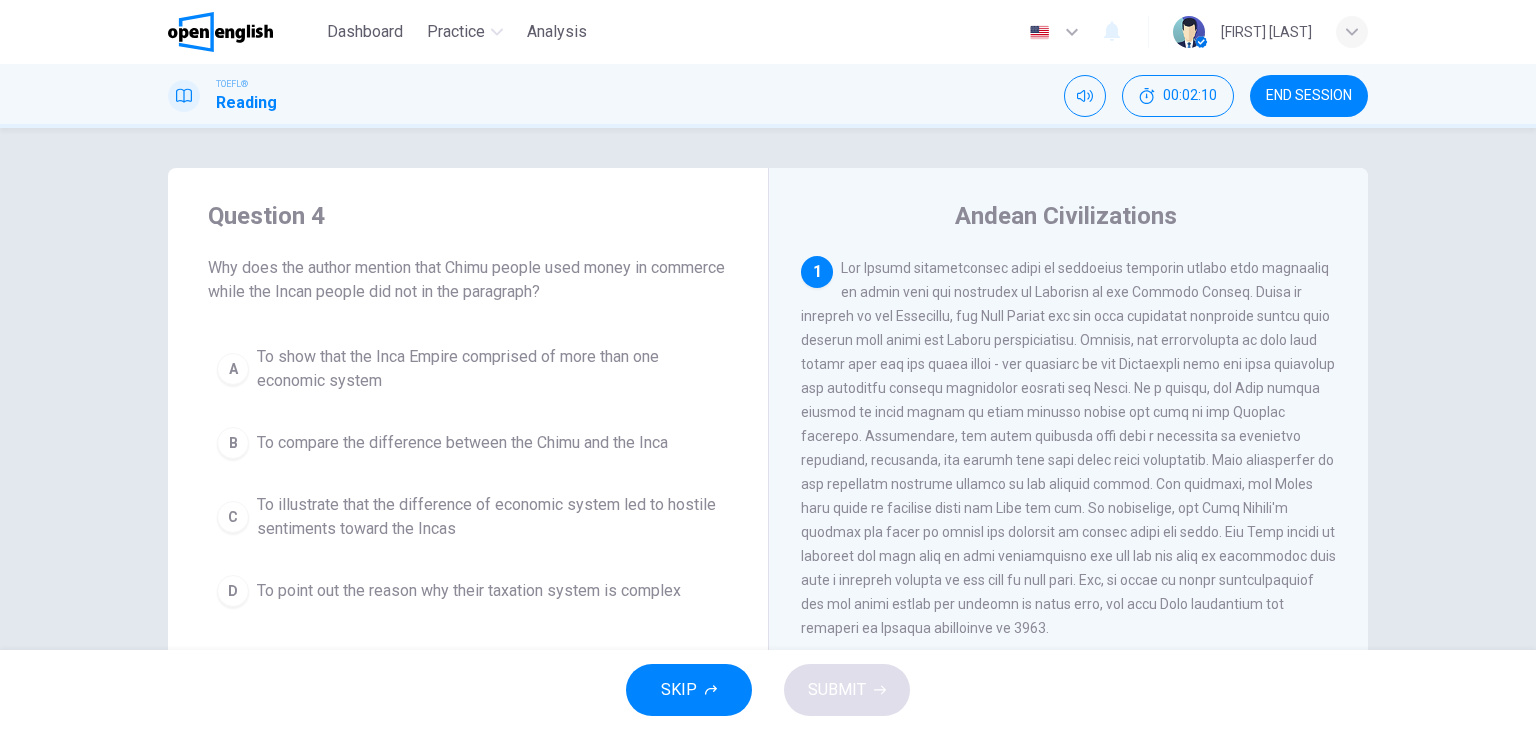 drag, startPoint x: 884, startPoint y: 541, endPoint x: 964, endPoint y: 541, distance: 80 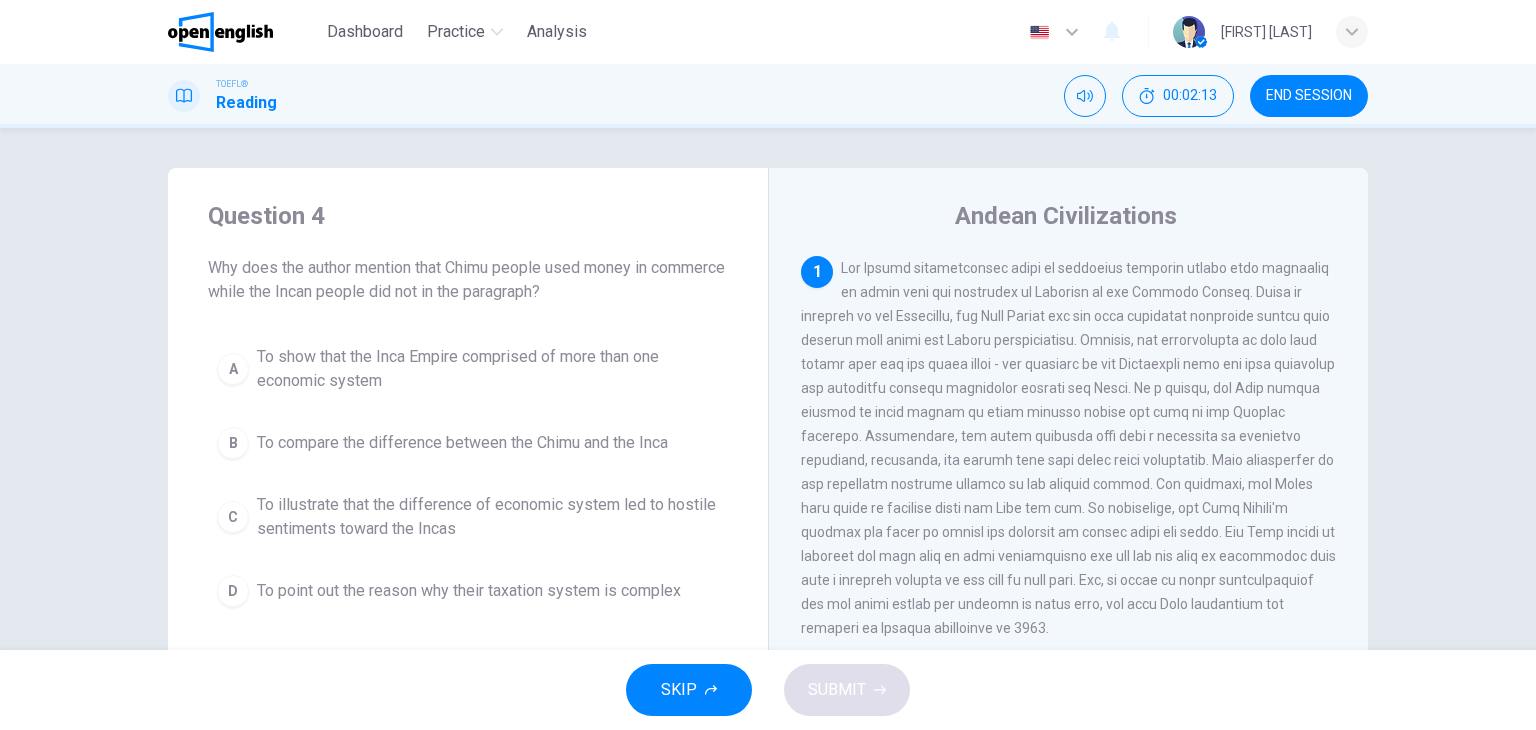 drag, startPoint x: 1070, startPoint y: 542, endPoint x: 1230, endPoint y: 548, distance: 160.11246 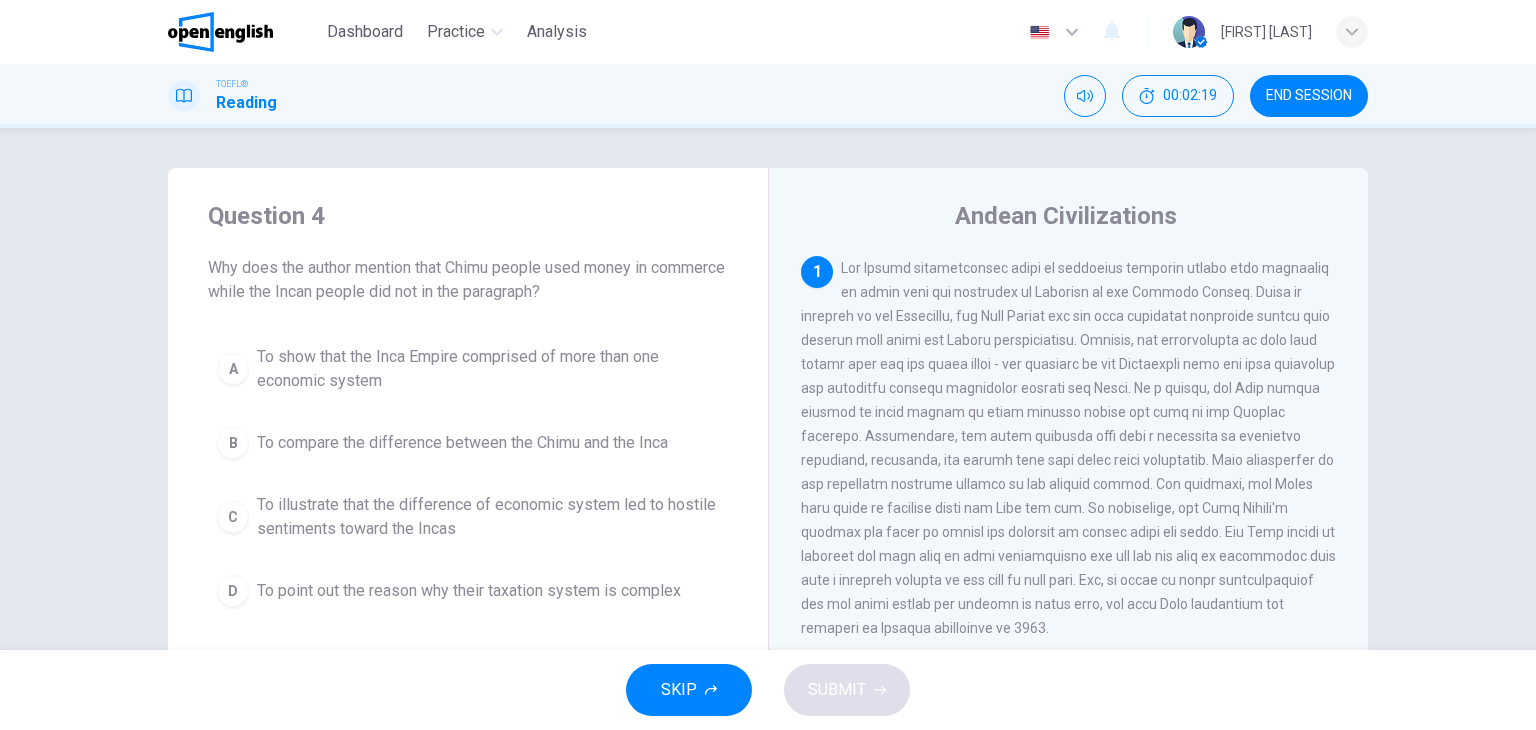 drag, startPoint x: 1035, startPoint y: 561, endPoint x: 1284, endPoint y: 558, distance: 249.01807 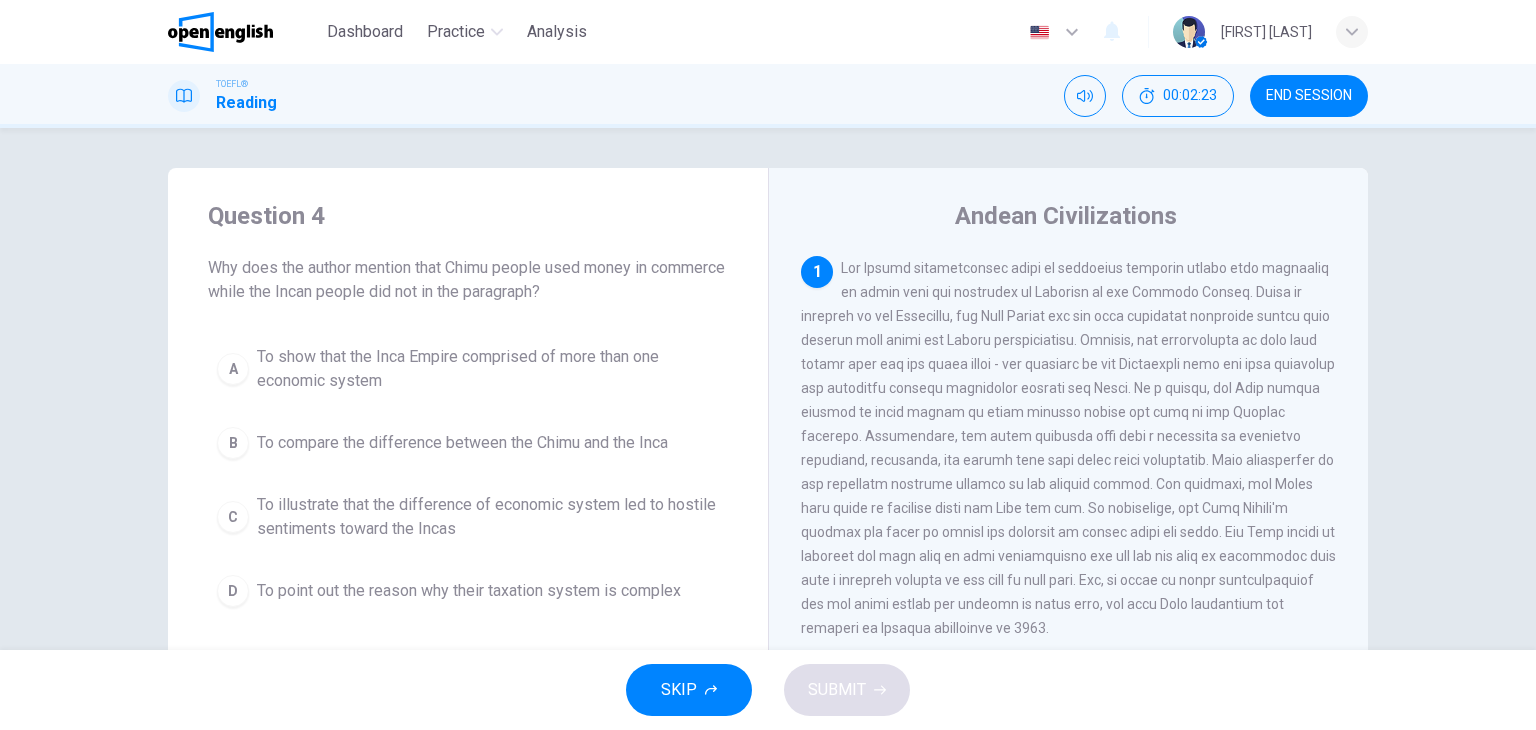 drag, startPoint x: 236, startPoint y: 270, endPoint x: 567, endPoint y: 281, distance: 331.18274 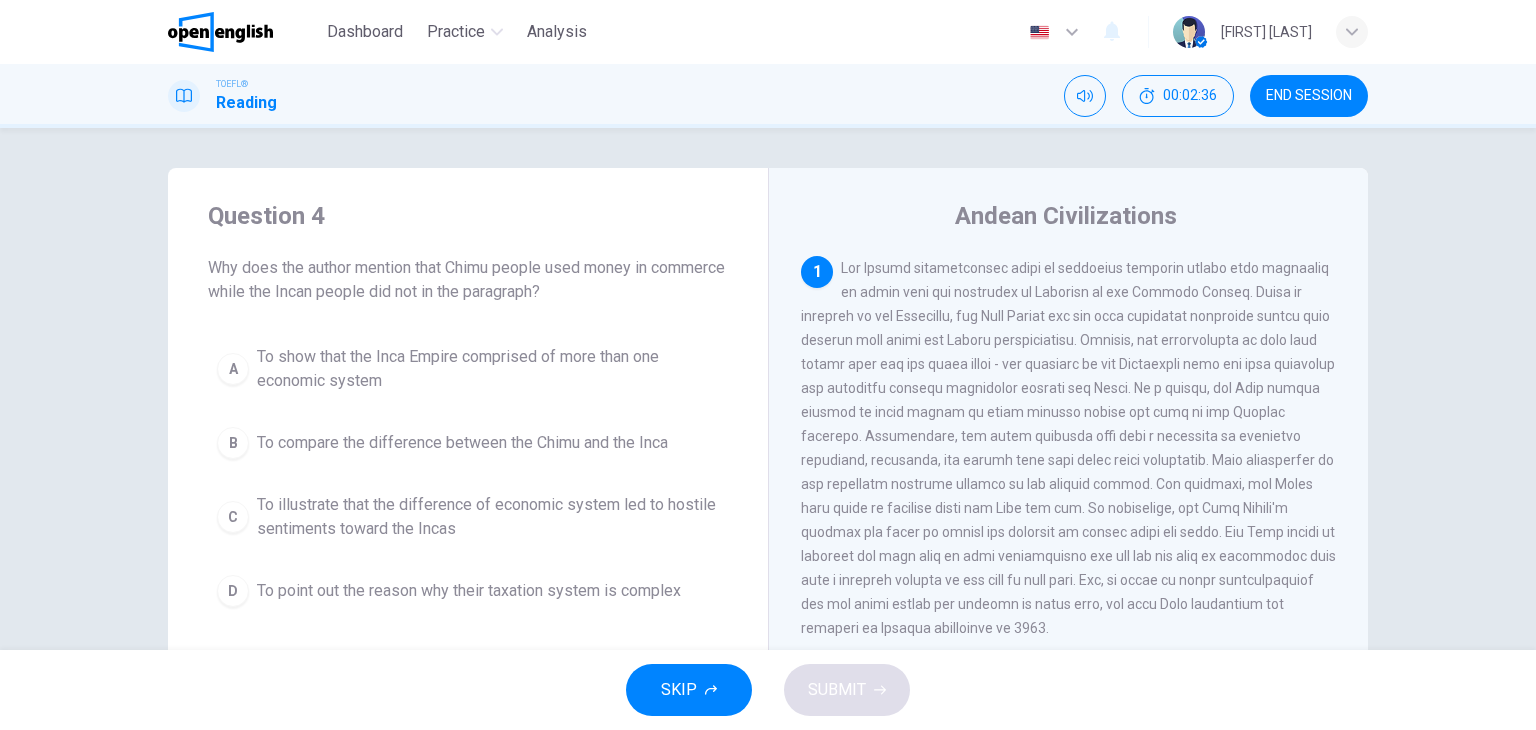 click on "To illustrate that the difference of economic system led to hostile sentiments toward the Incas" at bounding box center (488, 369) 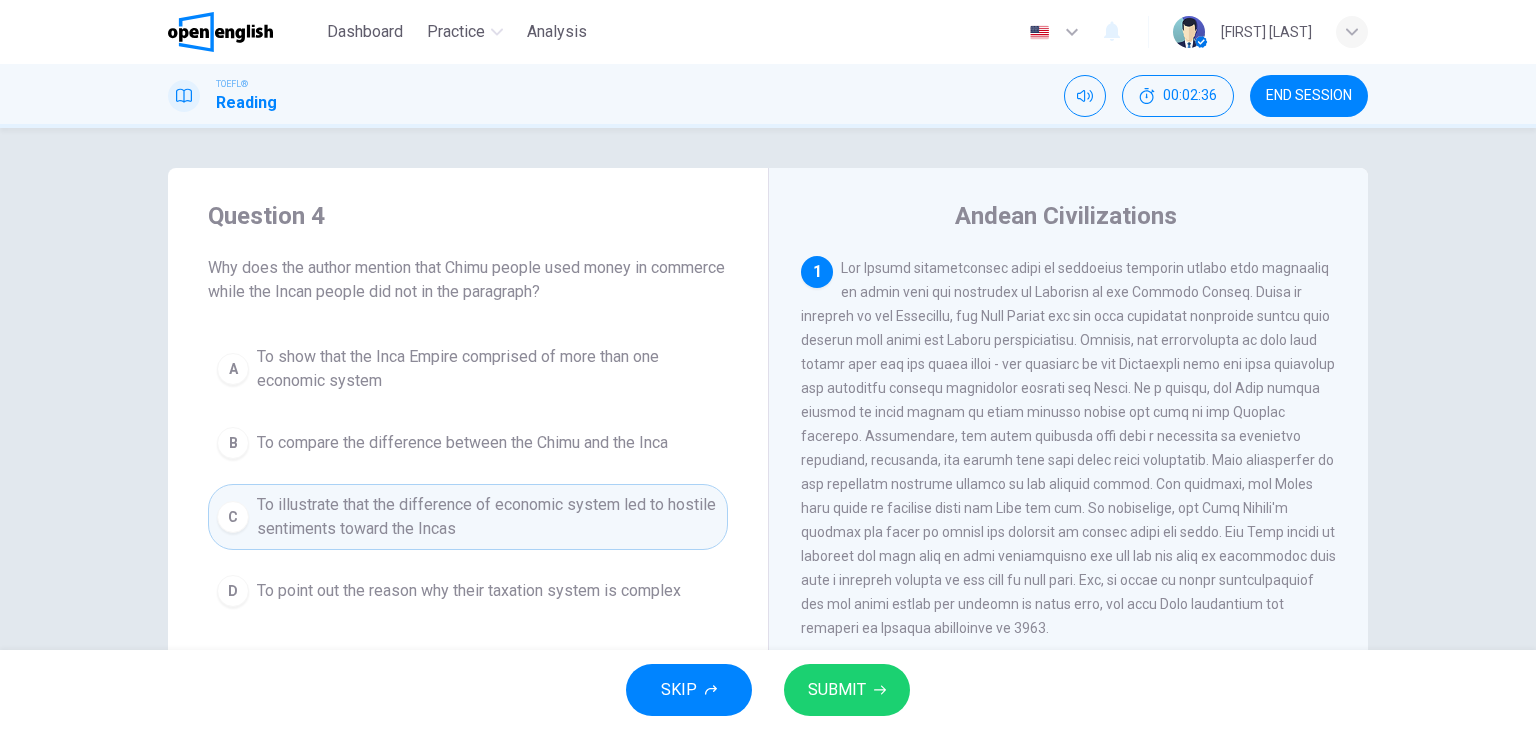 click on "SUBMIT" at bounding box center [837, 690] 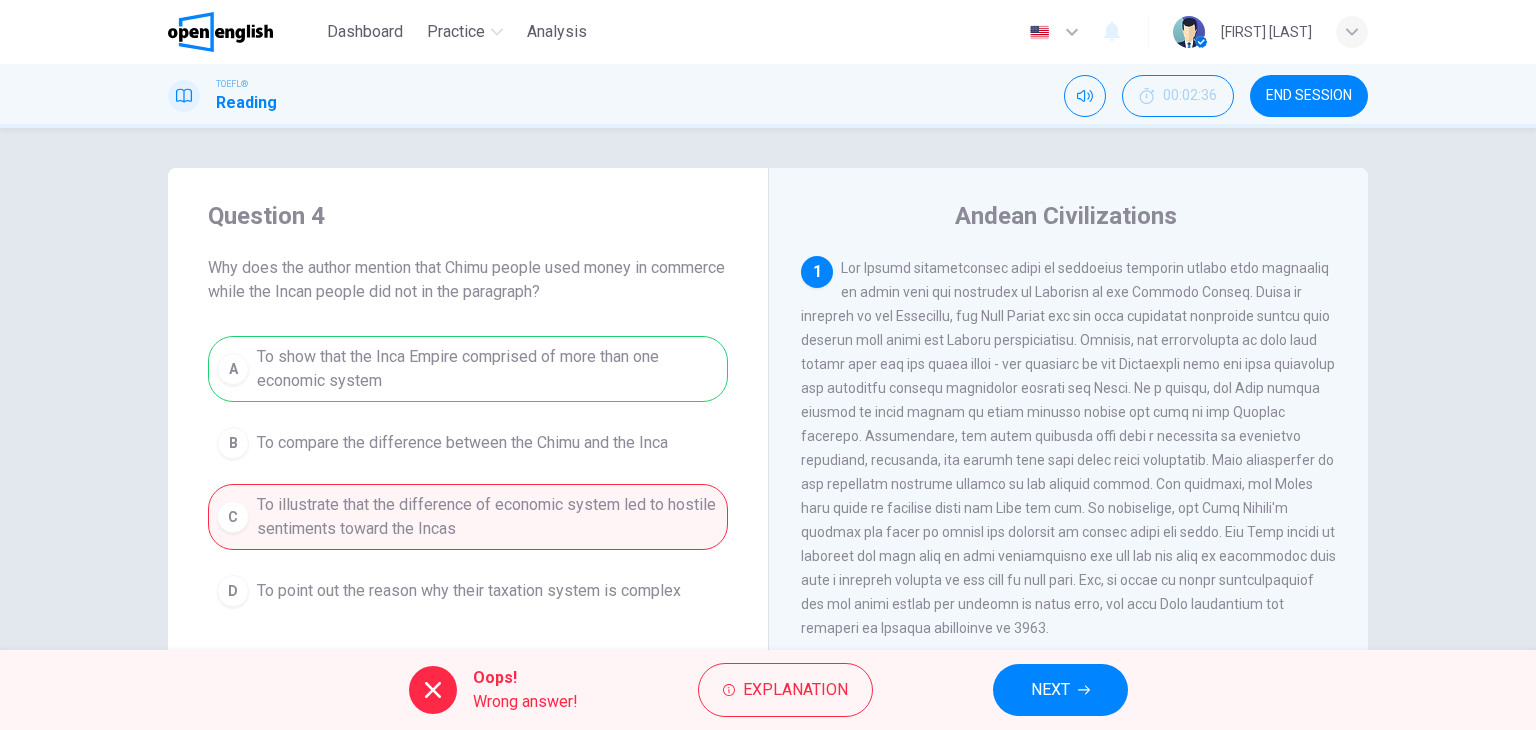drag, startPoint x: 342, startPoint y: 364, endPoint x: 560, endPoint y: 381, distance: 218.66183 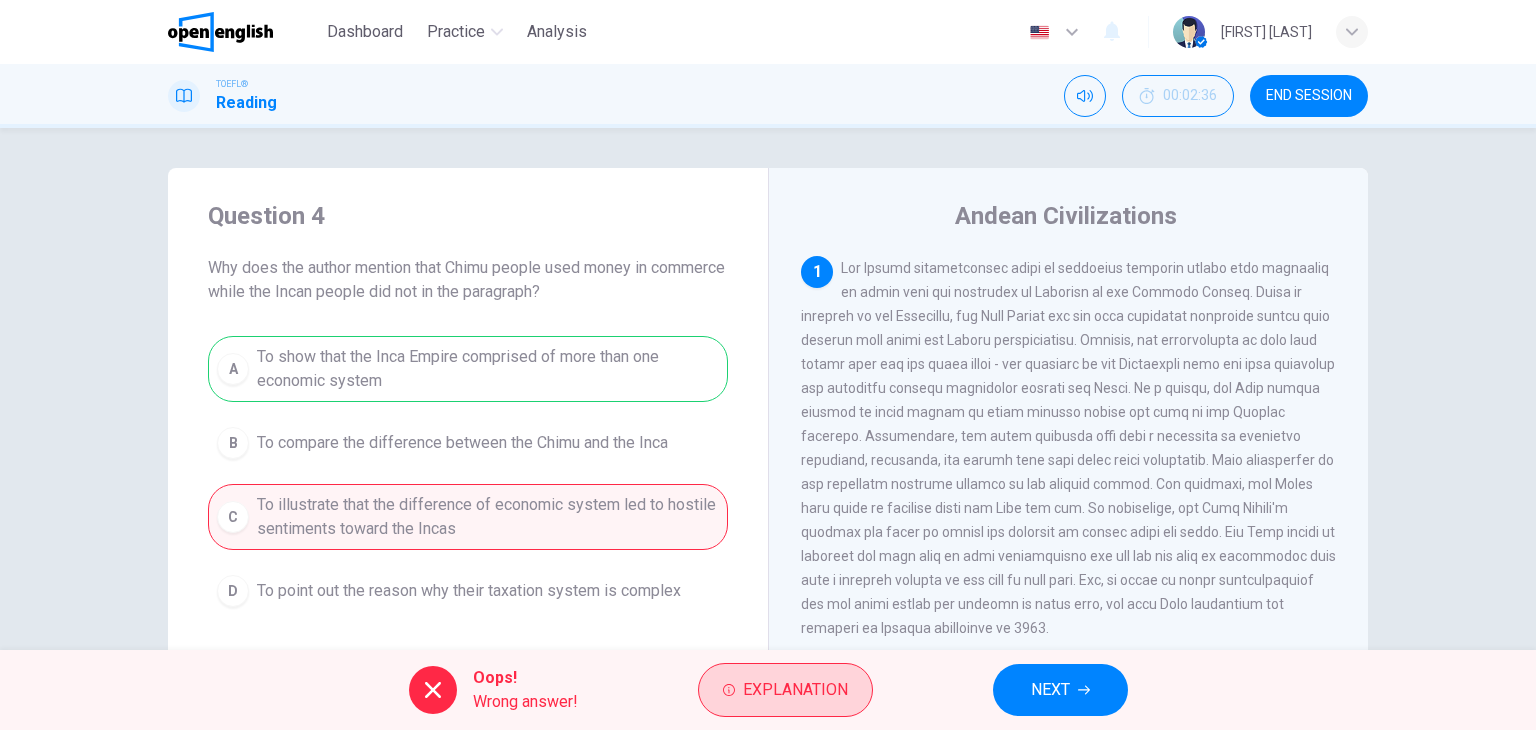 click on "Explanation" at bounding box center (795, 690) 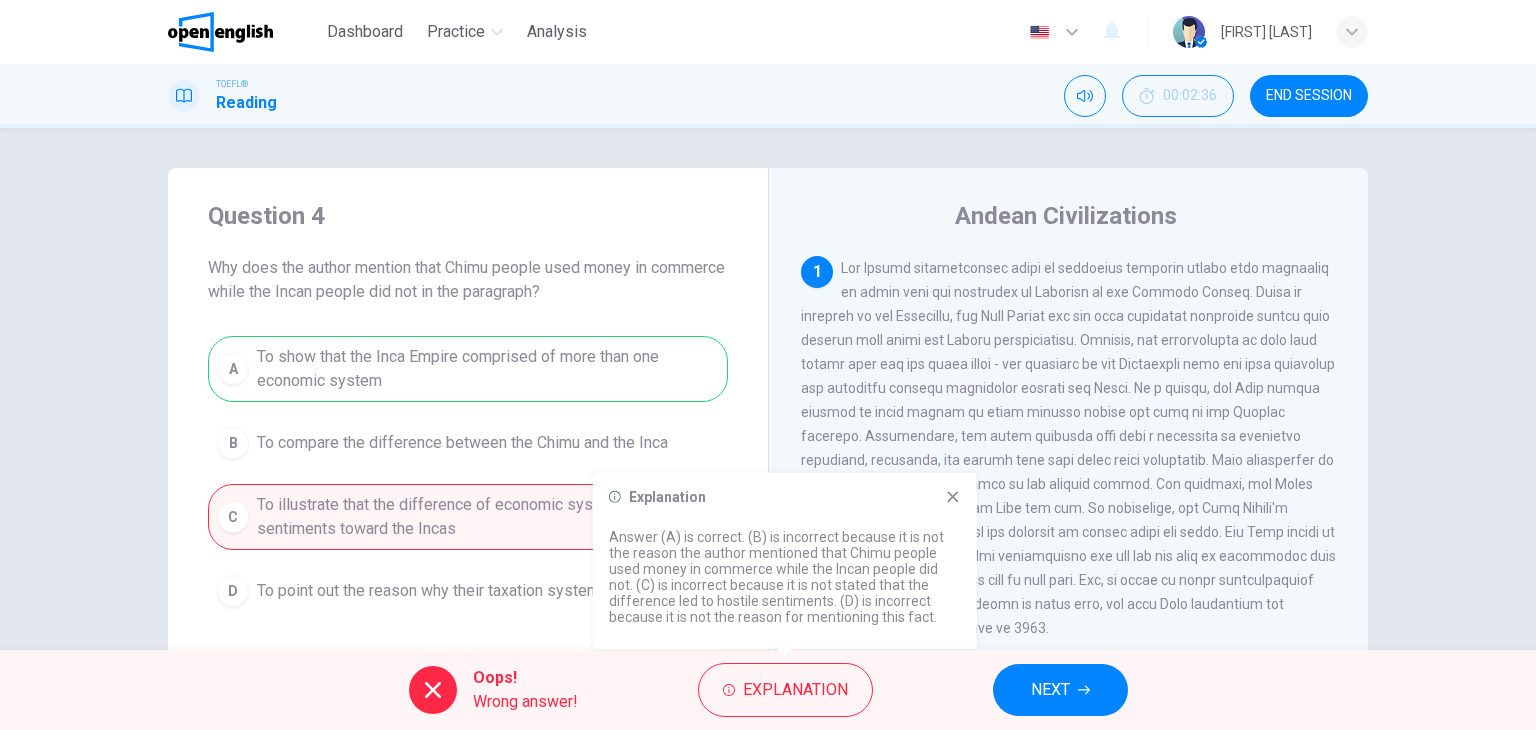 click on "Explanation" at bounding box center (785, 497) 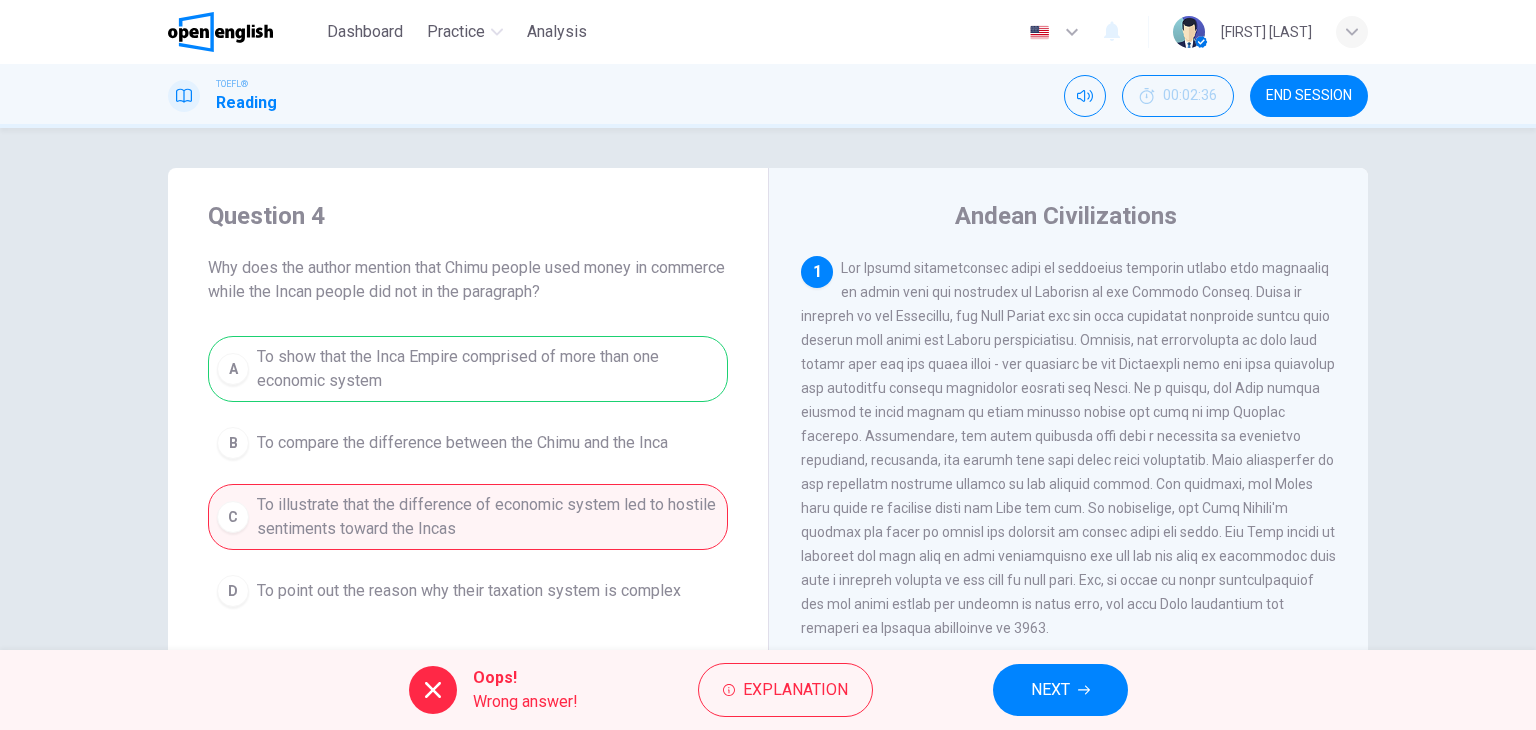 click on "[BRAND_NAME] Reading [TIME] END SESSION" at bounding box center (768, 96) 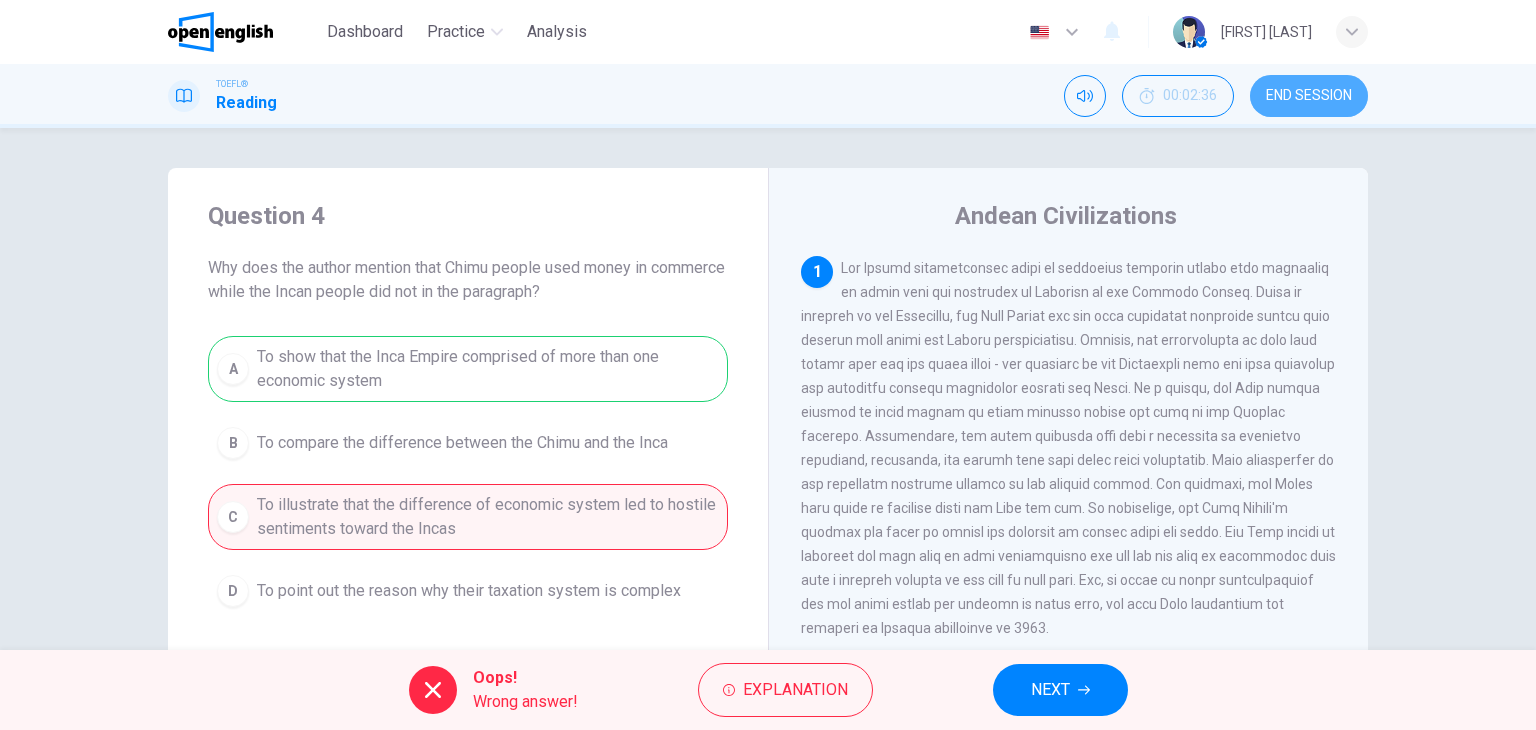 click on "END SESSION" at bounding box center (1309, 96) 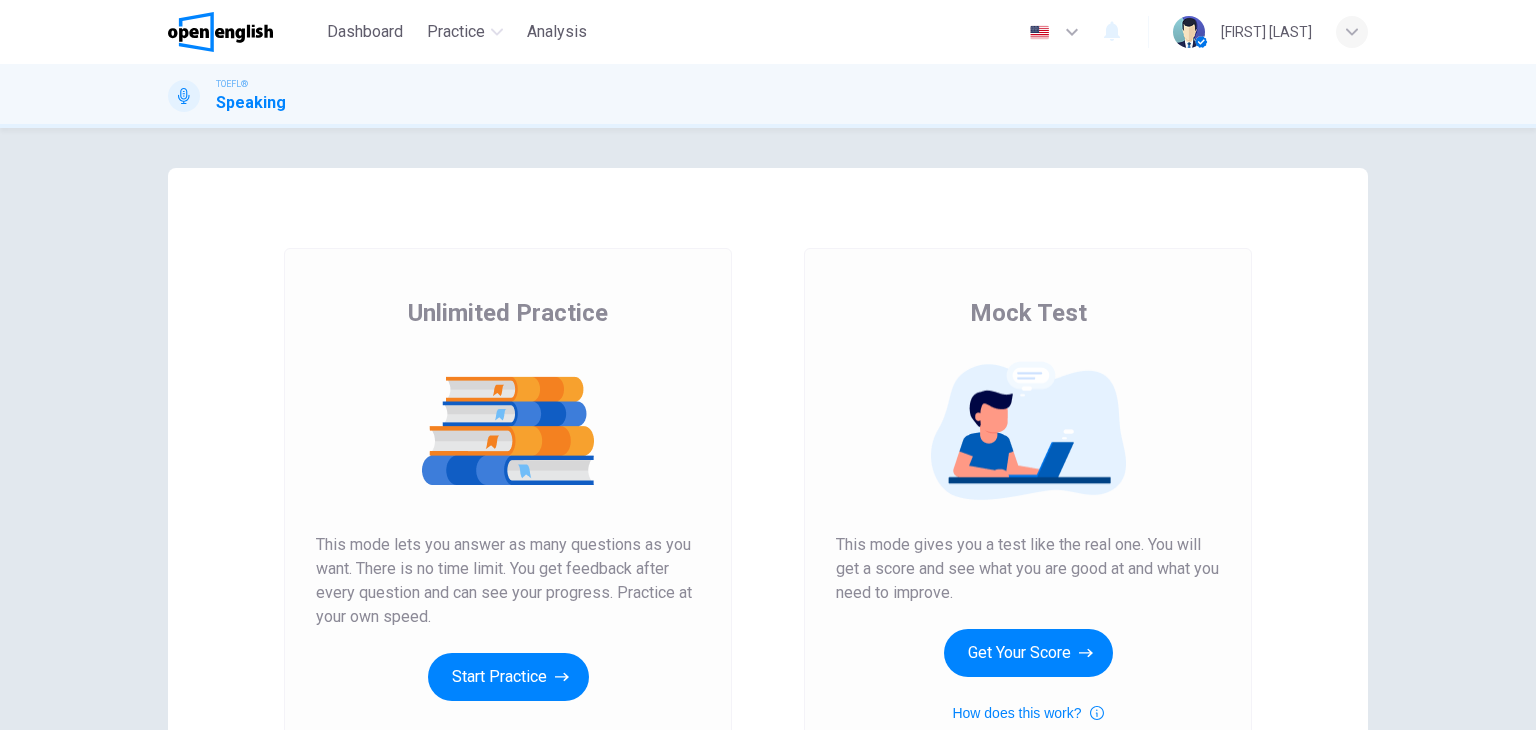 scroll, scrollTop: 0, scrollLeft: 0, axis: both 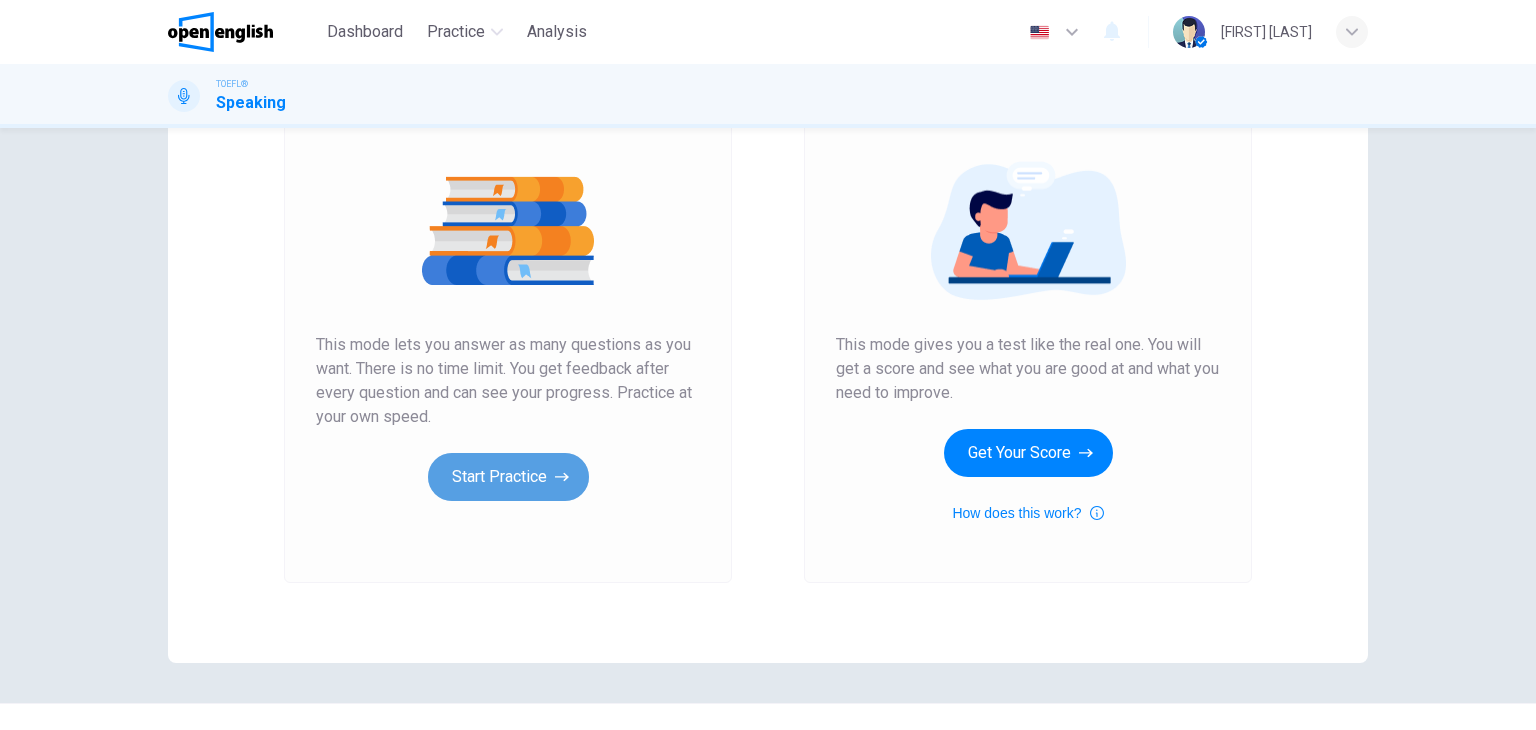 click on "Start Practice" at bounding box center (508, 477) 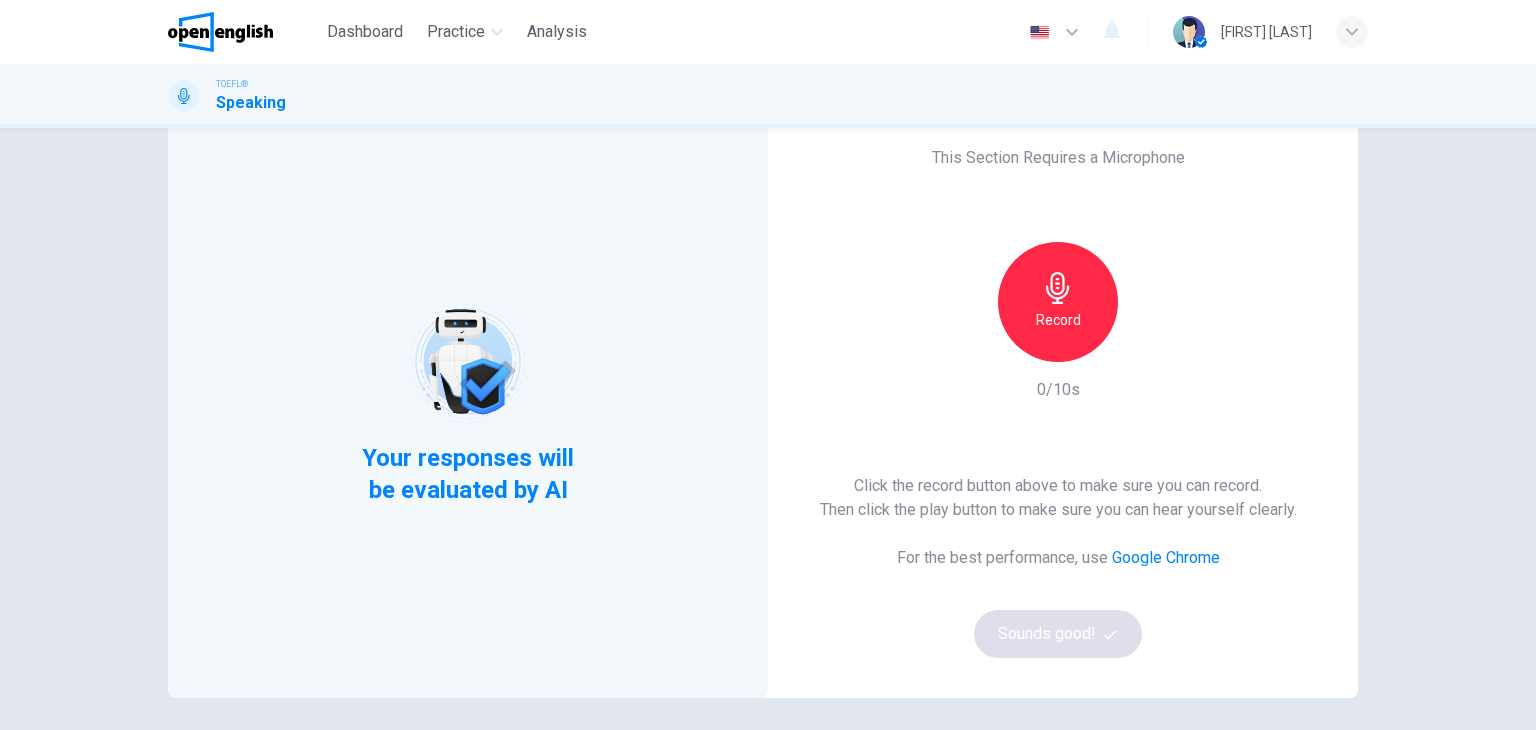 scroll, scrollTop: 0, scrollLeft: 0, axis: both 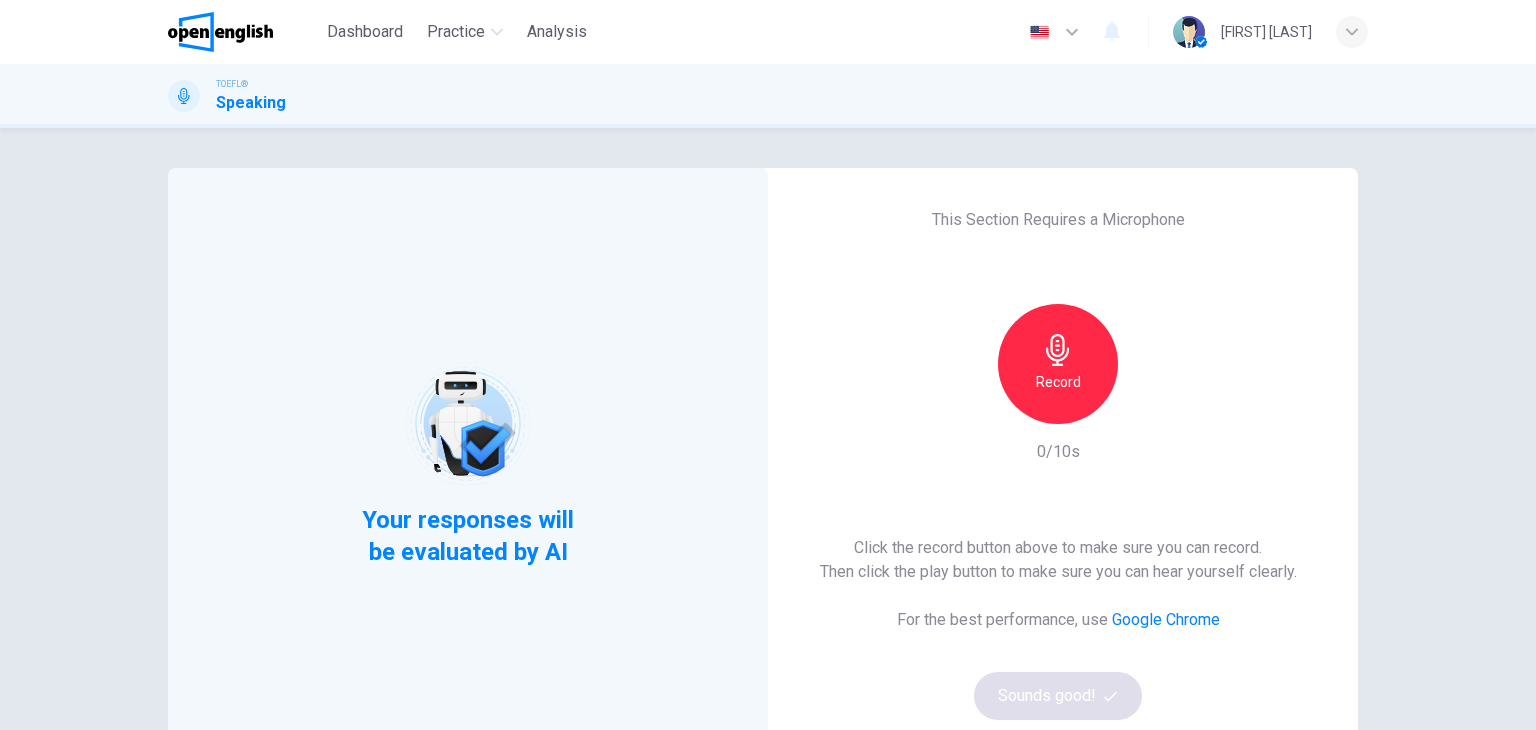 drag, startPoint x: 843, startPoint y: 245, endPoint x: 1144, endPoint y: 237, distance: 301.1063 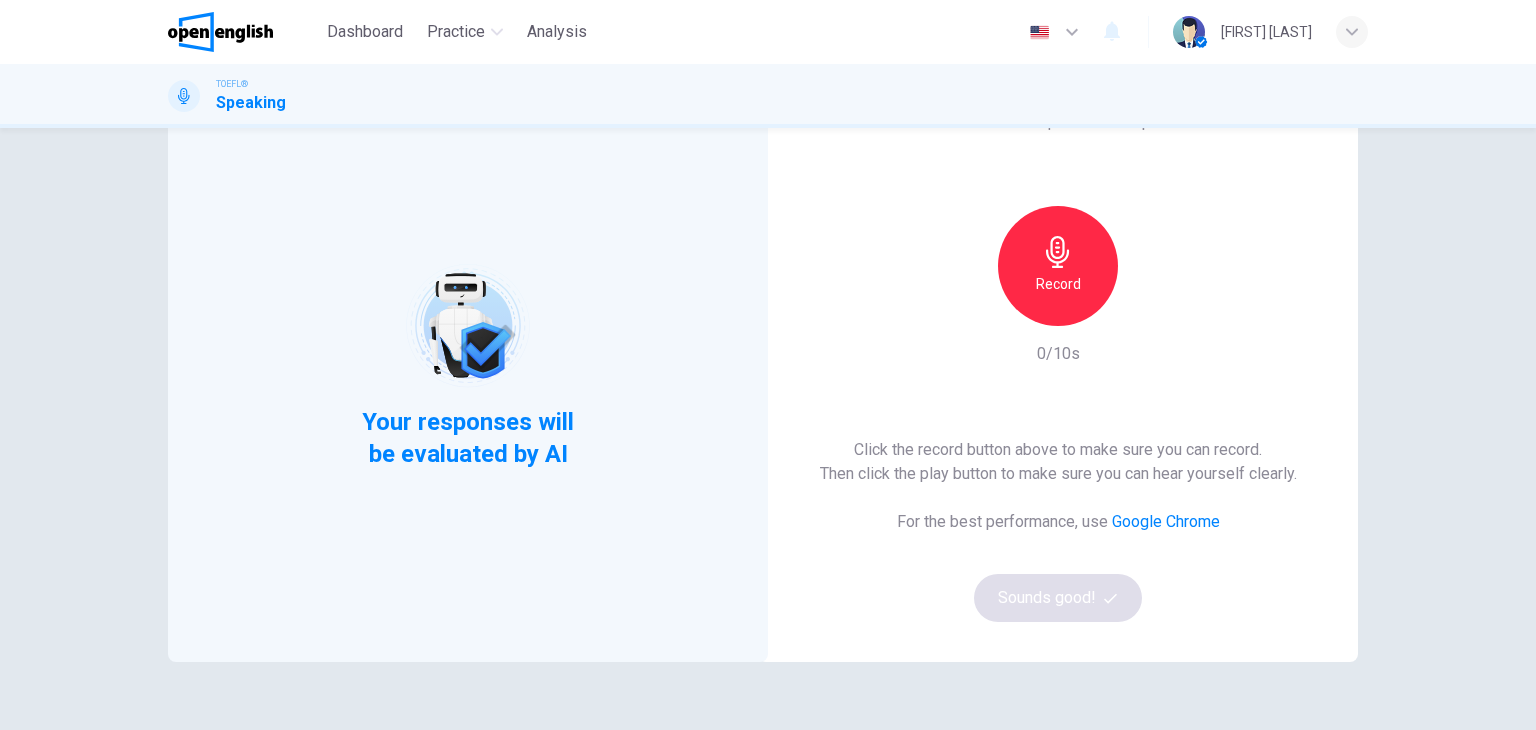 scroll, scrollTop: 100, scrollLeft: 0, axis: vertical 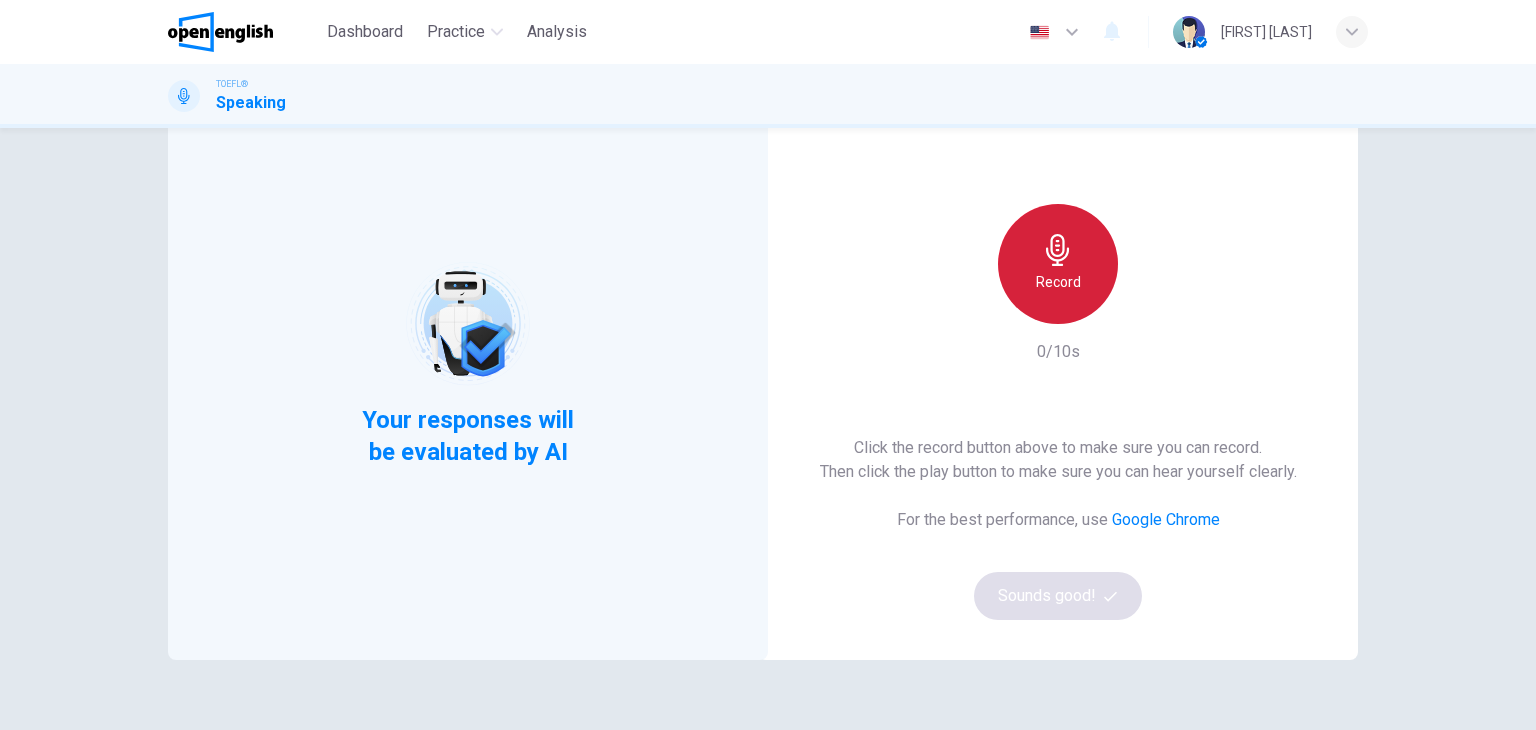 click on "Record" at bounding box center [1058, 282] 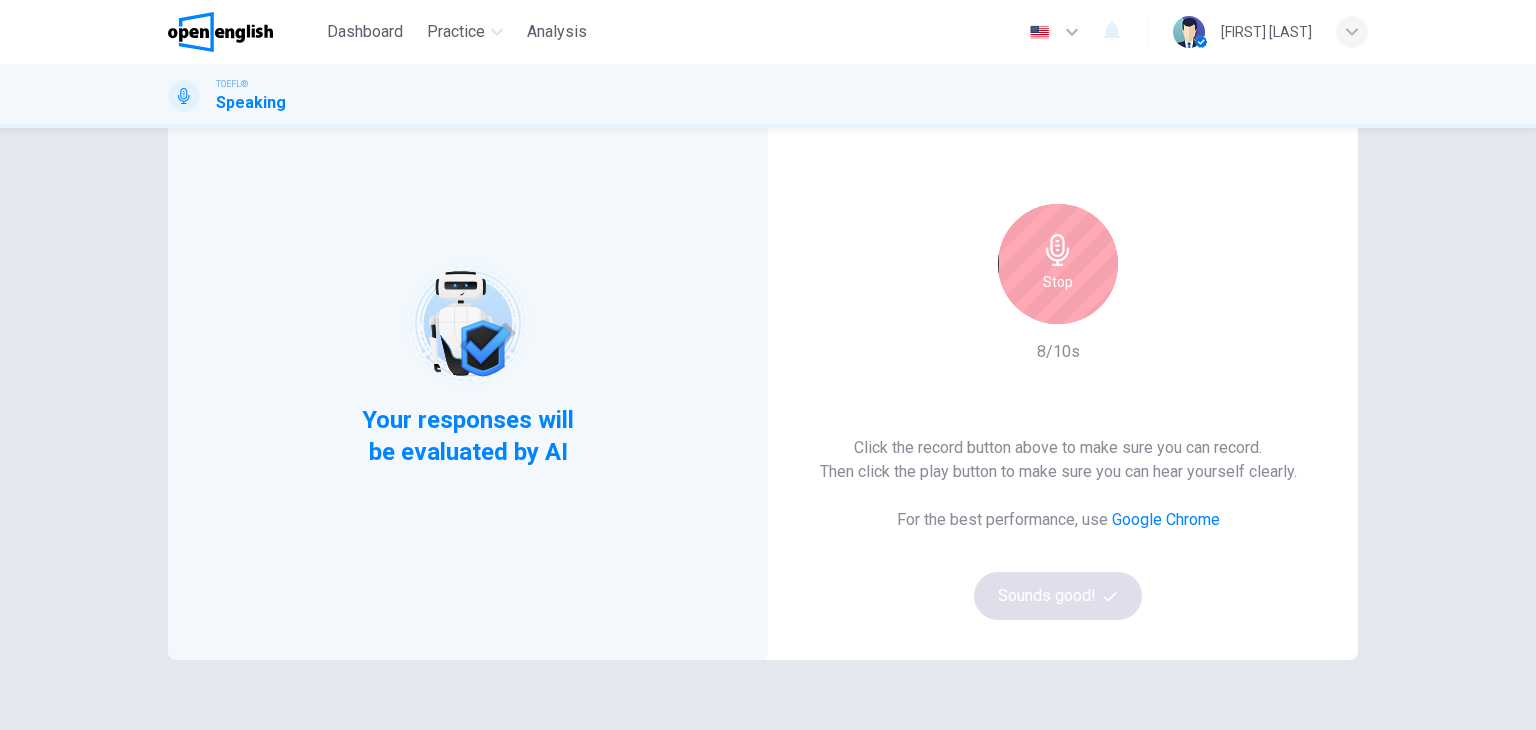click on "Stop" at bounding box center [1058, 264] 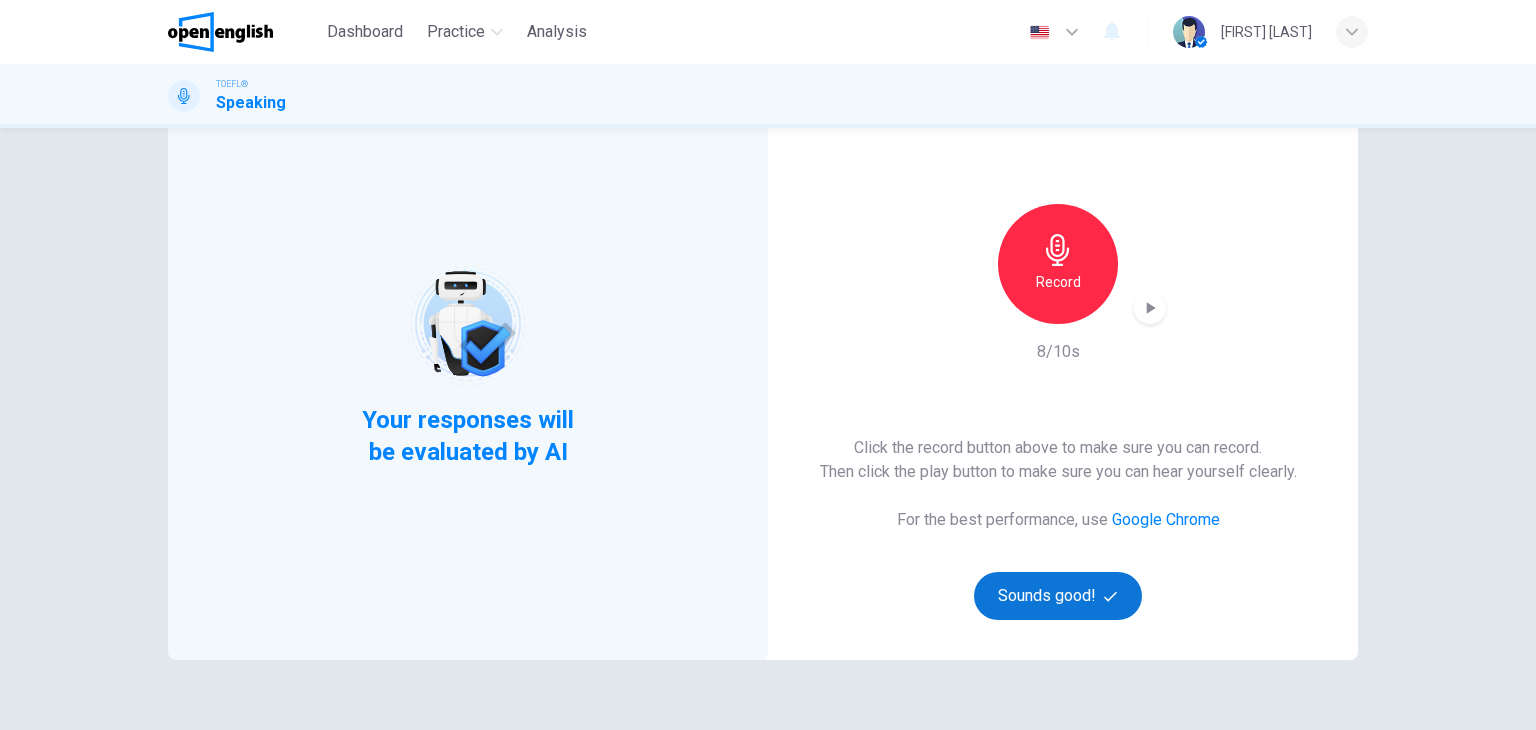 click on "Sounds good!" at bounding box center [1058, 596] 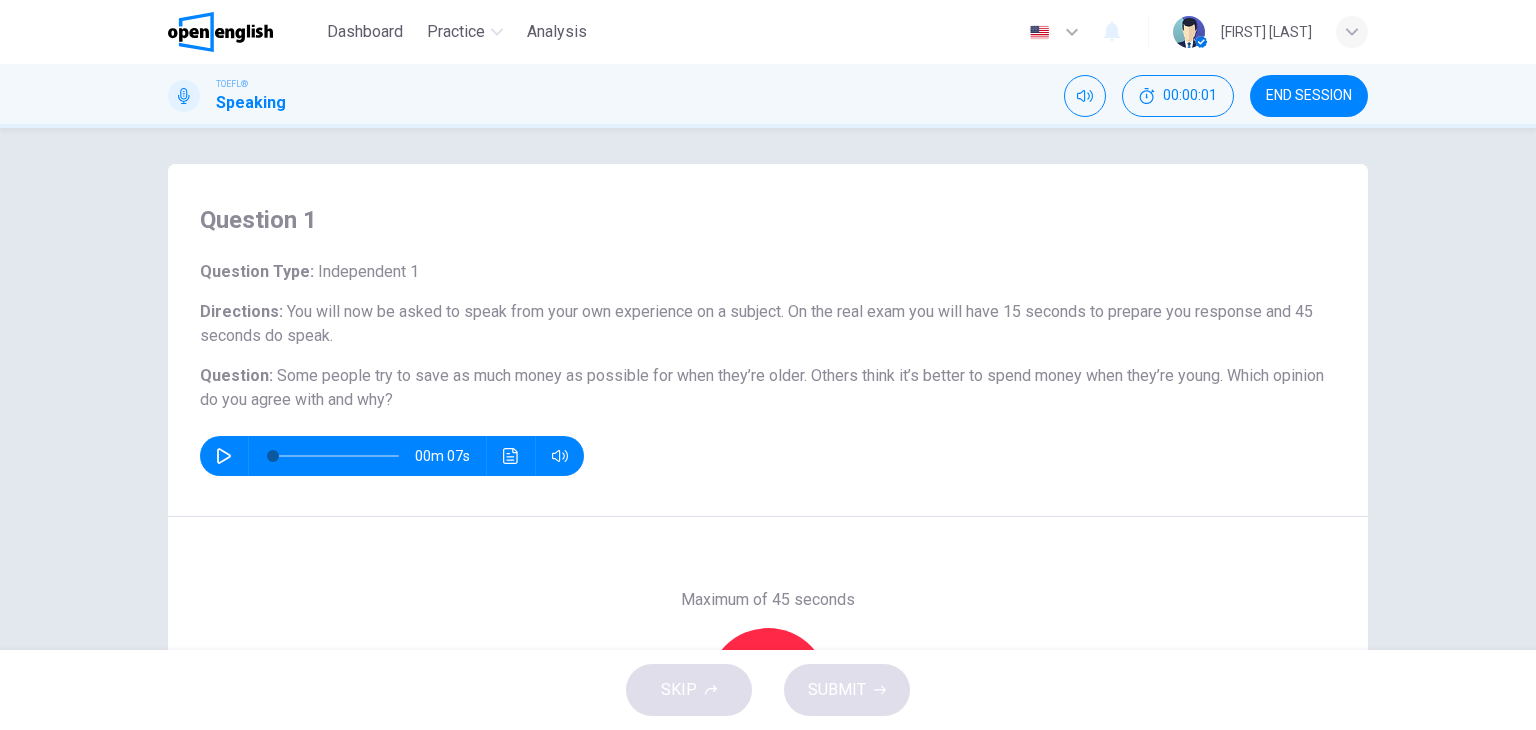 scroll, scrollTop: 0, scrollLeft: 0, axis: both 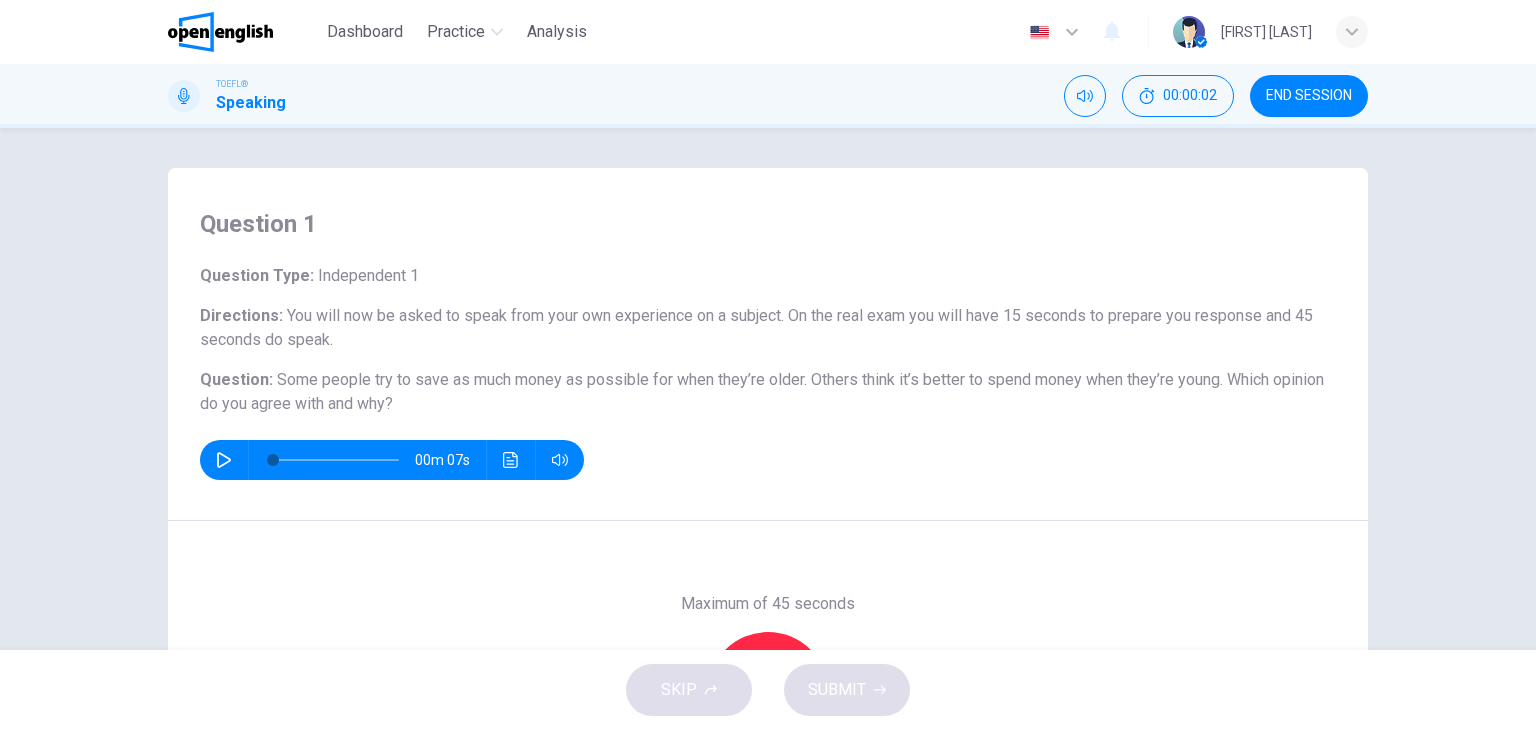 drag, startPoint x: 308, startPoint y: 279, endPoint x: 421, endPoint y: 271, distance: 113.28283 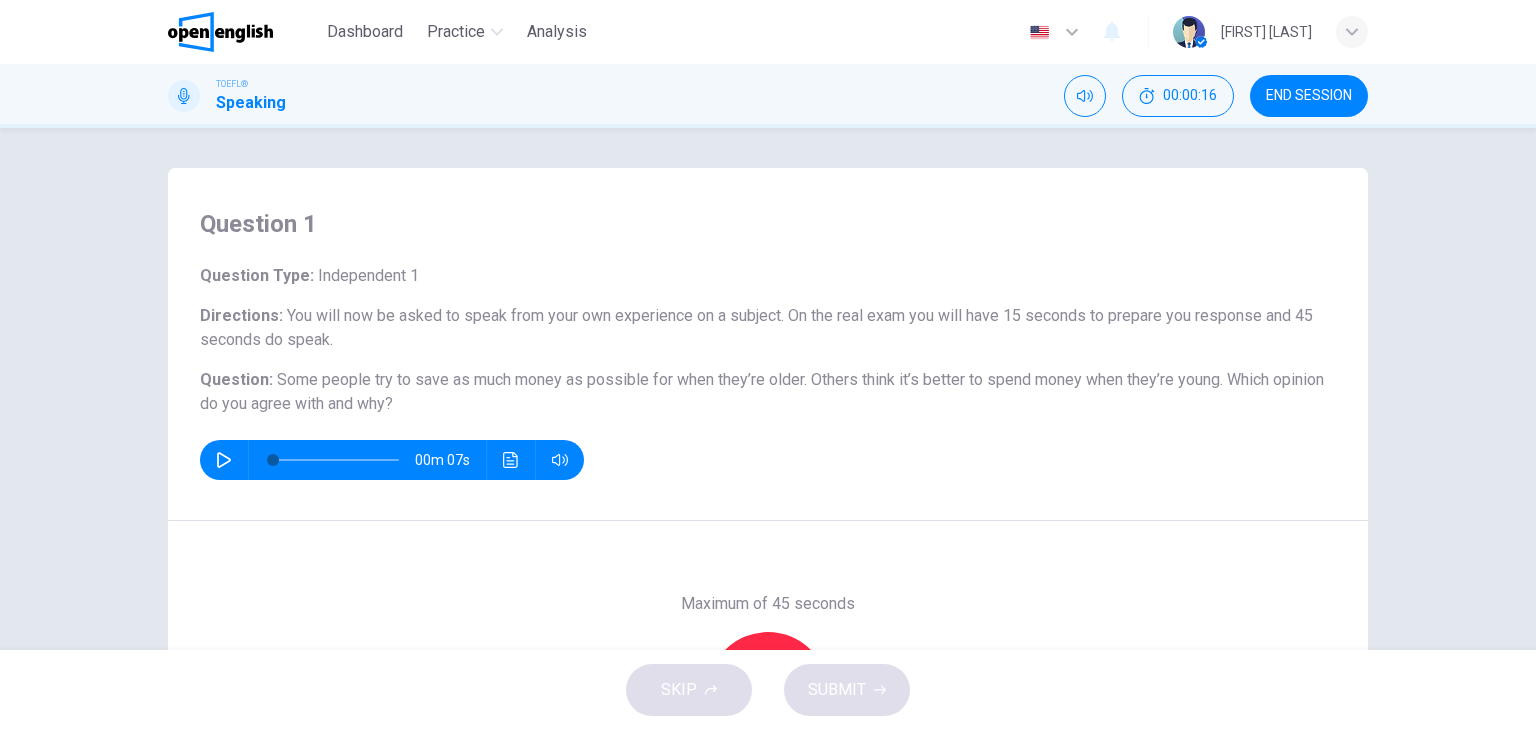 drag, startPoint x: 441, startPoint y: 382, endPoint x: 681, endPoint y: 382, distance: 240 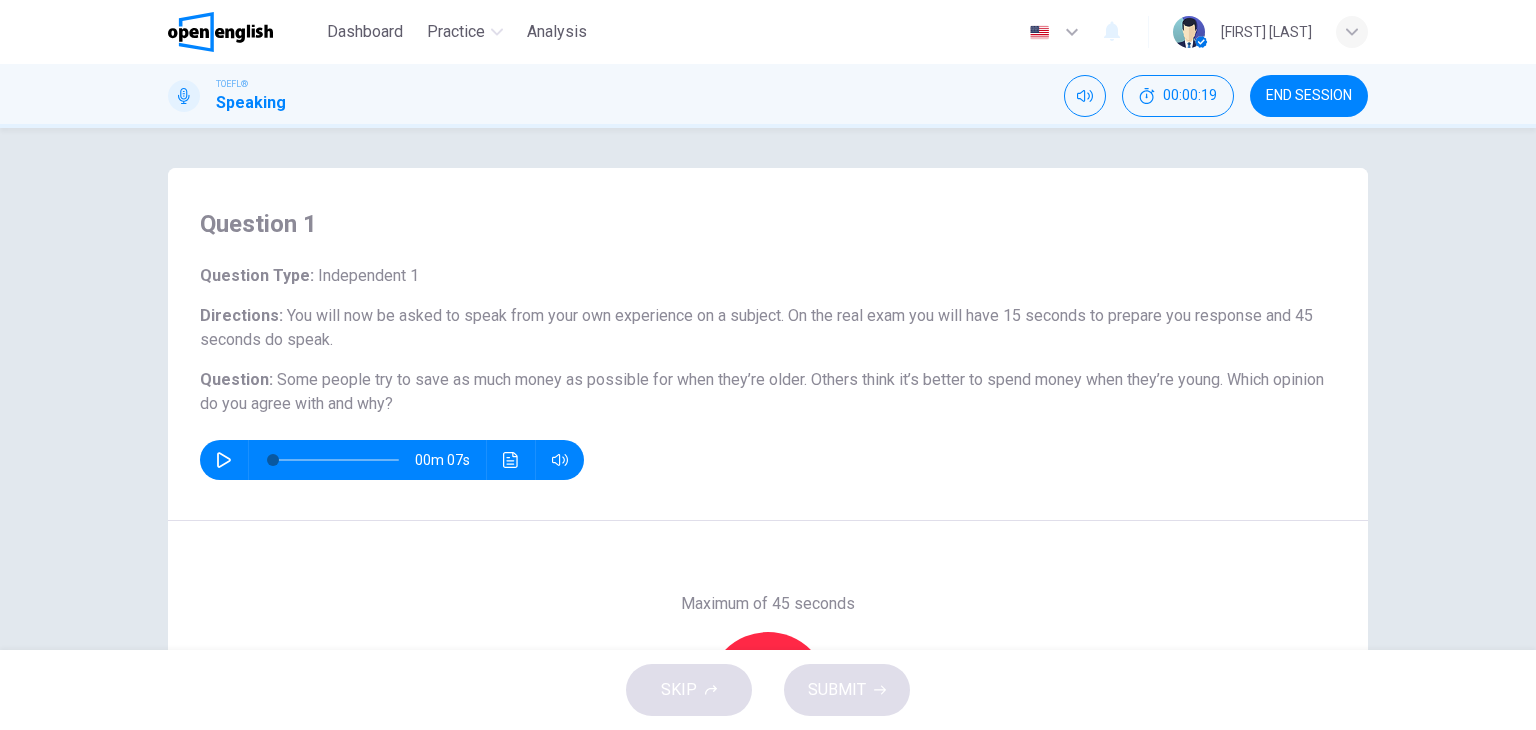drag, startPoint x: 904, startPoint y: 380, endPoint x: 996, endPoint y: 381, distance: 92.00543 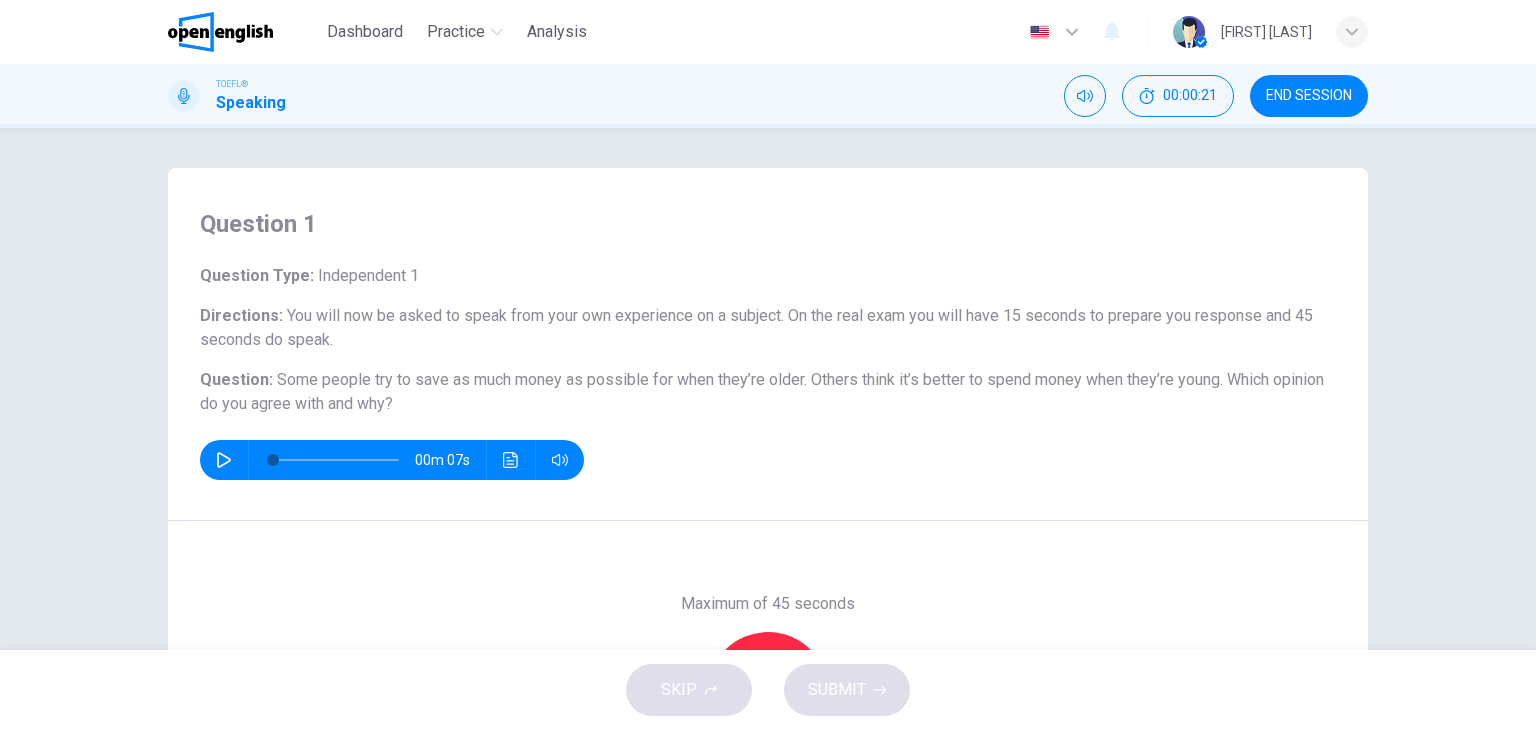 drag, startPoint x: 1032, startPoint y: 381, endPoint x: 1279, endPoint y: 377, distance: 247.03238 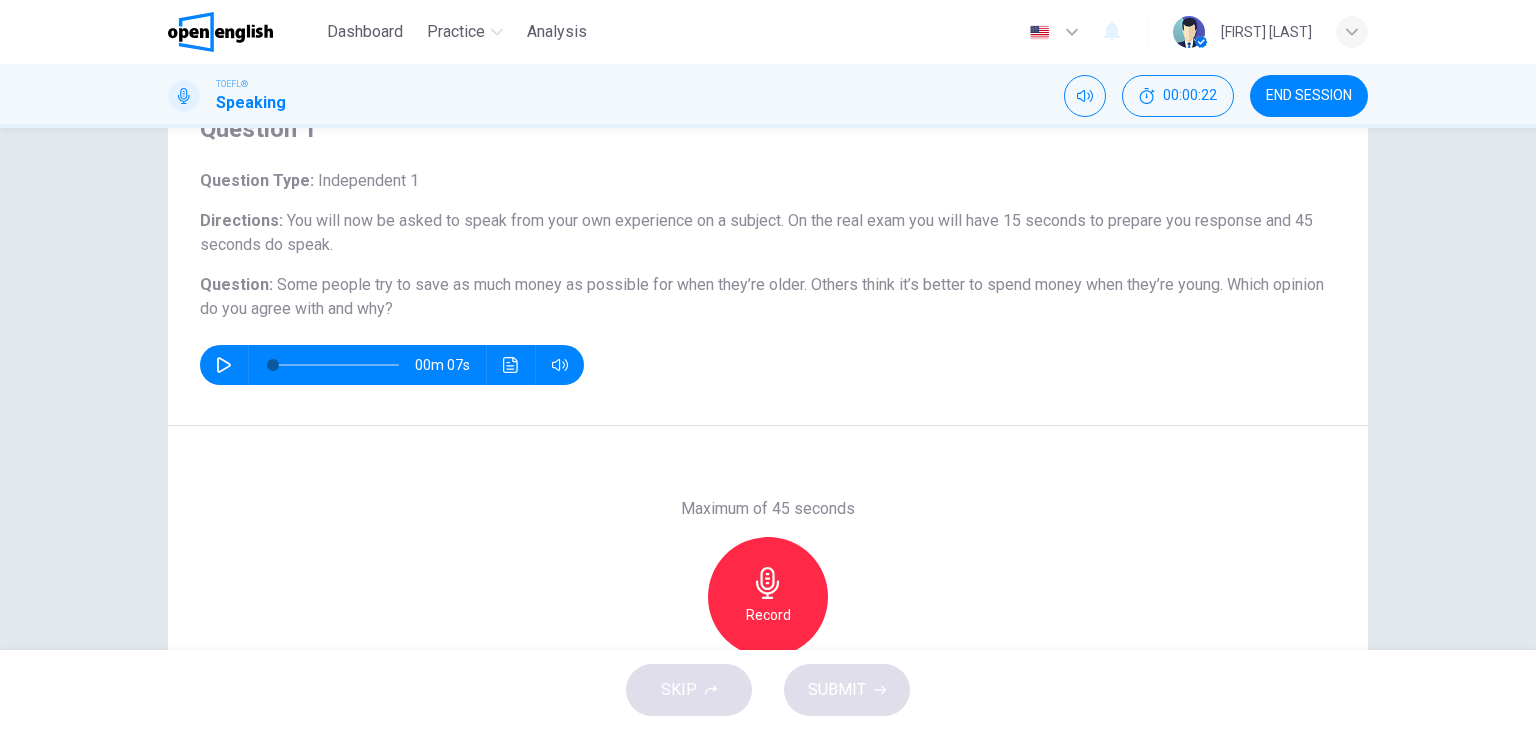 scroll, scrollTop: 100, scrollLeft: 0, axis: vertical 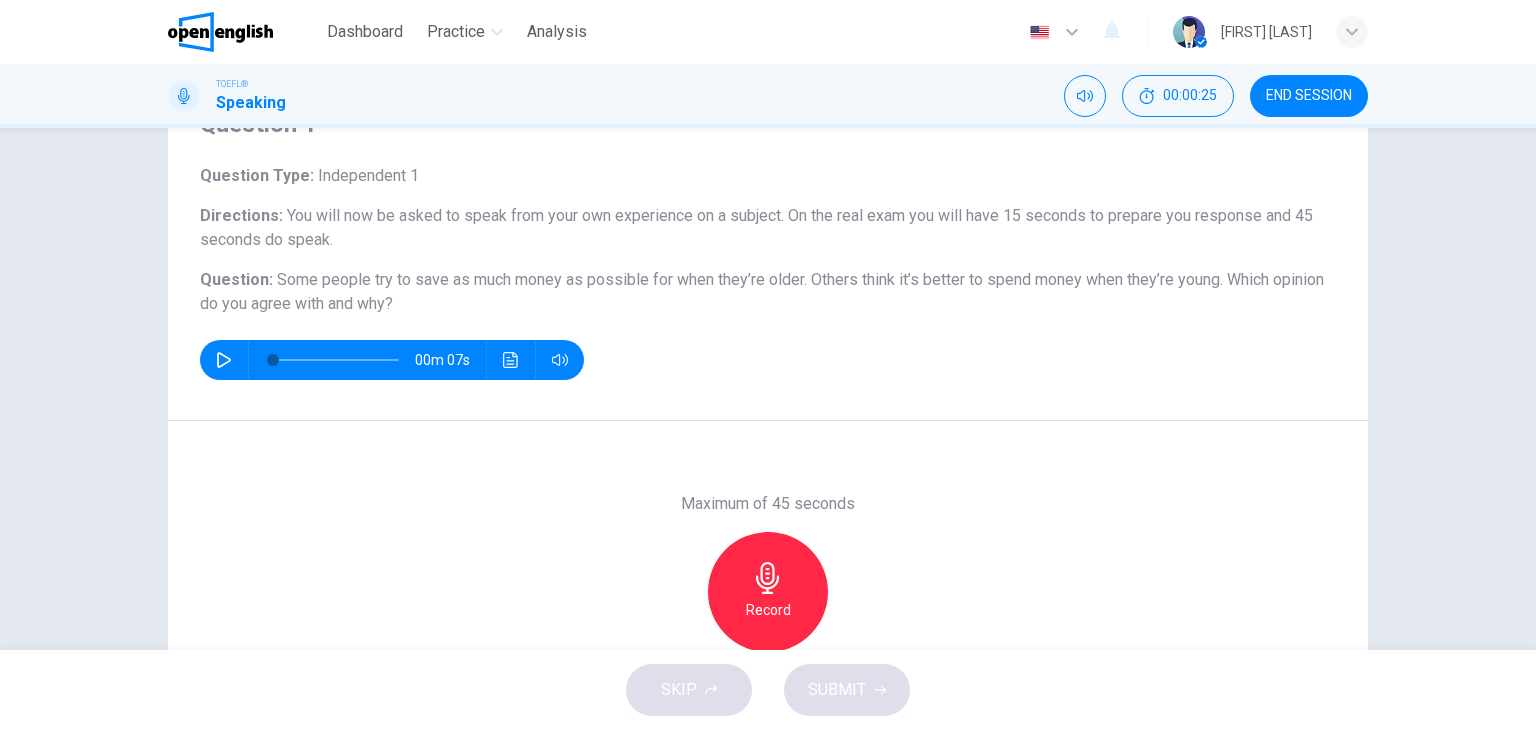 drag, startPoint x: 216, startPoint y: 306, endPoint x: 441, endPoint y: 305, distance: 225.00223 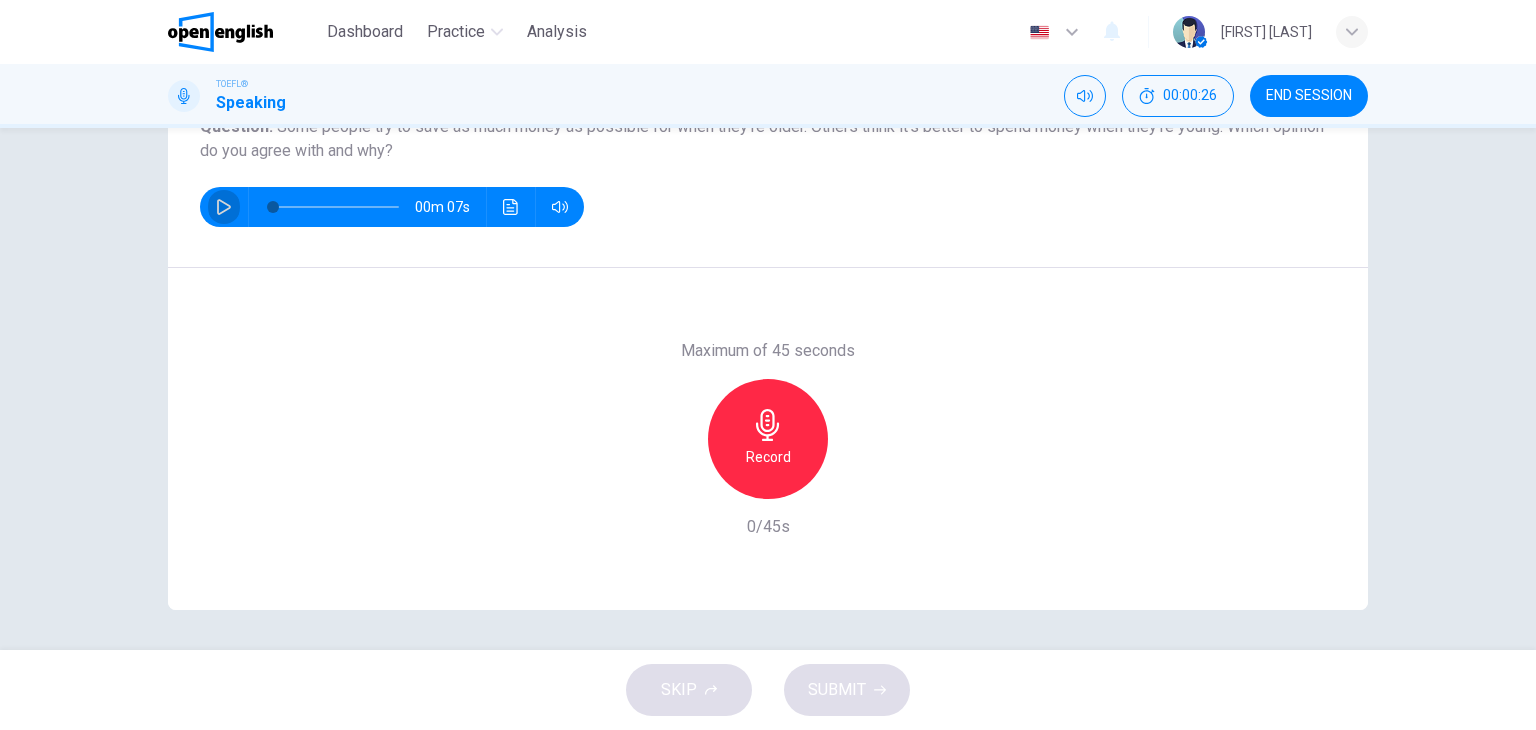 click at bounding box center [224, 207] 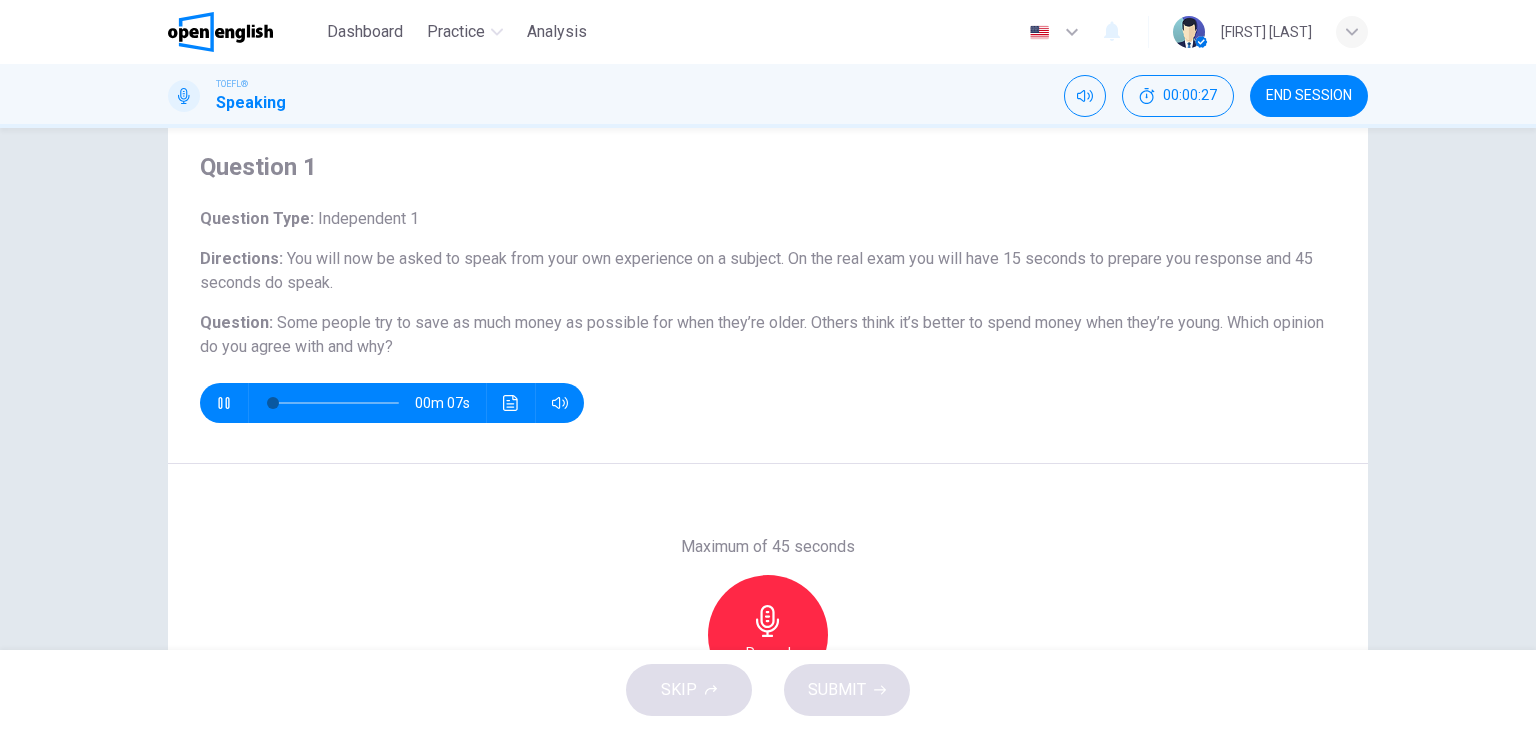 scroll, scrollTop: 53, scrollLeft: 0, axis: vertical 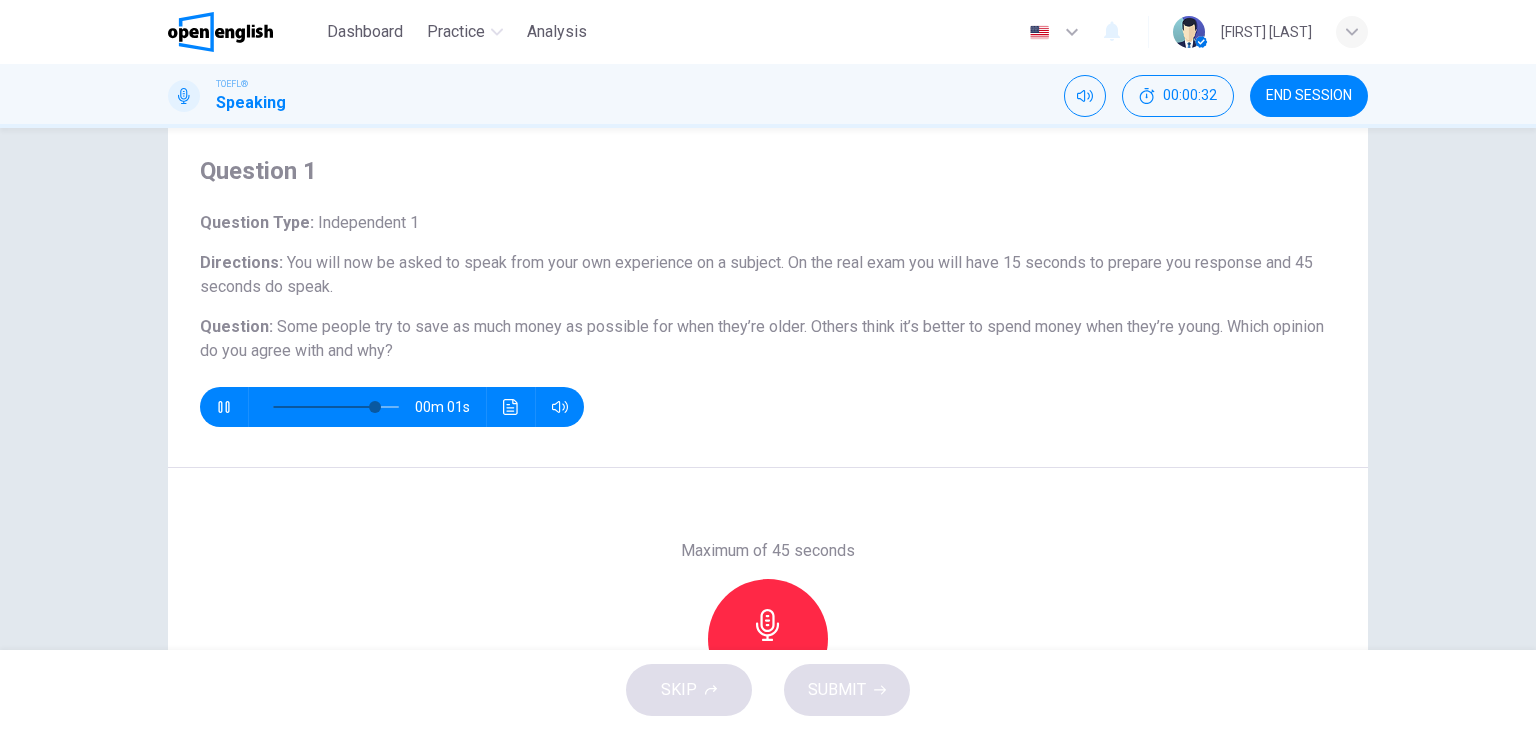 drag, startPoint x: 821, startPoint y: 329, endPoint x: 1236, endPoint y: 333, distance: 415.0193 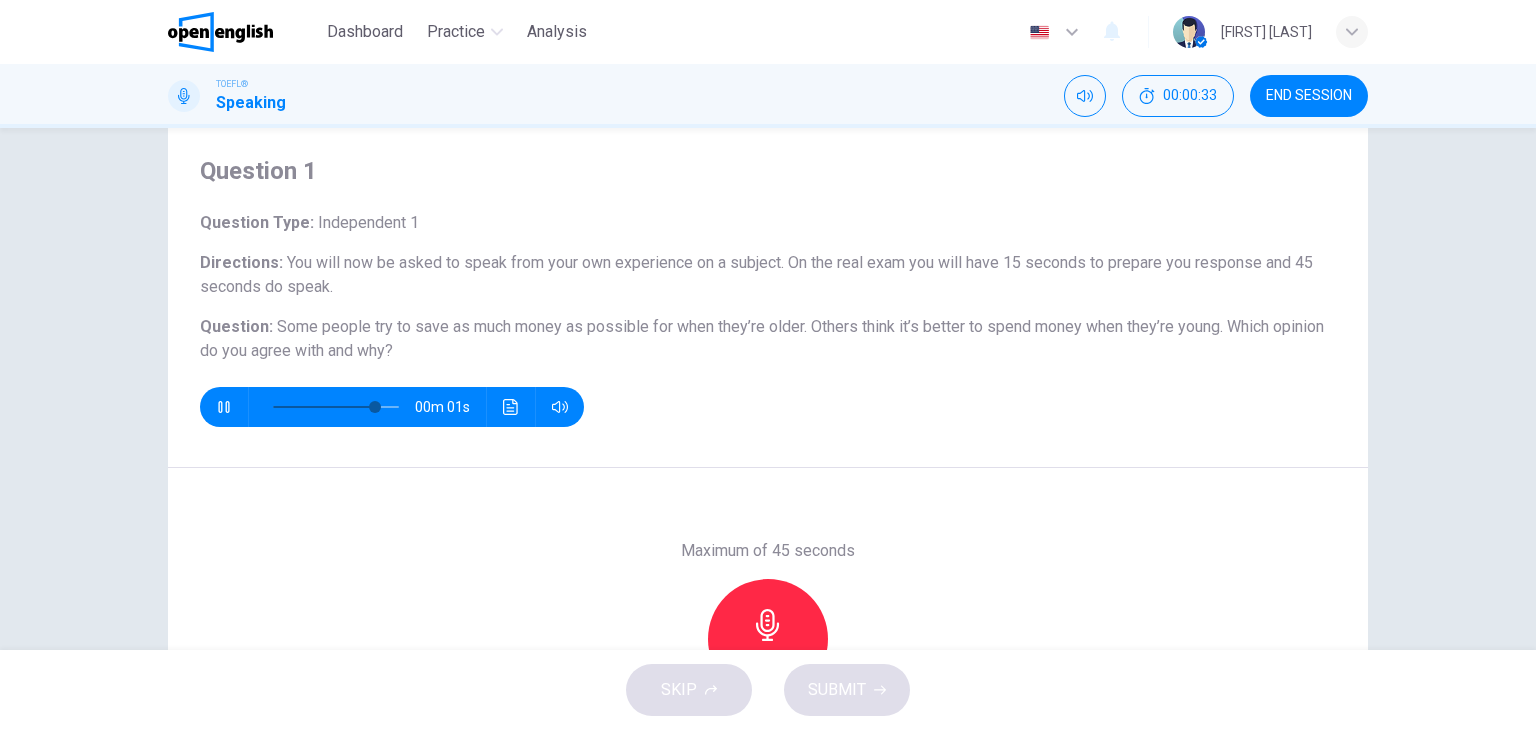 drag, startPoint x: 1320, startPoint y: 333, endPoint x: 1332, endPoint y: 333, distance: 12 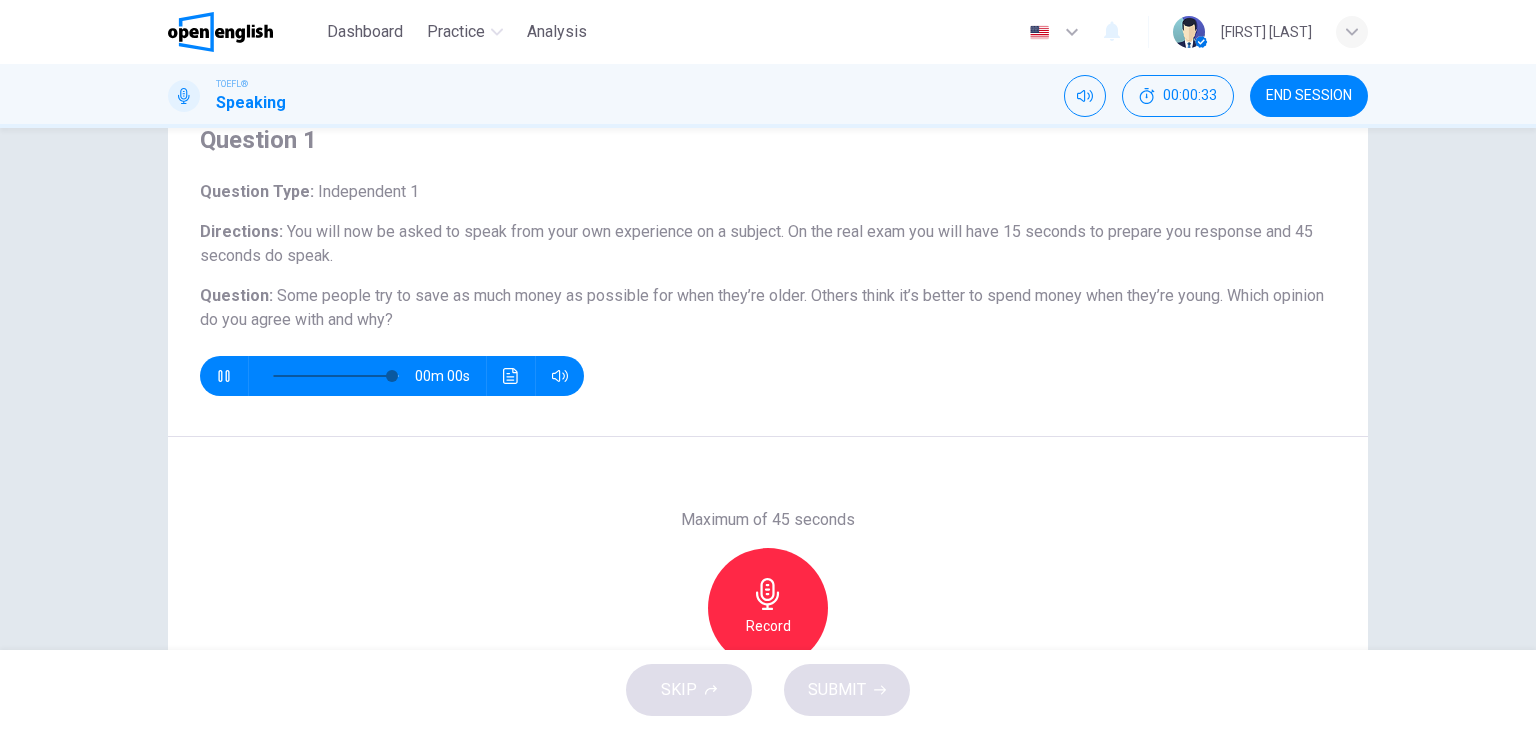 scroll, scrollTop: 153, scrollLeft: 0, axis: vertical 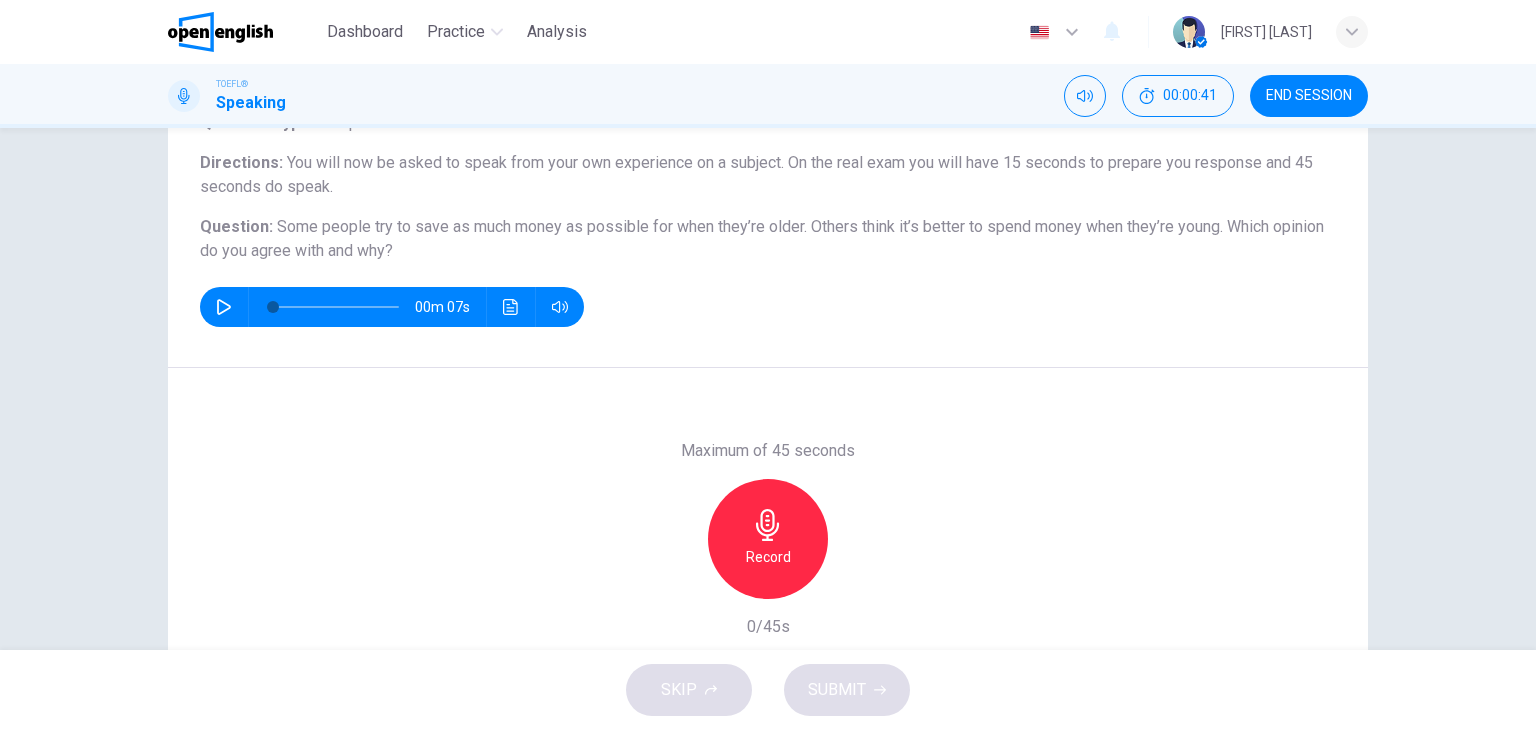 drag, startPoint x: 374, startPoint y: 231, endPoint x: 677, endPoint y: 234, distance: 303.01486 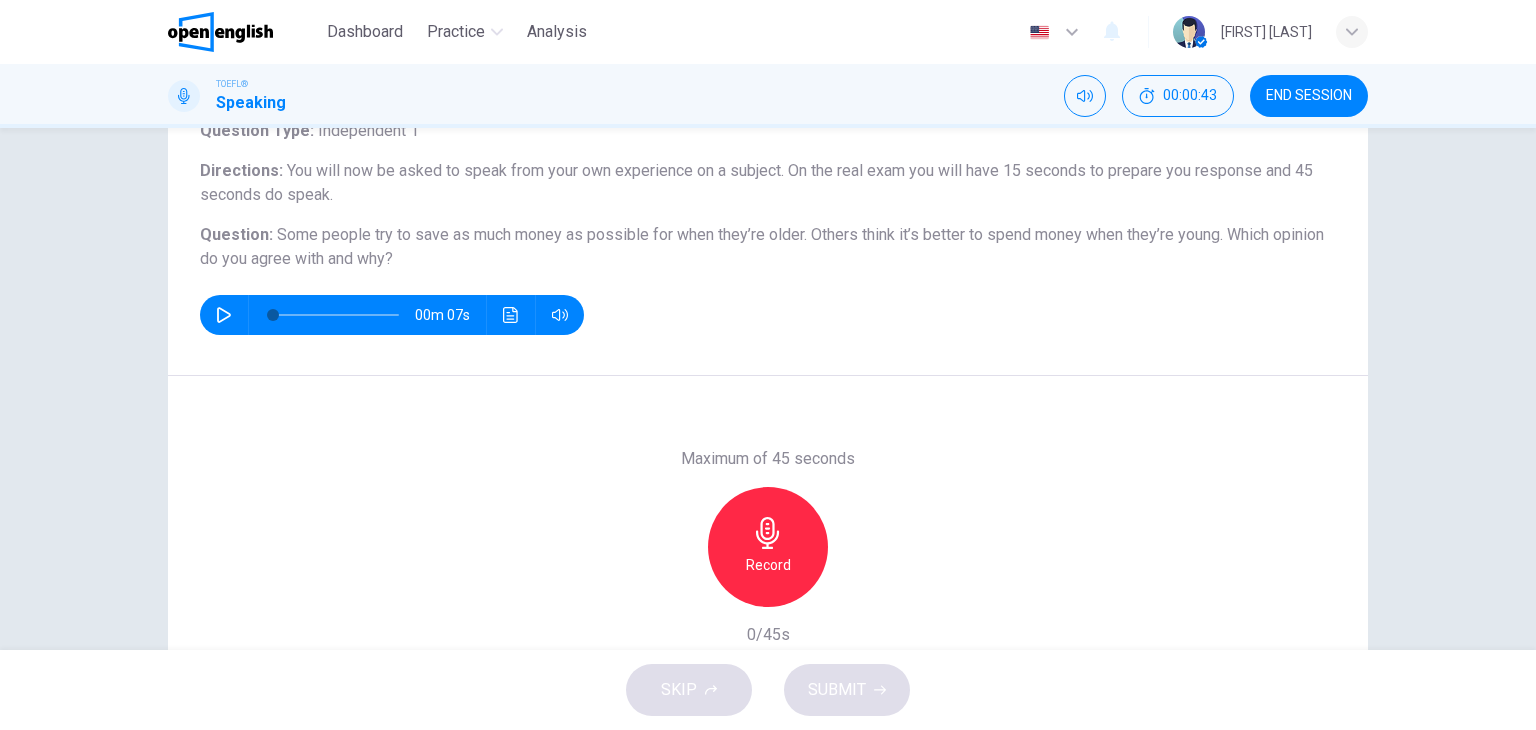 scroll, scrollTop: 153, scrollLeft: 0, axis: vertical 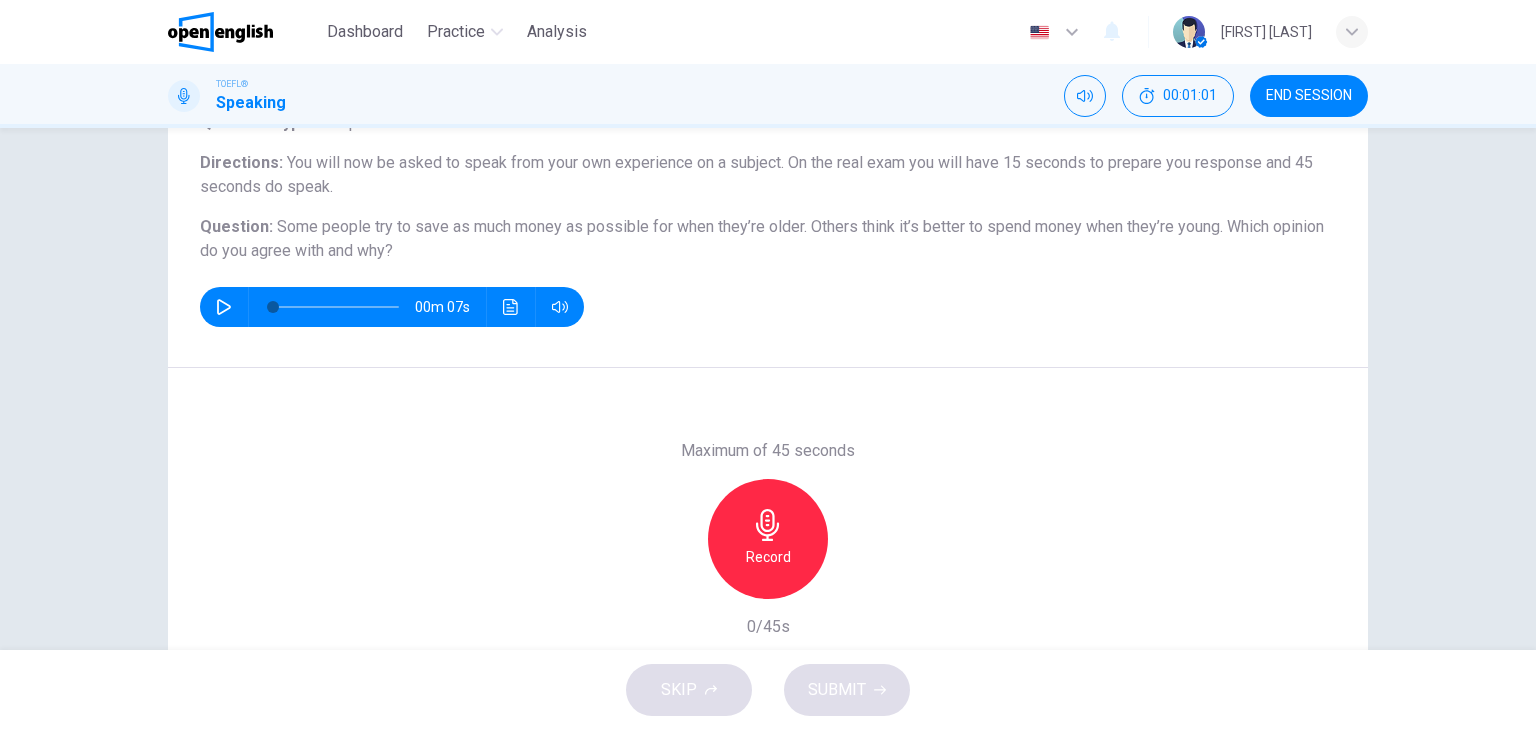 click at bounding box center [1072, 32] 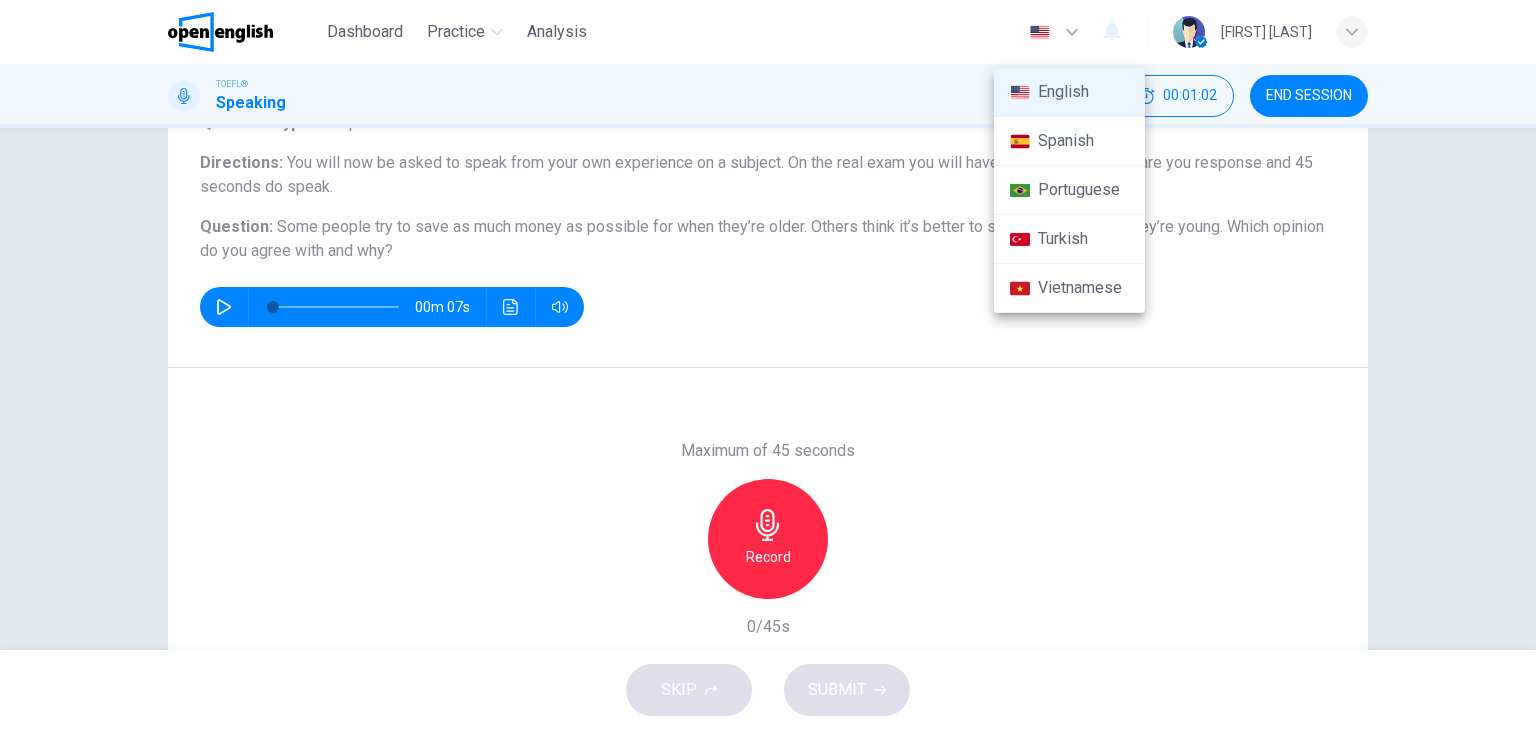 click at bounding box center (768, 365) 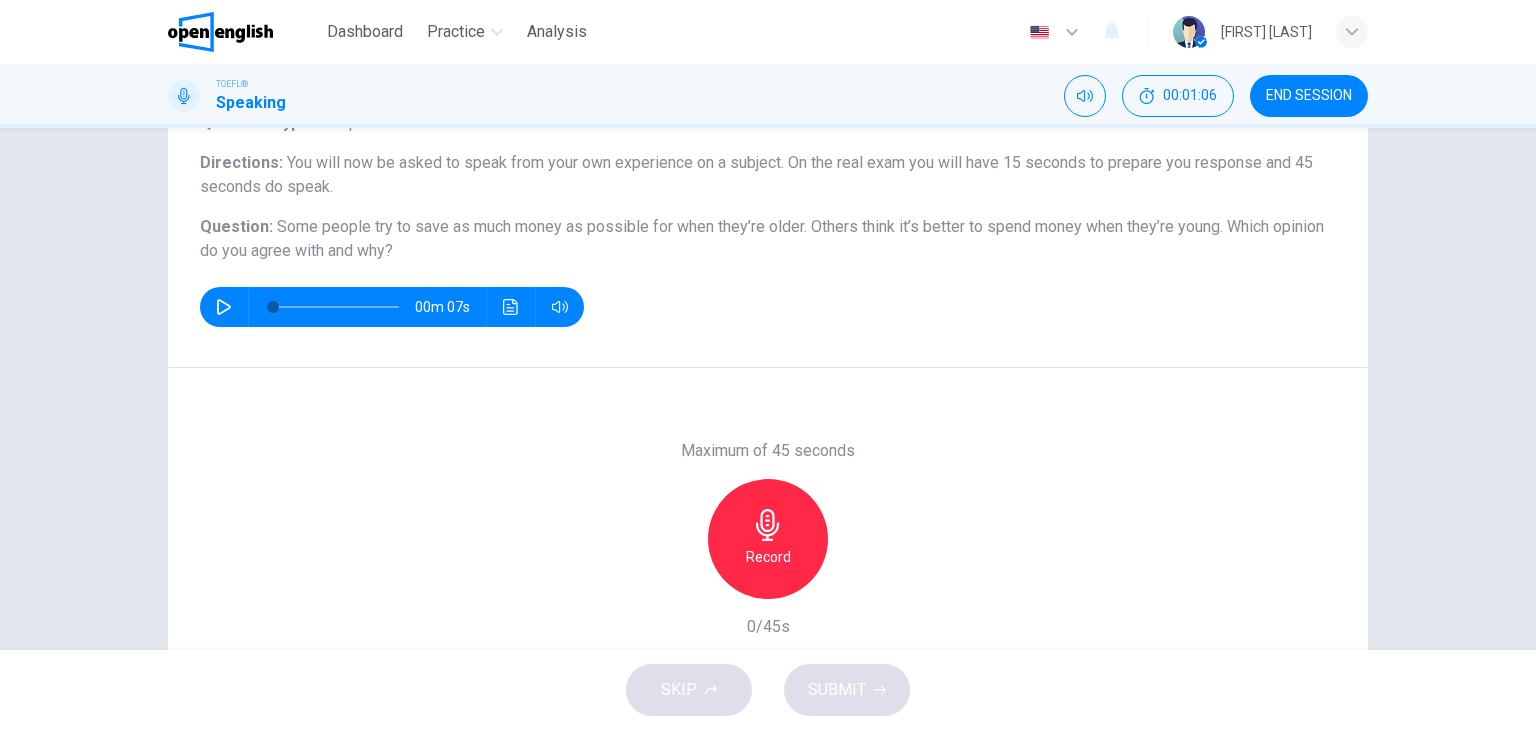 drag, startPoint x: 257, startPoint y: 166, endPoint x: 415, endPoint y: 28, distance: 209.78084 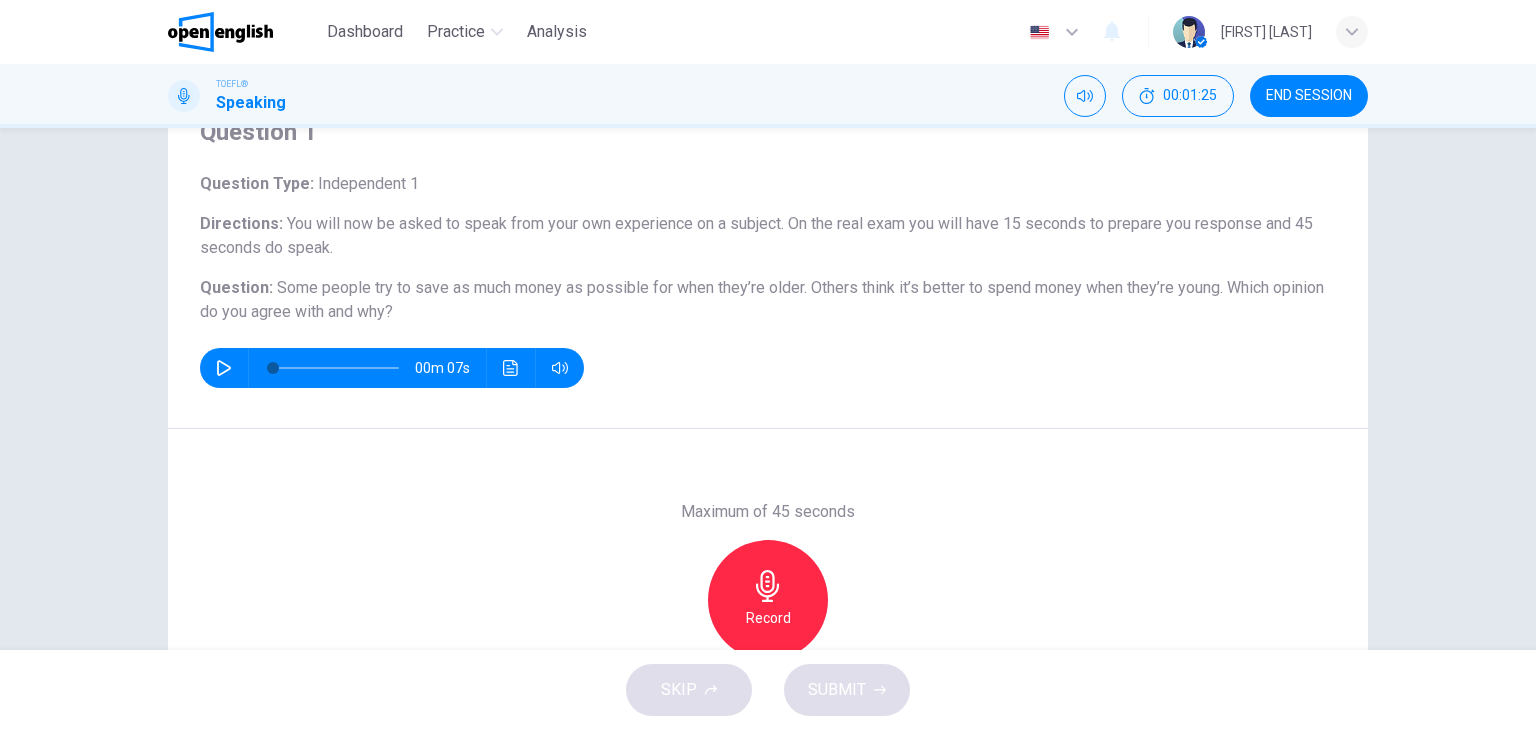 scroll, scrollTop: 100, scrollLeft: 0, axis: vertical 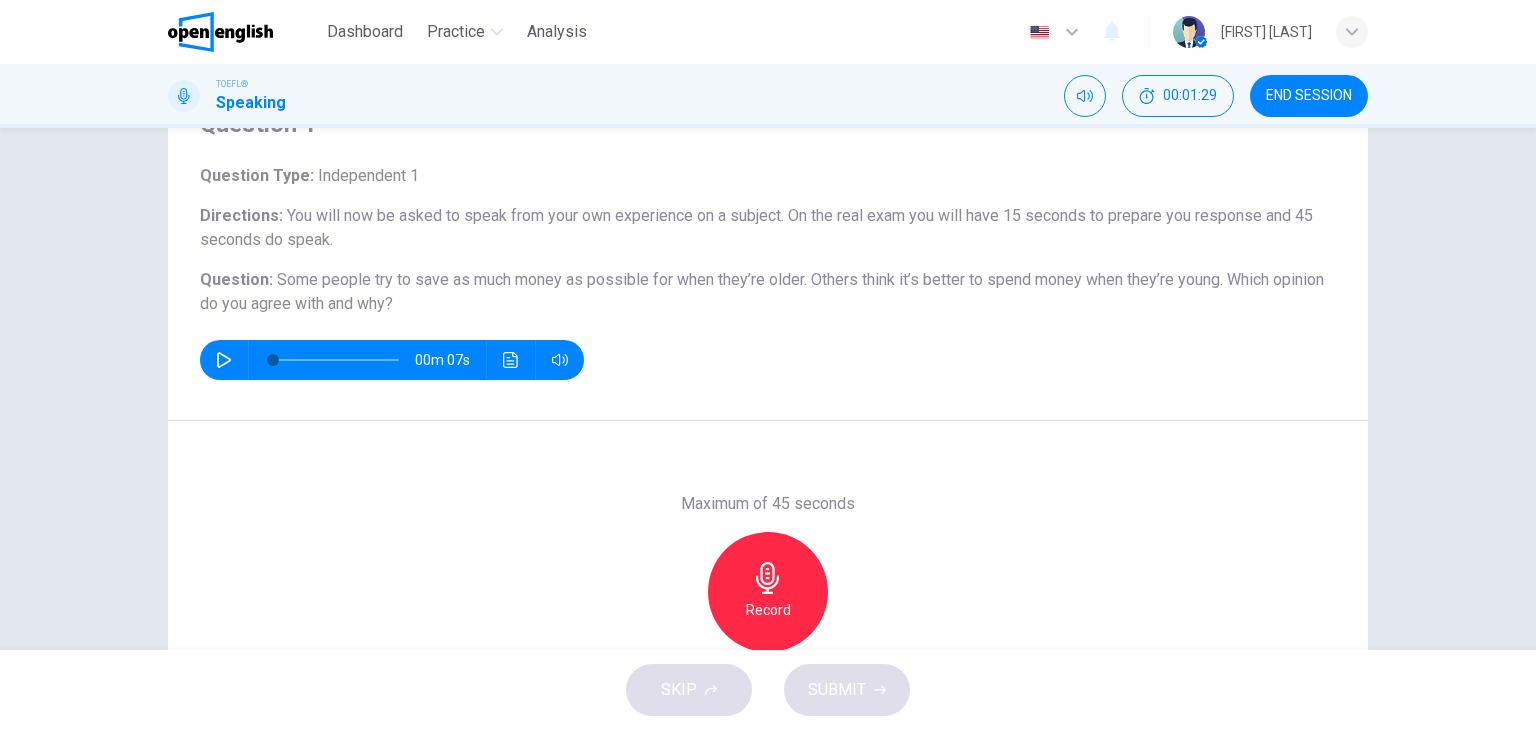 drag, startPoint x: 188, startPoint y: 267, endPoint x: 492, endPoint y: 251, distance: 304.42078 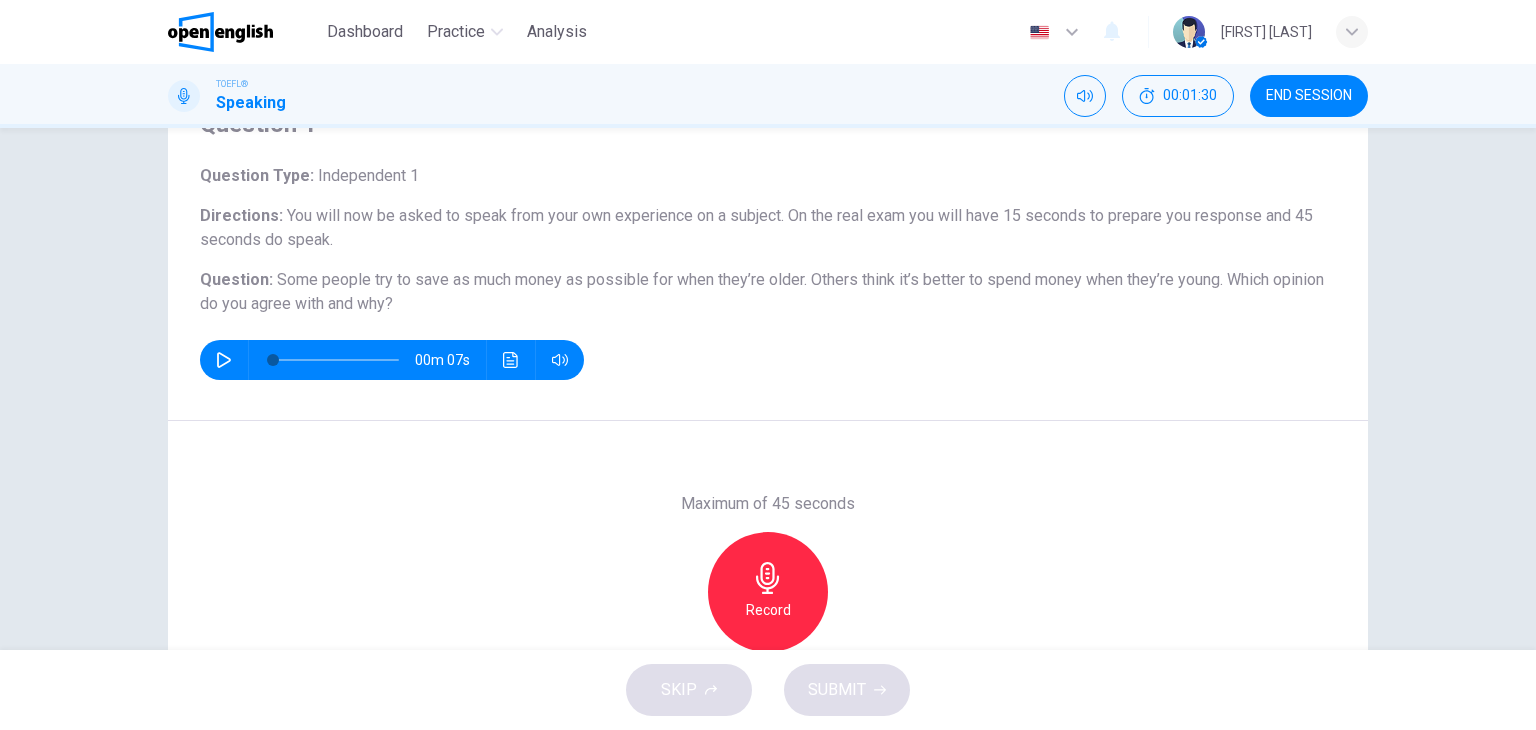 click on "Some people try to save as much money as possible for when they’re older. Others think it’s better to spend money when they’re young." at bounding box center [366, 175] 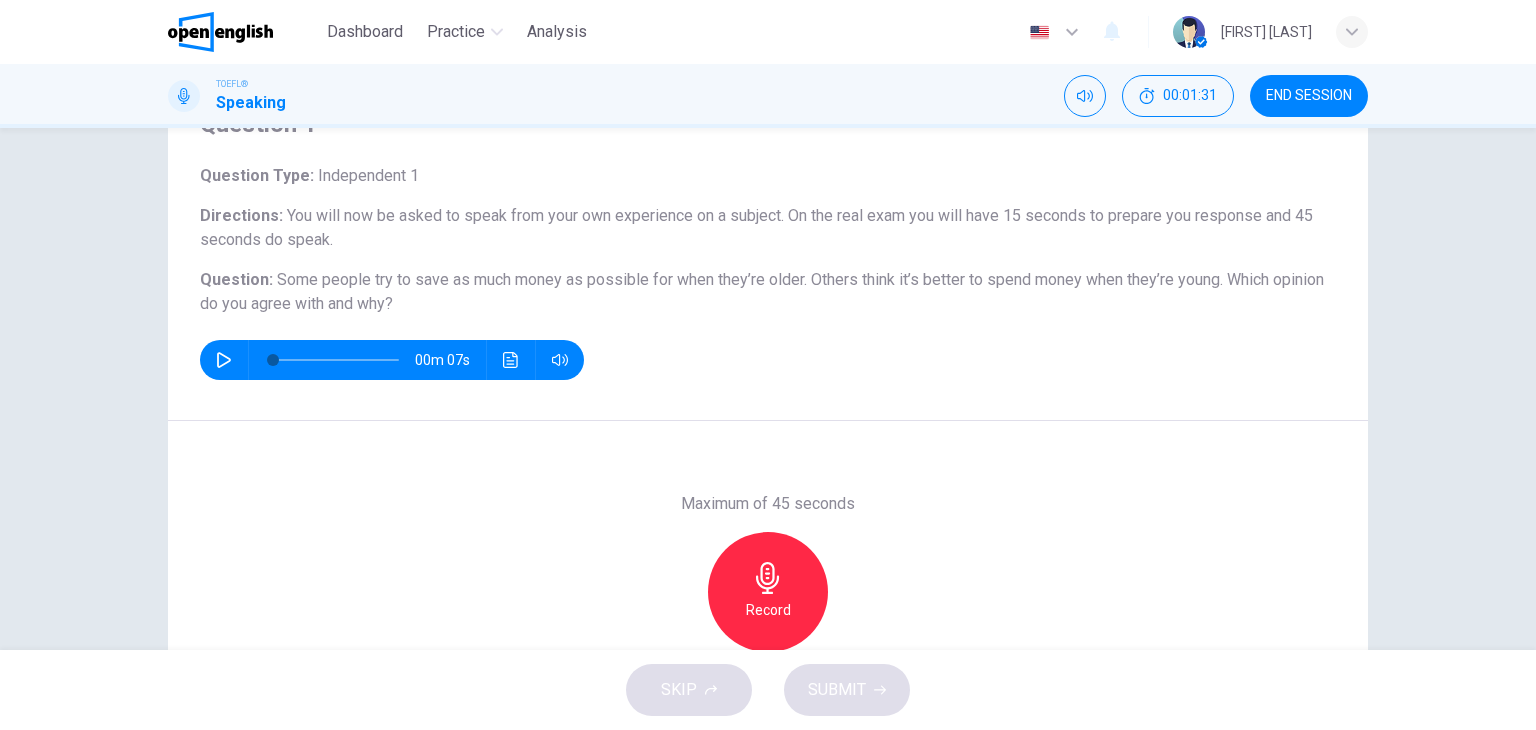 drag, startPoint x: 798, startPoint y: 519, endPoint x: 749, endPoint y: 510, distance: 49.819675 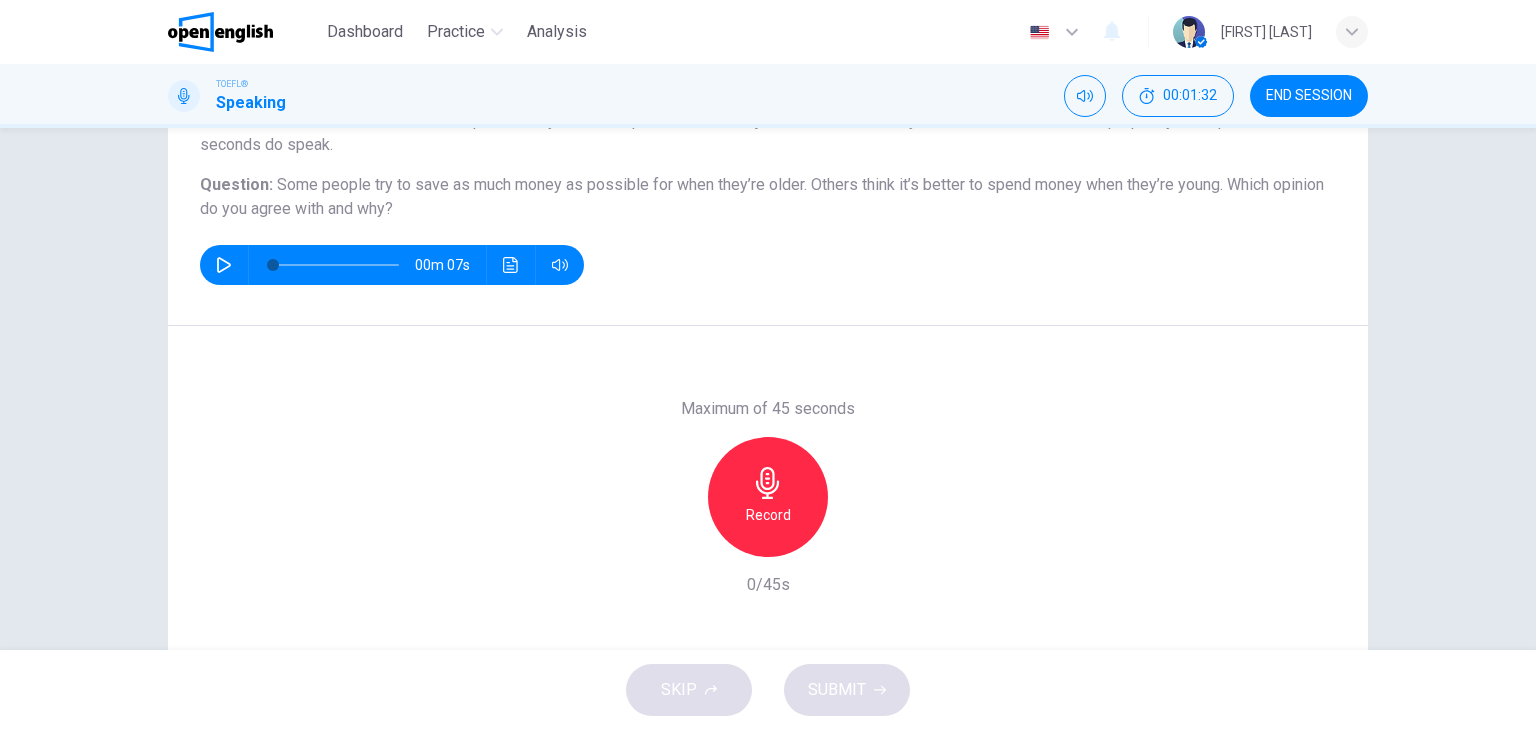 scroll, scrollTop: 200, scrollLeft: 0, axis: vertical 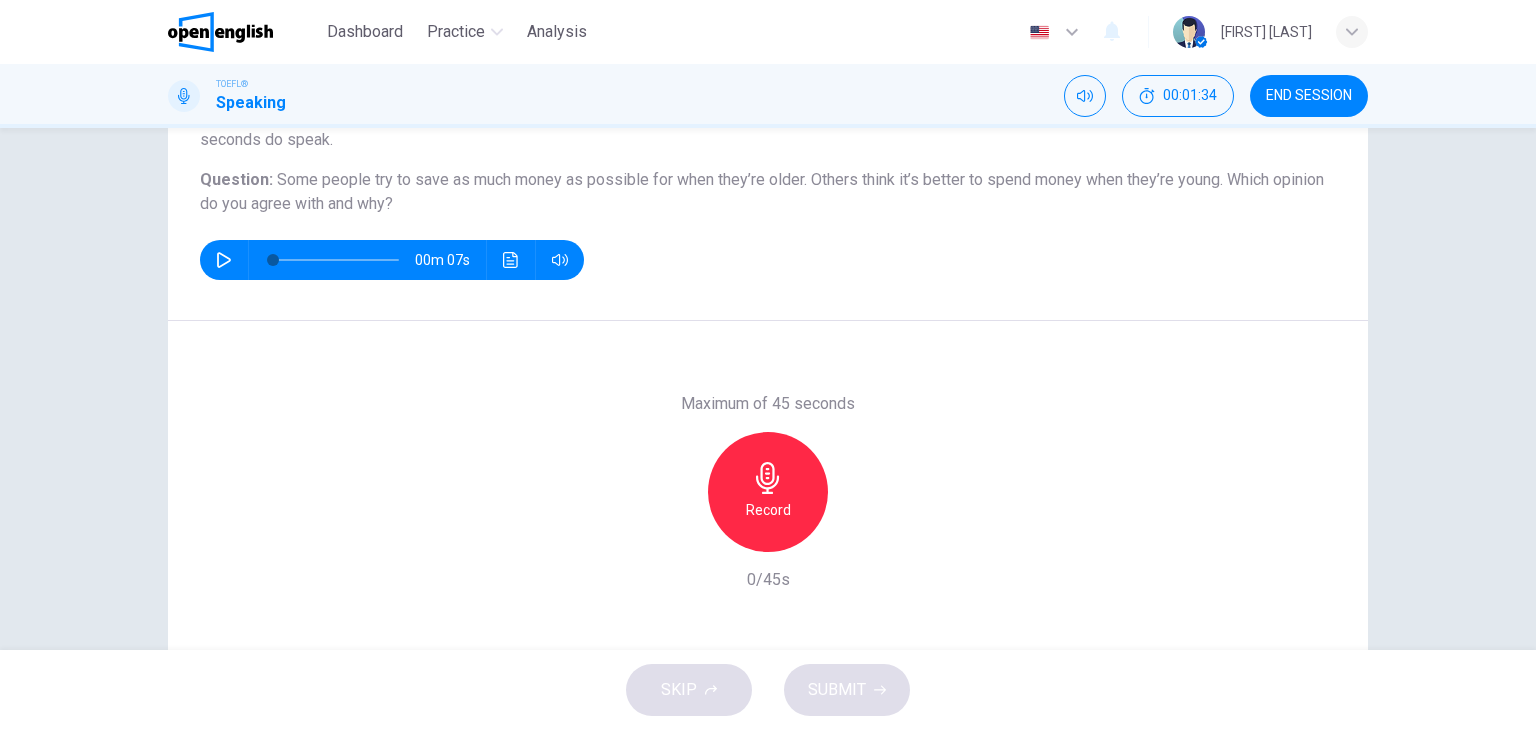 drag, startPoint x: 677, startPoint y: 417, endPoint x: 795, endPoint y: 409, distance: 118.270874 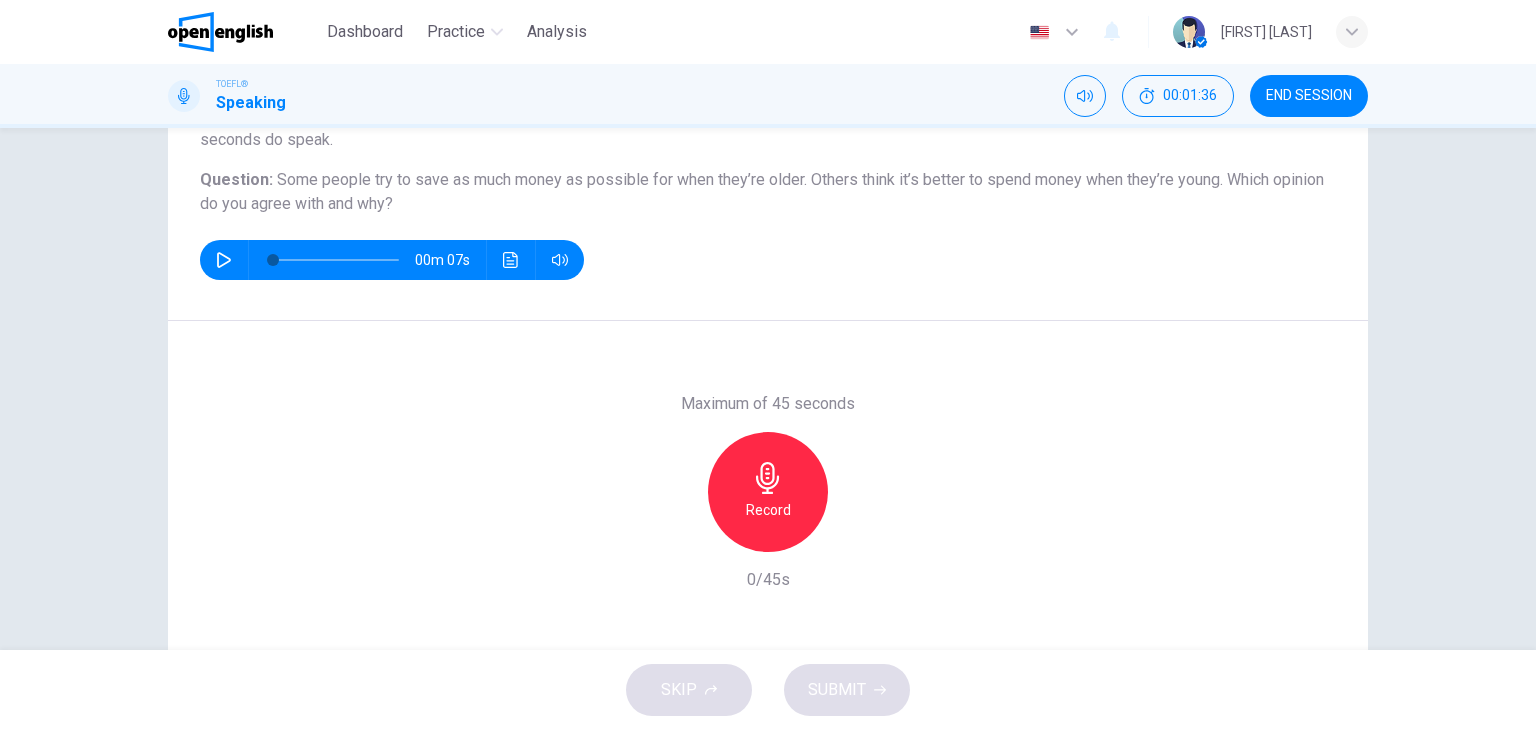 drag, startPoint x: 717, startPoint y: 185, endPoint x: 1040, endPoint y: 158, distance: 324.12653 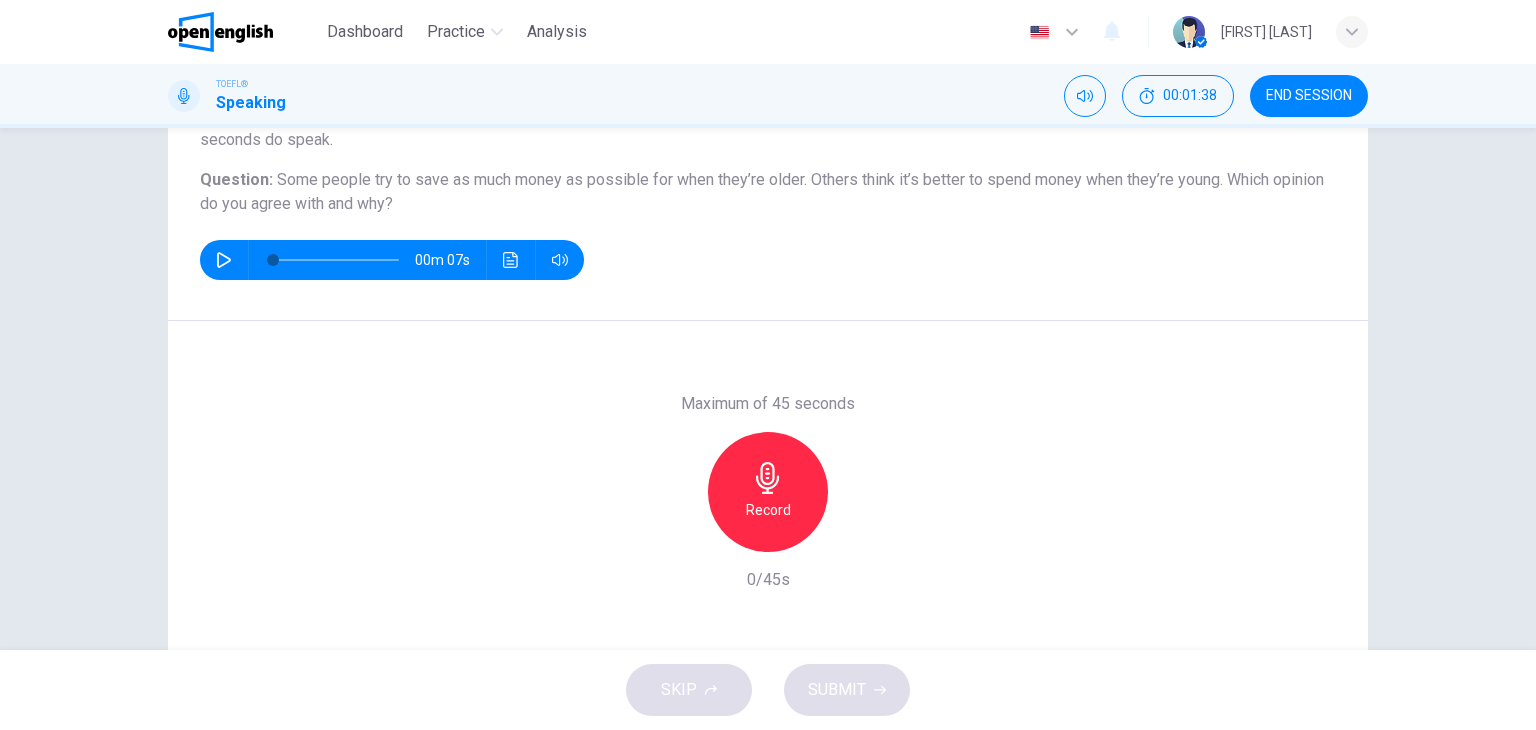 click at bounding box center [768, 478] 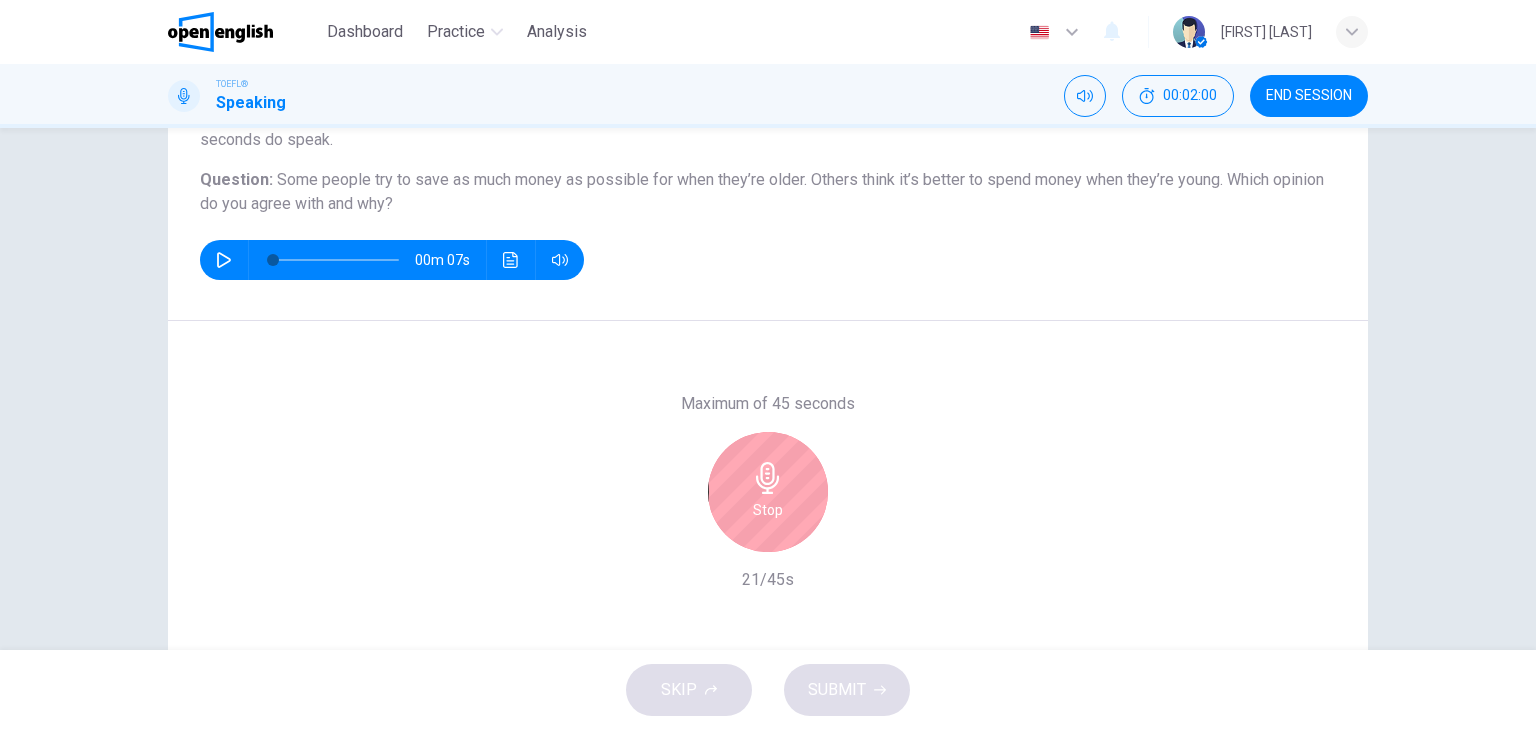 click on "Stop" at bounding box center (768, 492) 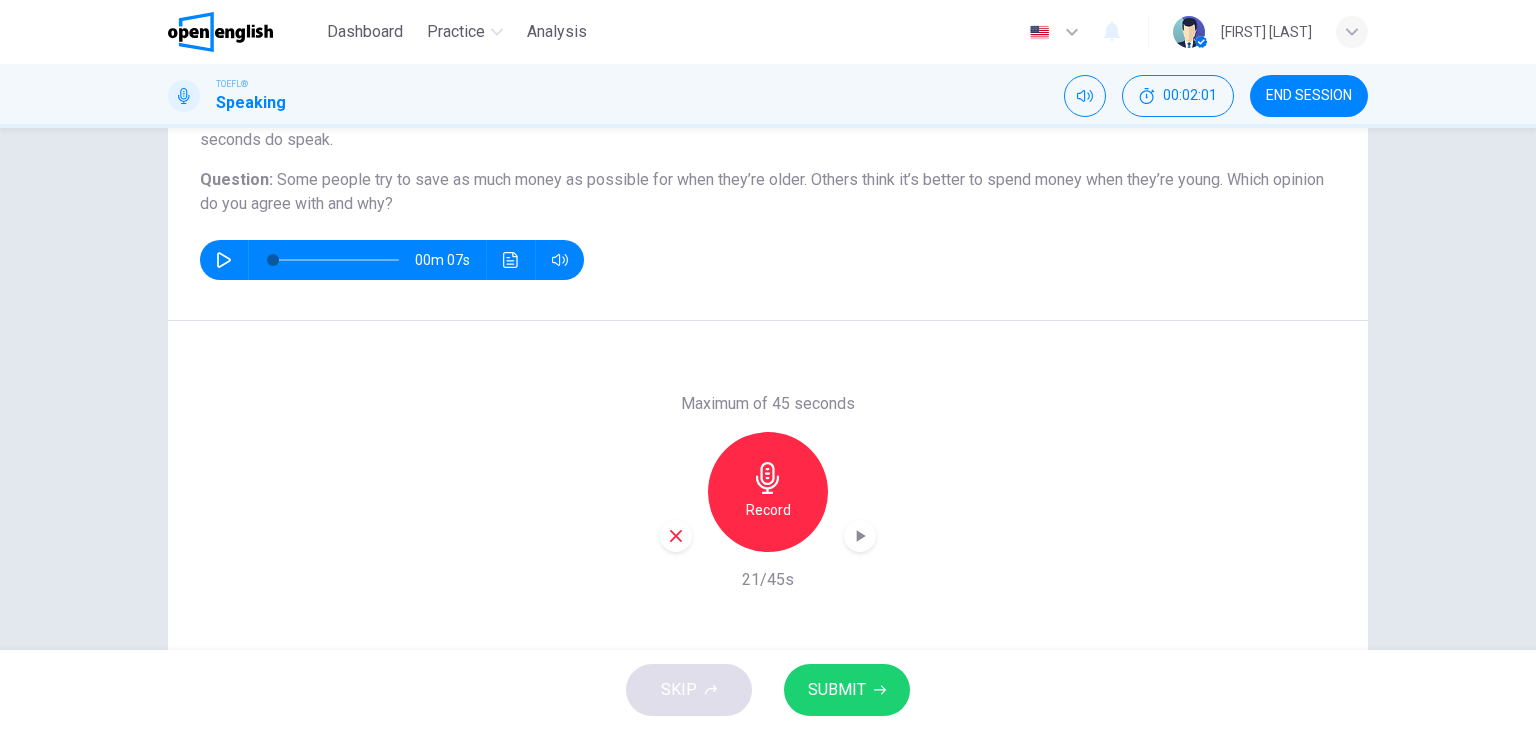 drag, startPoint x: 872, startPoint y: 681, endPoint x: 884, endPoint y: 649, distance: 34.176014 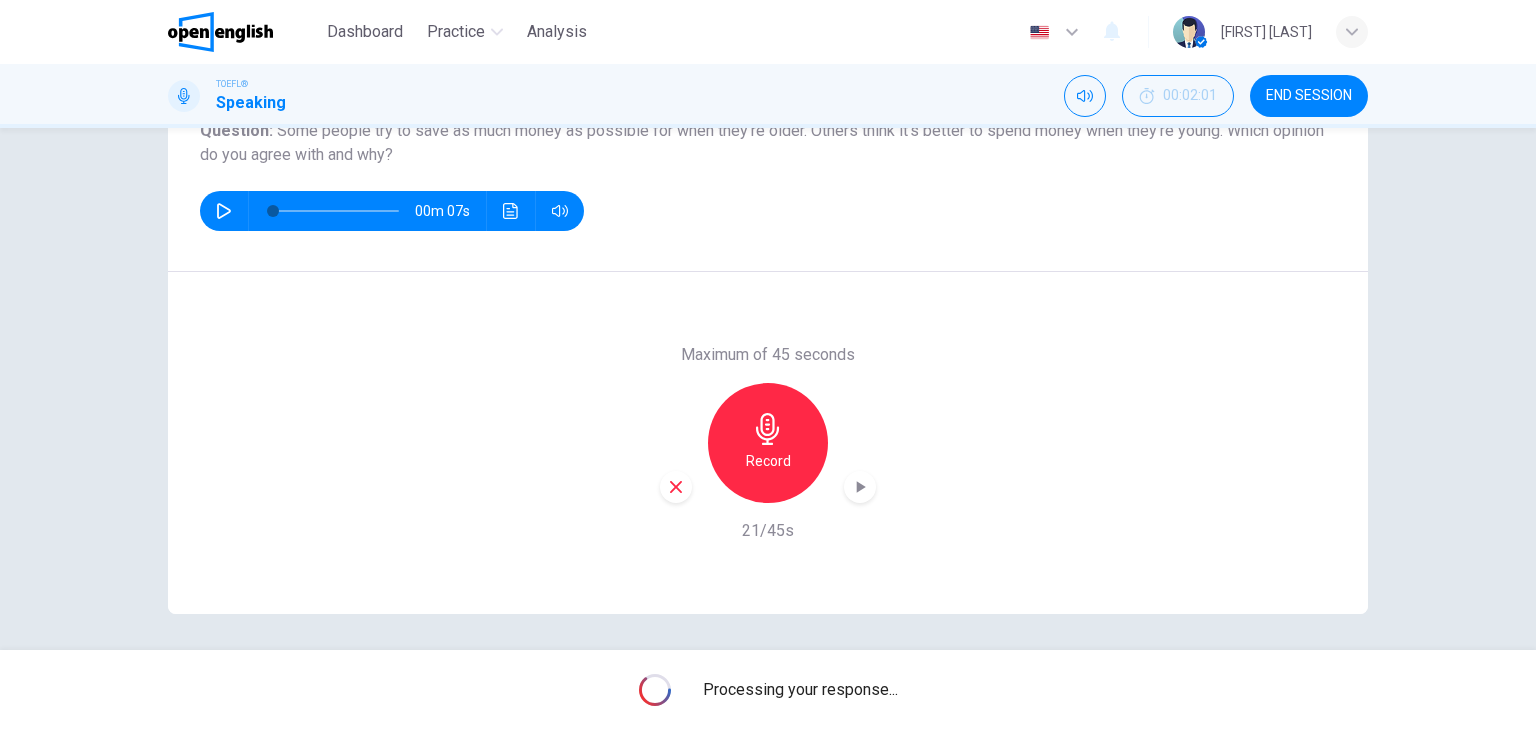 scroll, scrollTop: 253, scrollLeft: 0, axis: vertical 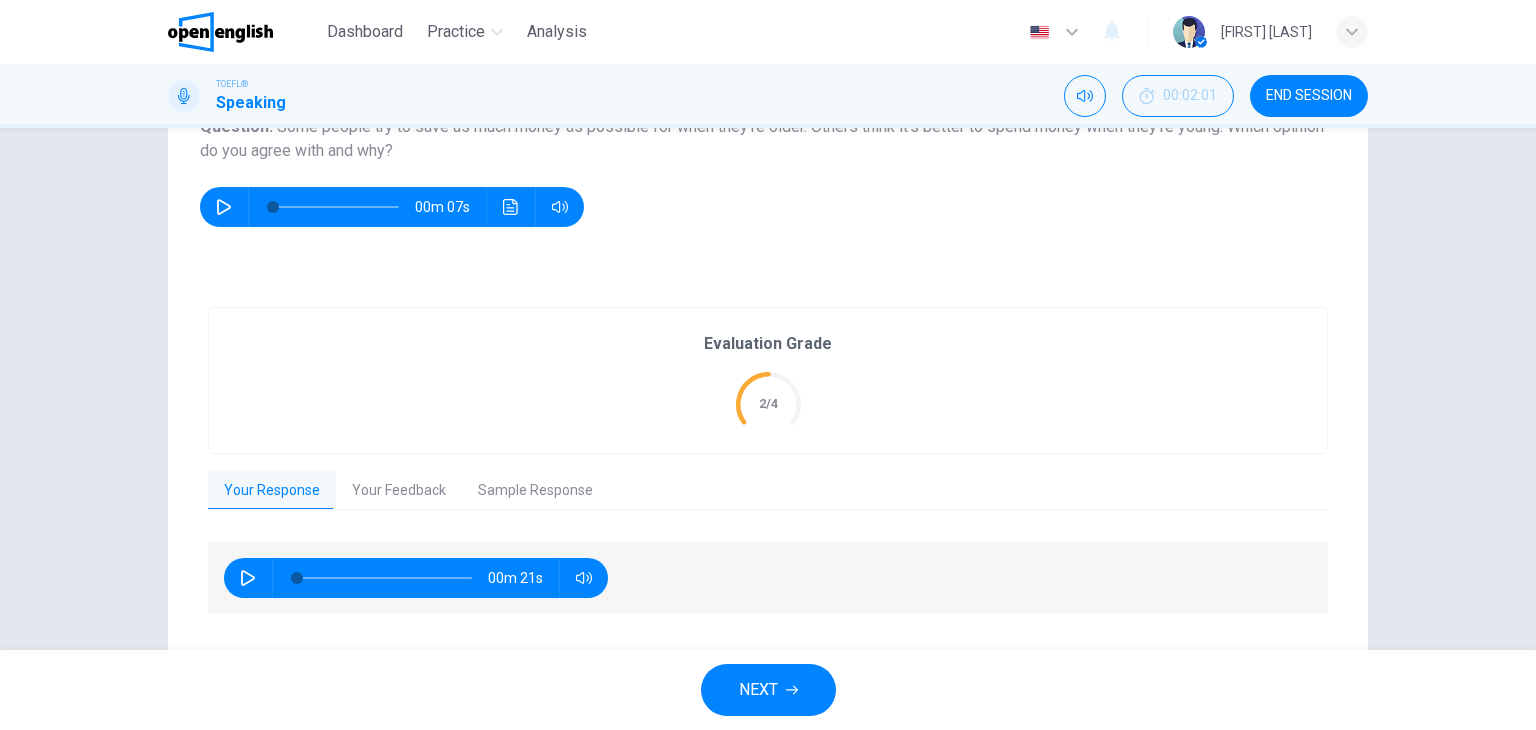 drag, startPoint x: 695, startPoint y: 339, endPoint x: 836, endPoint y: 333, distance: 141.12761 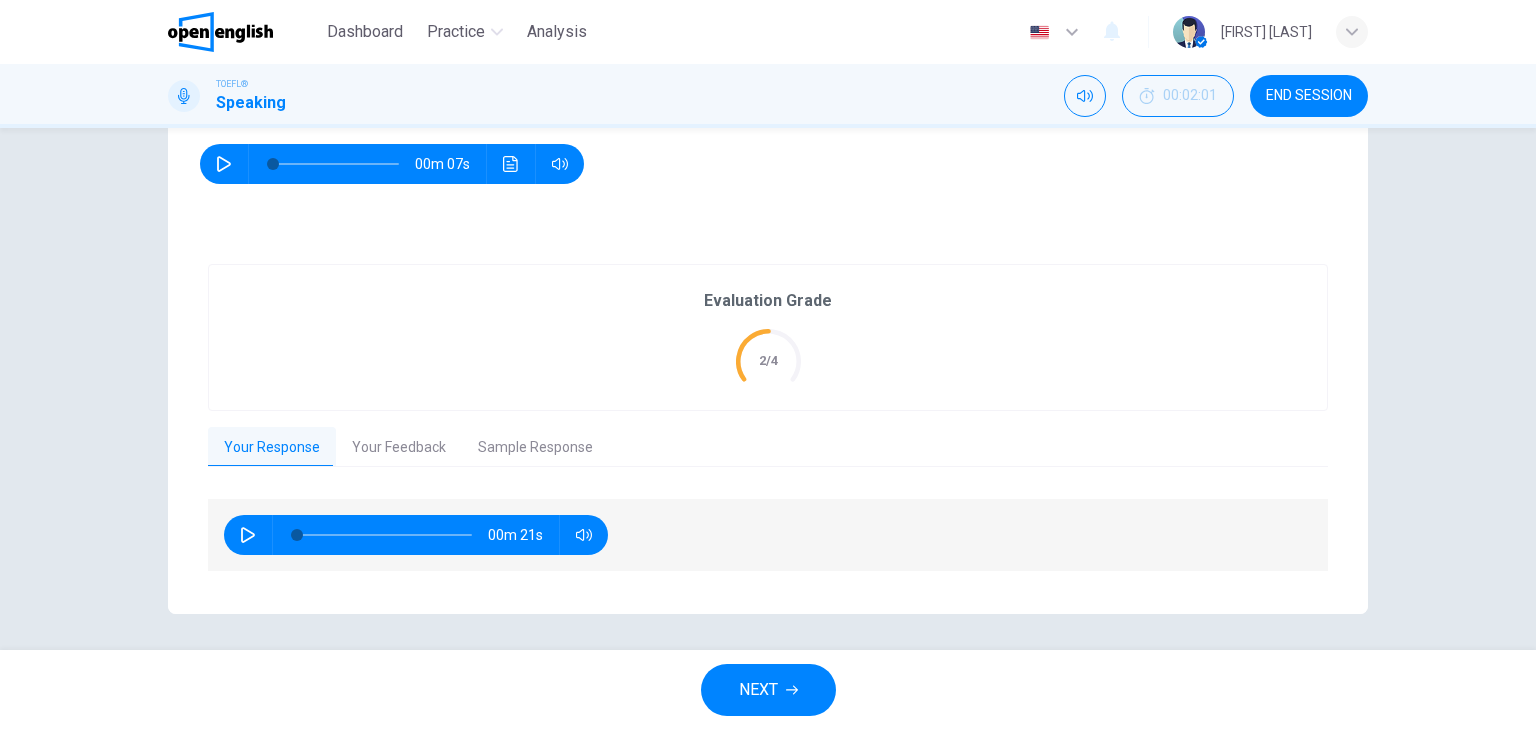 scroll, scrollTop: 299, scrollLeft: 0, axis: vertical 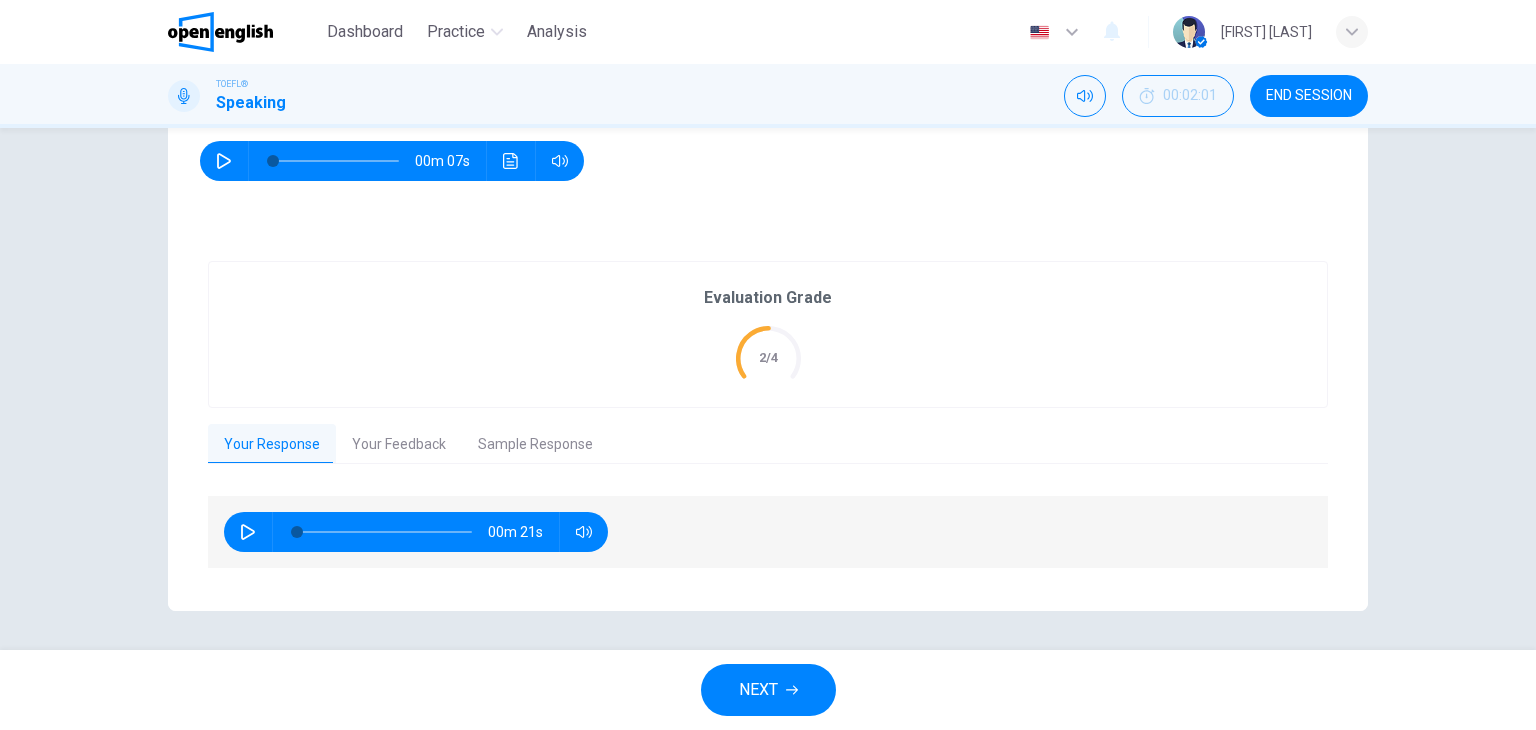 click on "Your Feedback" at bounding box center [399, 445] 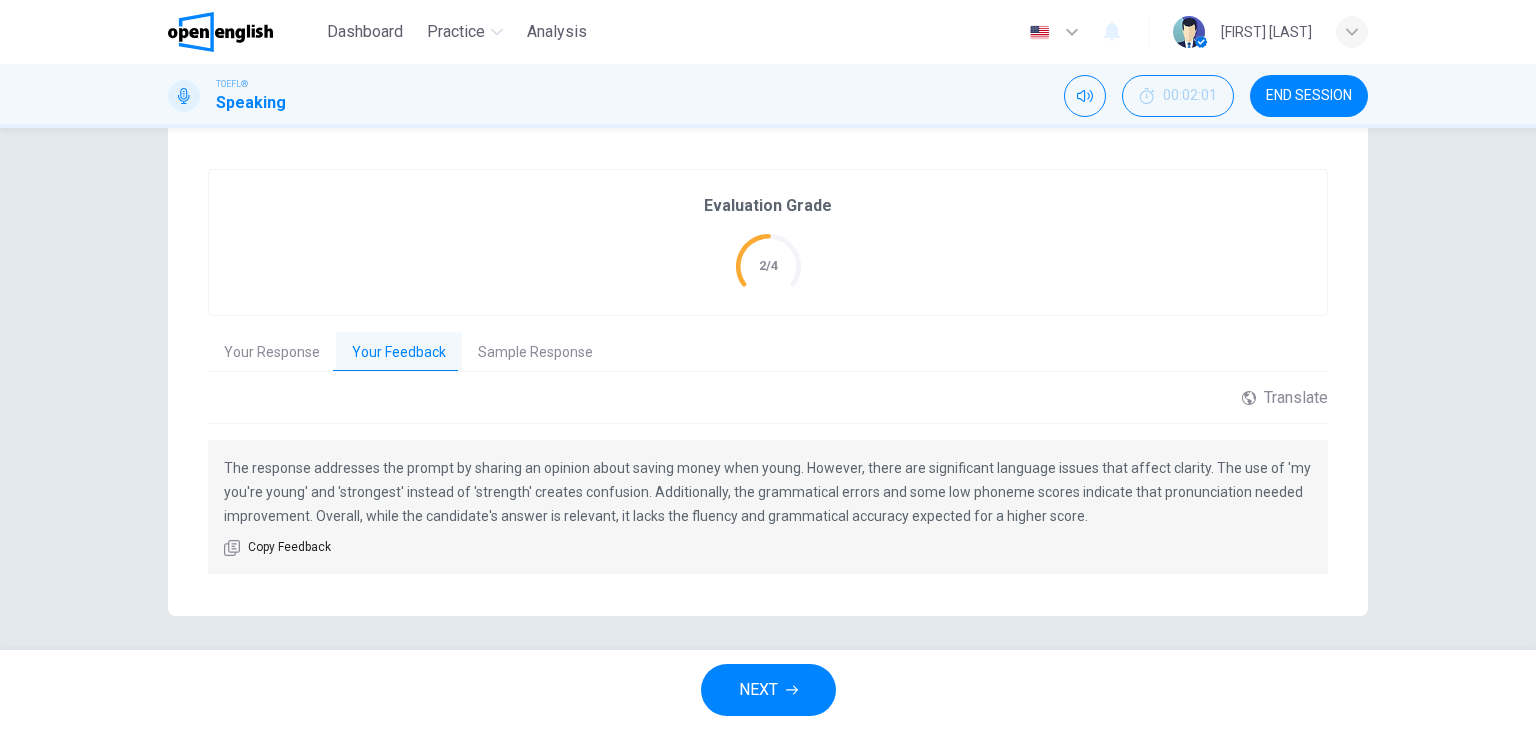scroll, scrollTop: 397, scrollLeft: 0, axis: vertical 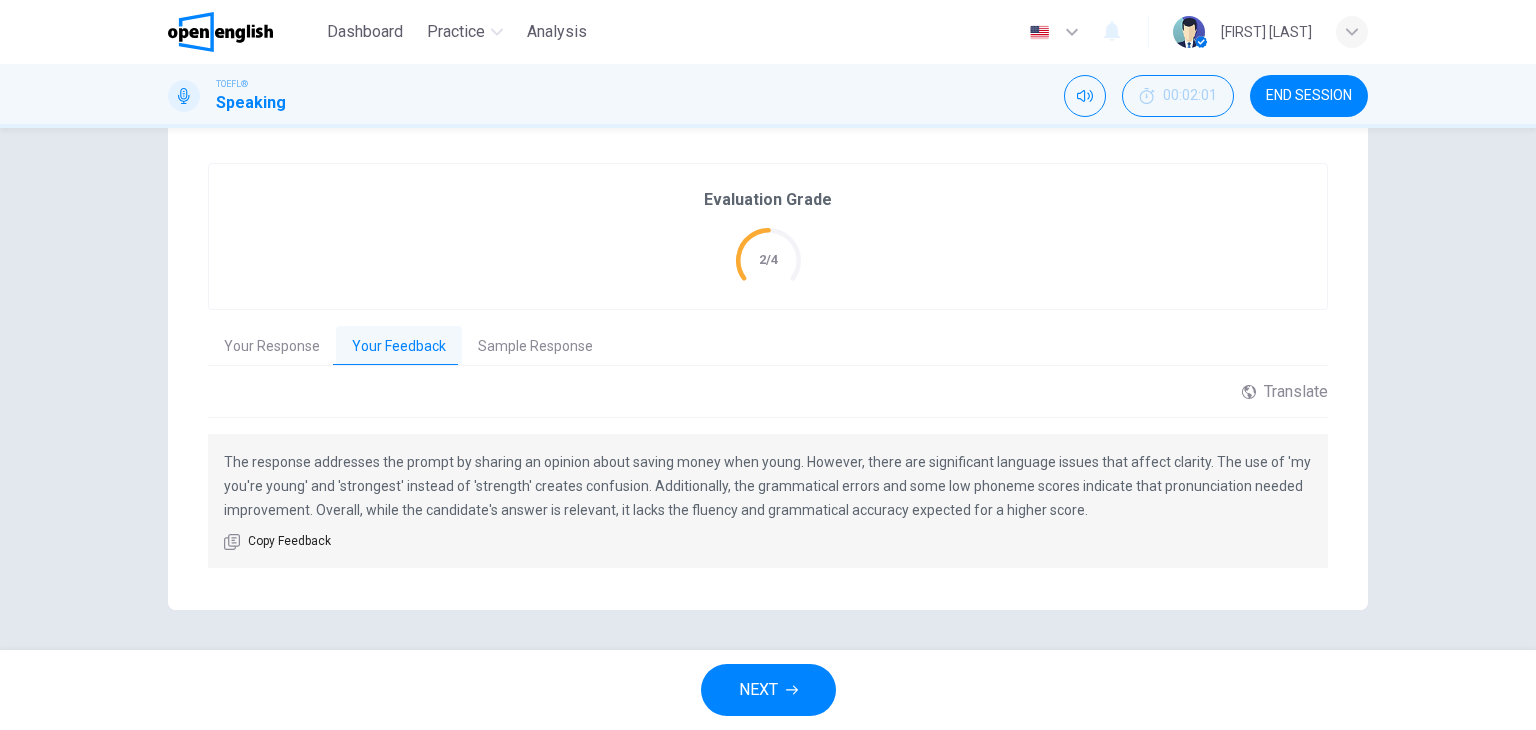 drag, startPoint x: 289, startPoint y: 452, endPoint x: 571, endPoint y: 445, distance: 282.08685 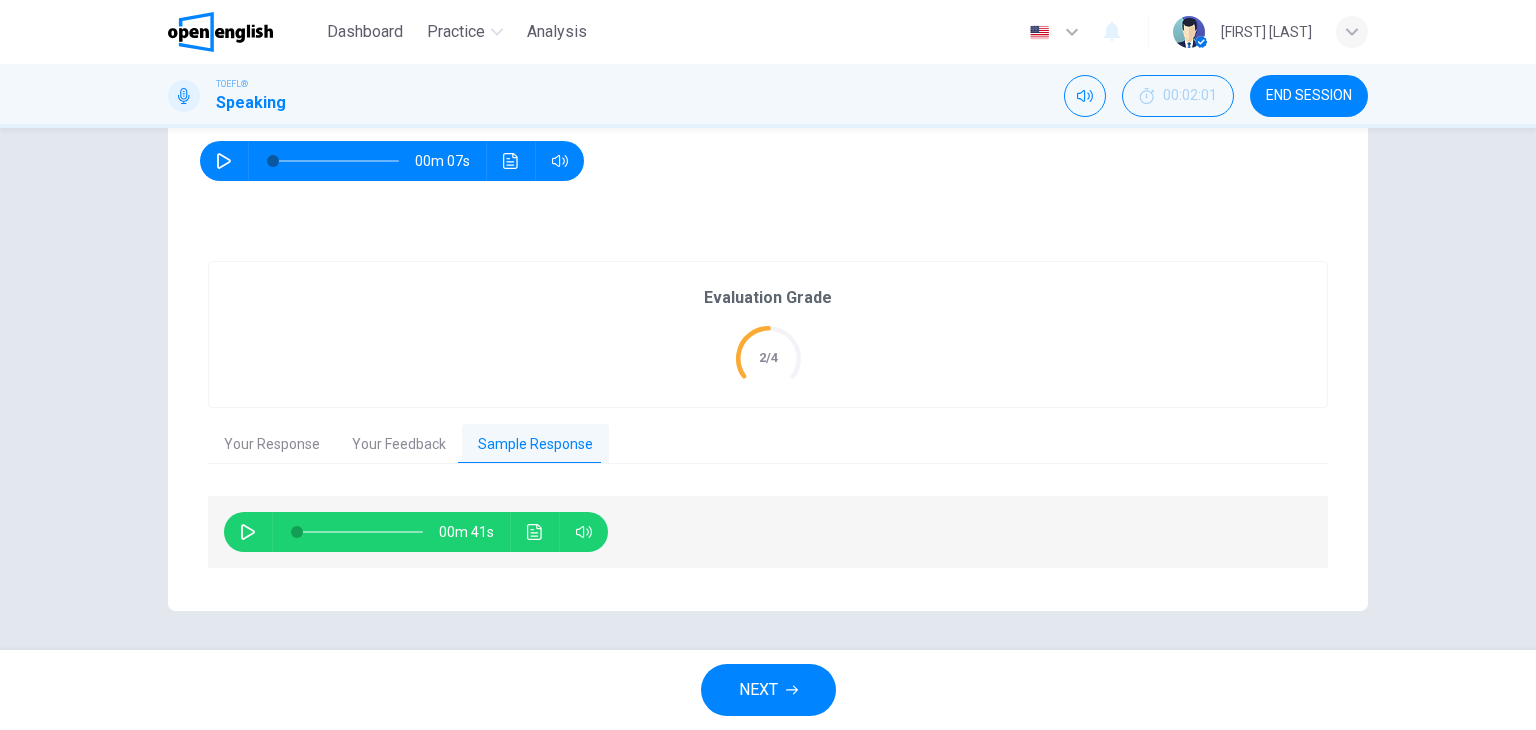 click at bounding box center (248, 532) 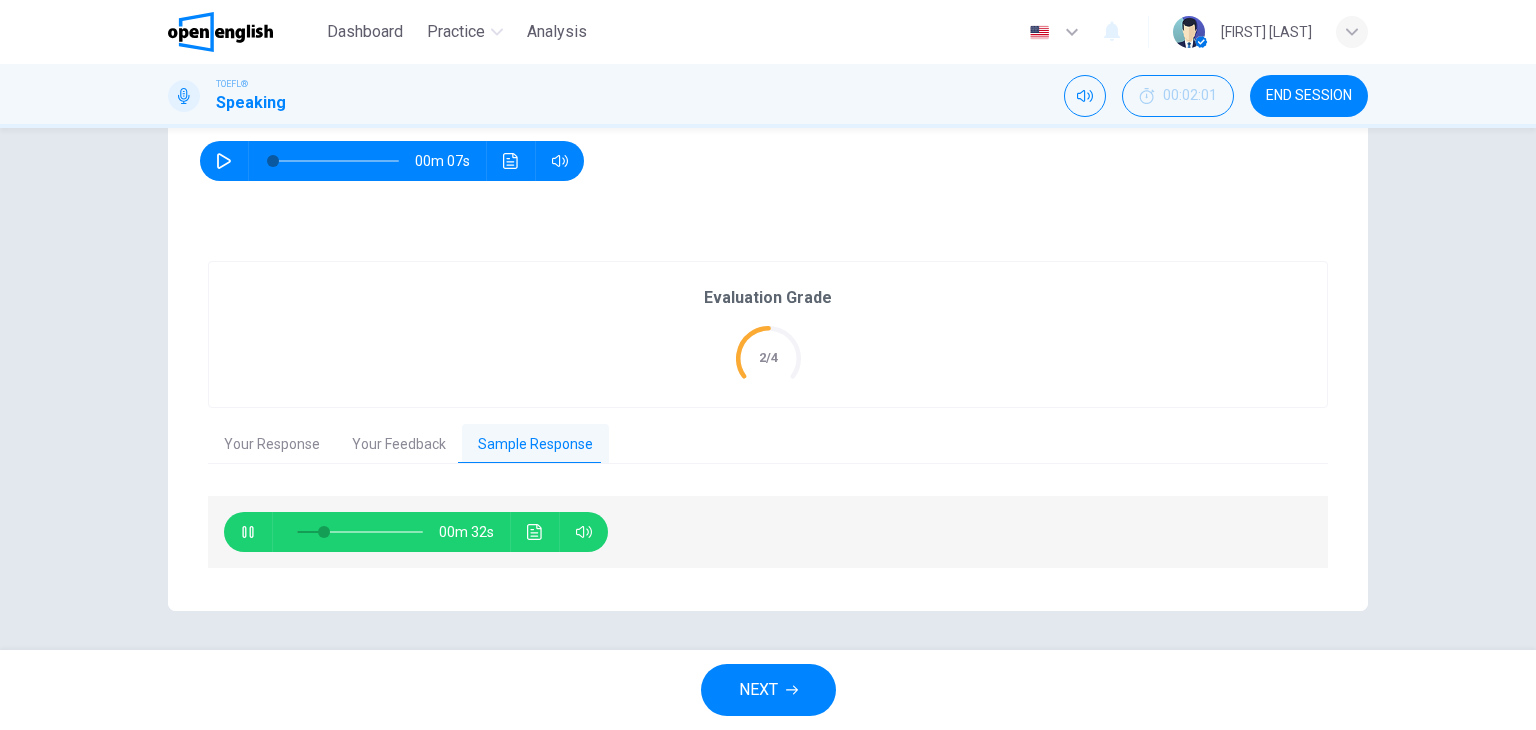 click on "00m 32s" at bounding box center (768, 525) 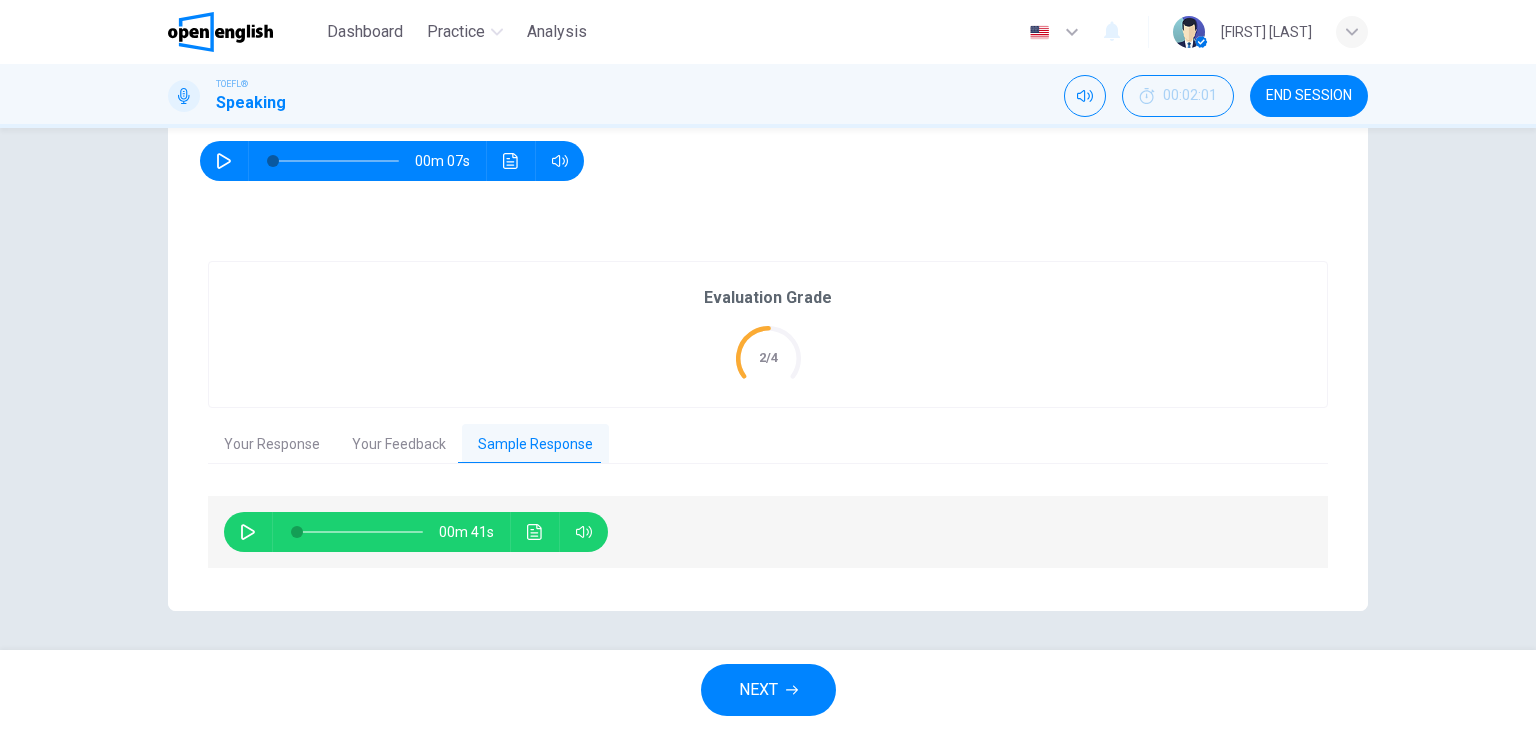 click on "END SESSION" at bounding box center [1309, 96] 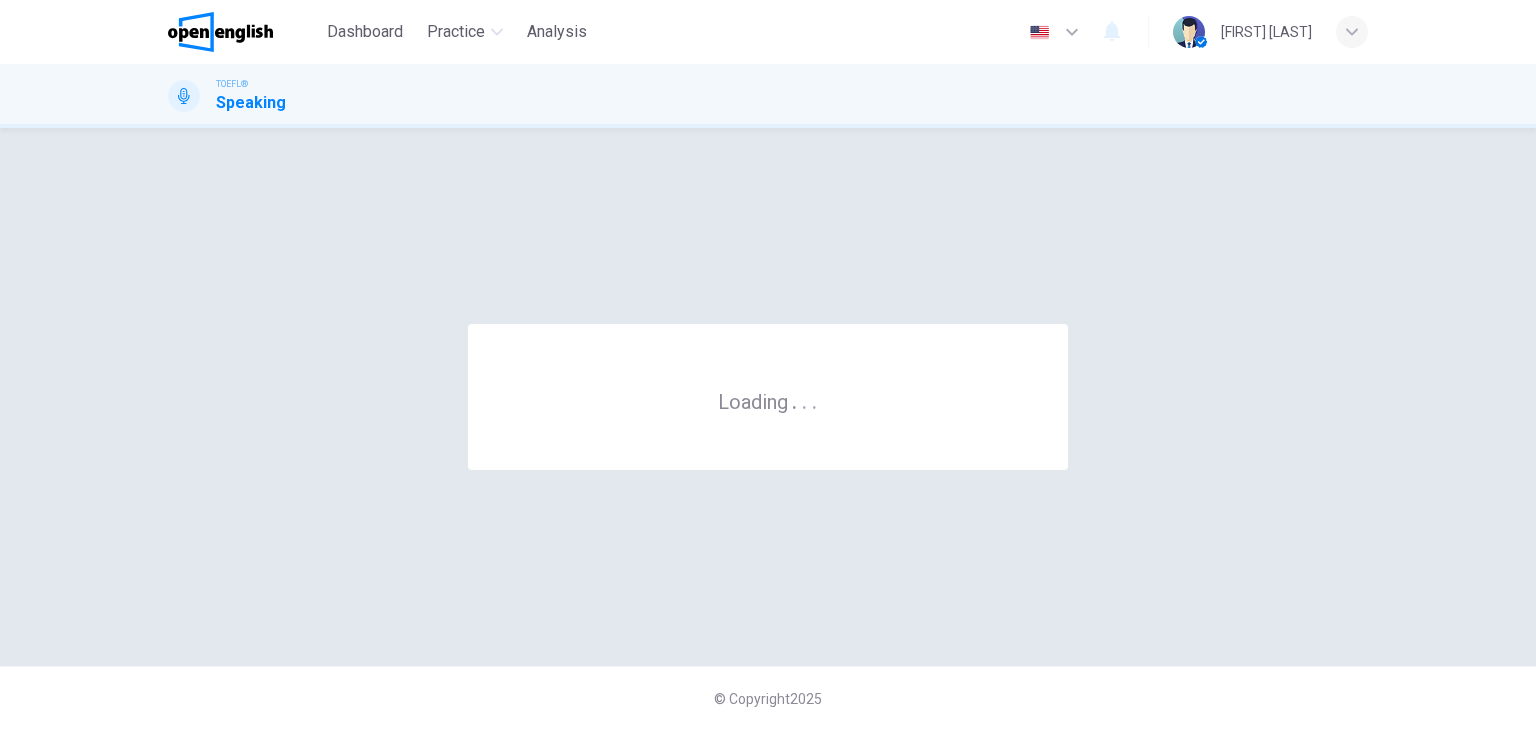 scroll, scrollTop: 0, scrollLeft: 0, axis: both 